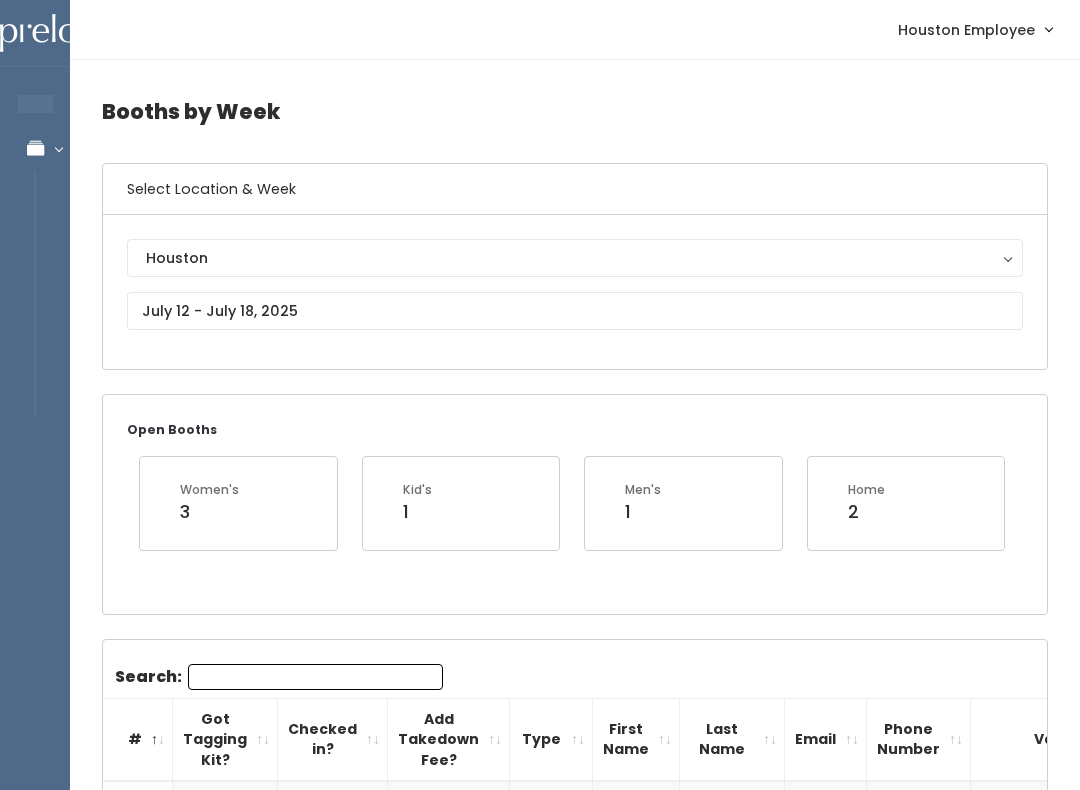 scroll, scrollTop: 1103, scrollLeft: 0, axis: vertical 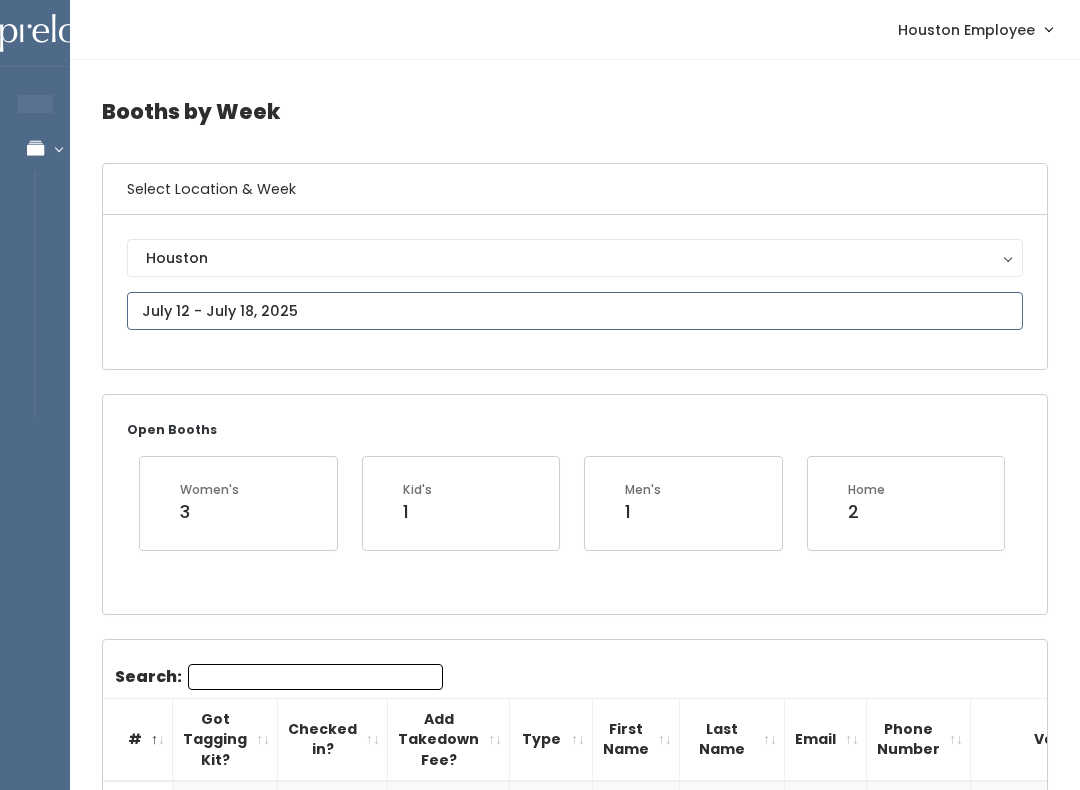 click at bounding box center (575, 311) 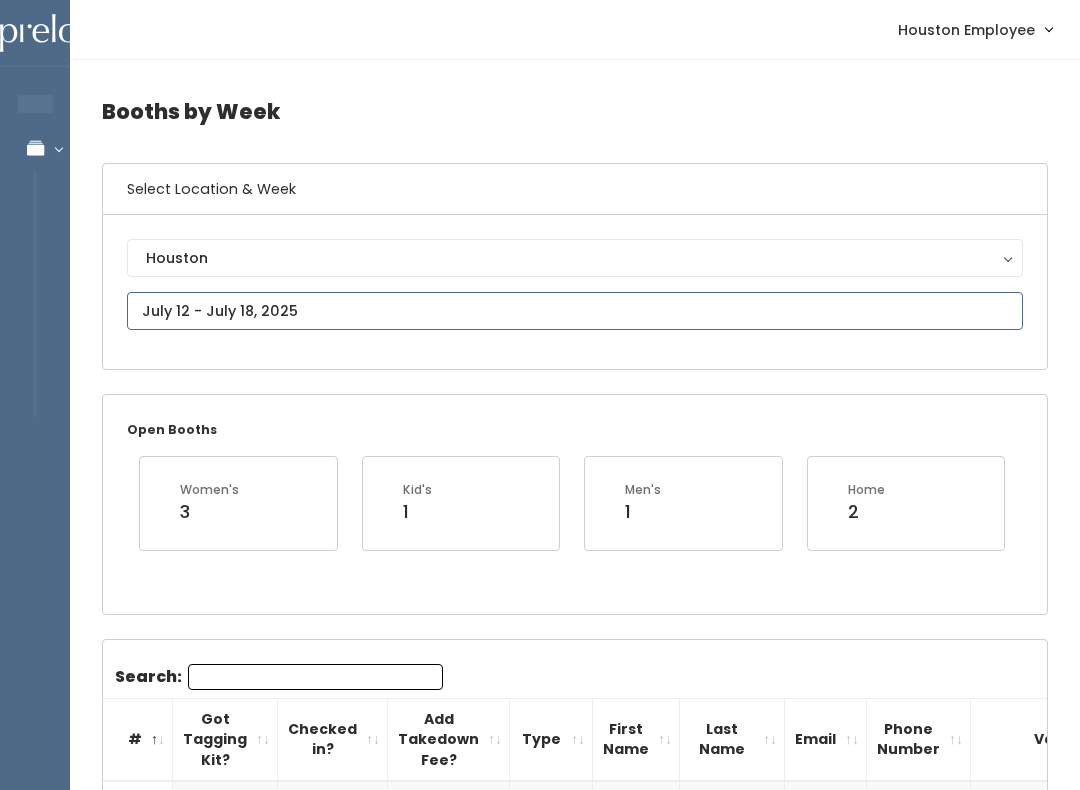 type on "July 12 to July 18" 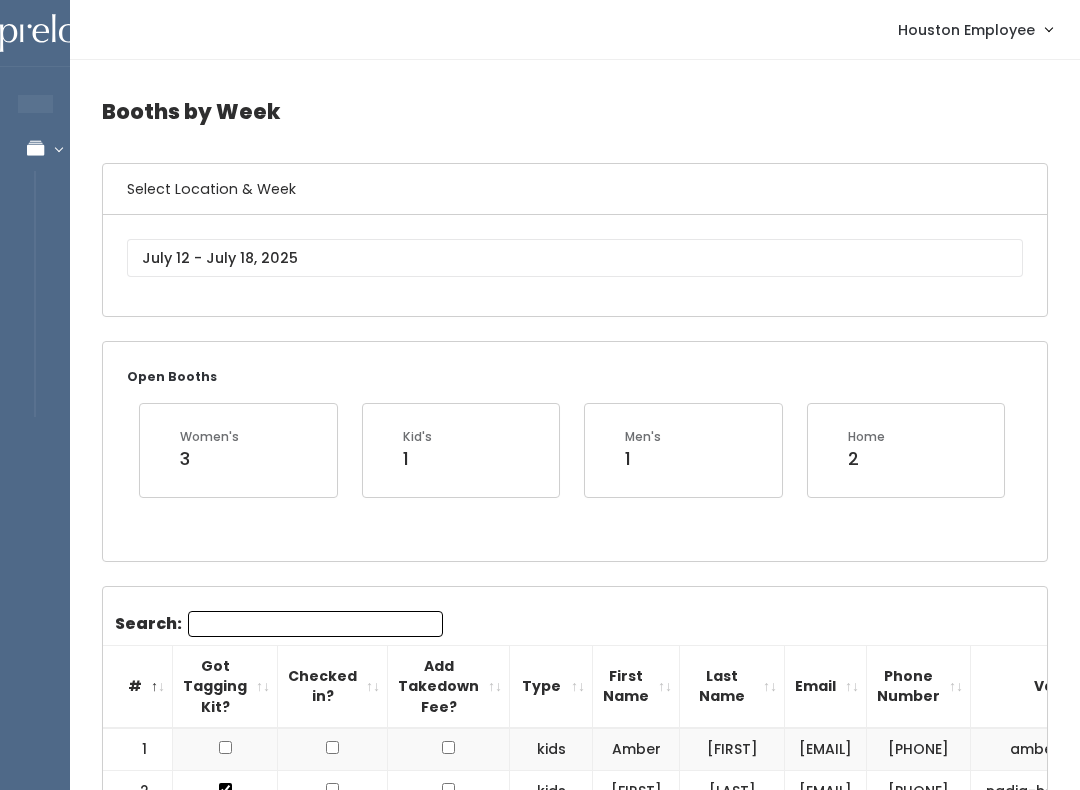 scroll, scrollTop: 0, scrollLeft: 0, axis: both 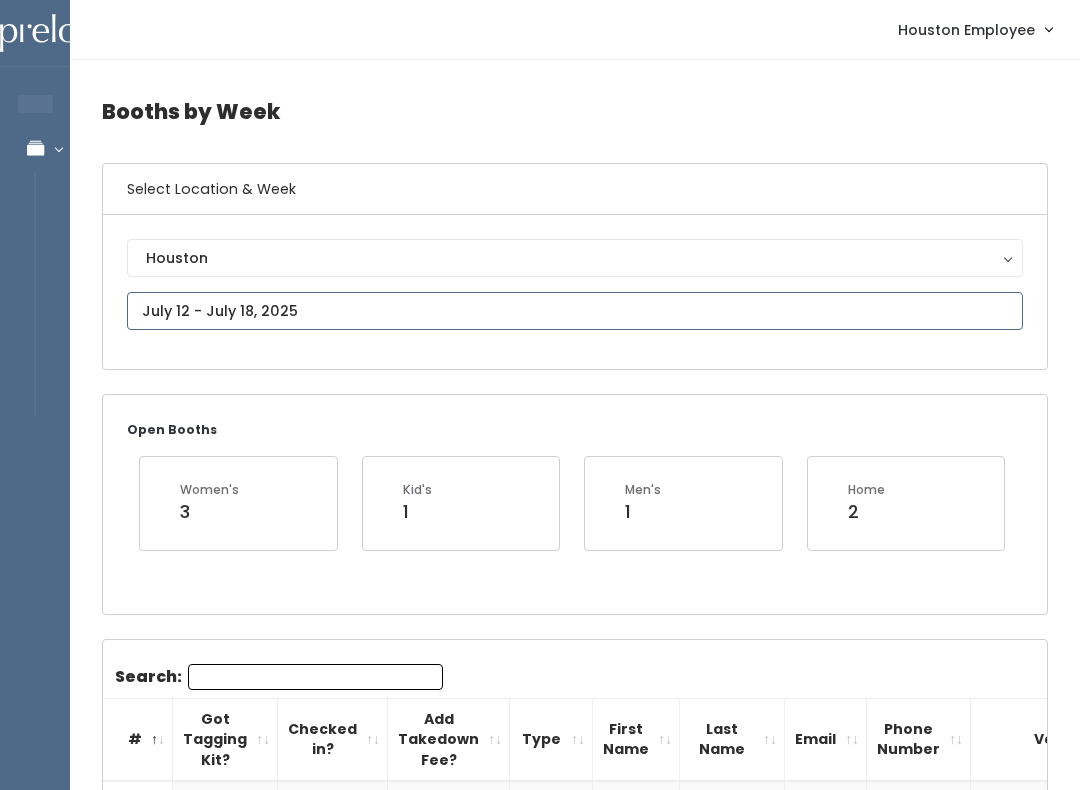 click on "EMPLOYEES
Manage Bookings
Booths by Week
All Bookings
Bookings with Booths
Booth Discounts
Seller Check-in
Houston Employee
Admin Home
My bookings
Account settings" at bounding box center (540, 1859) 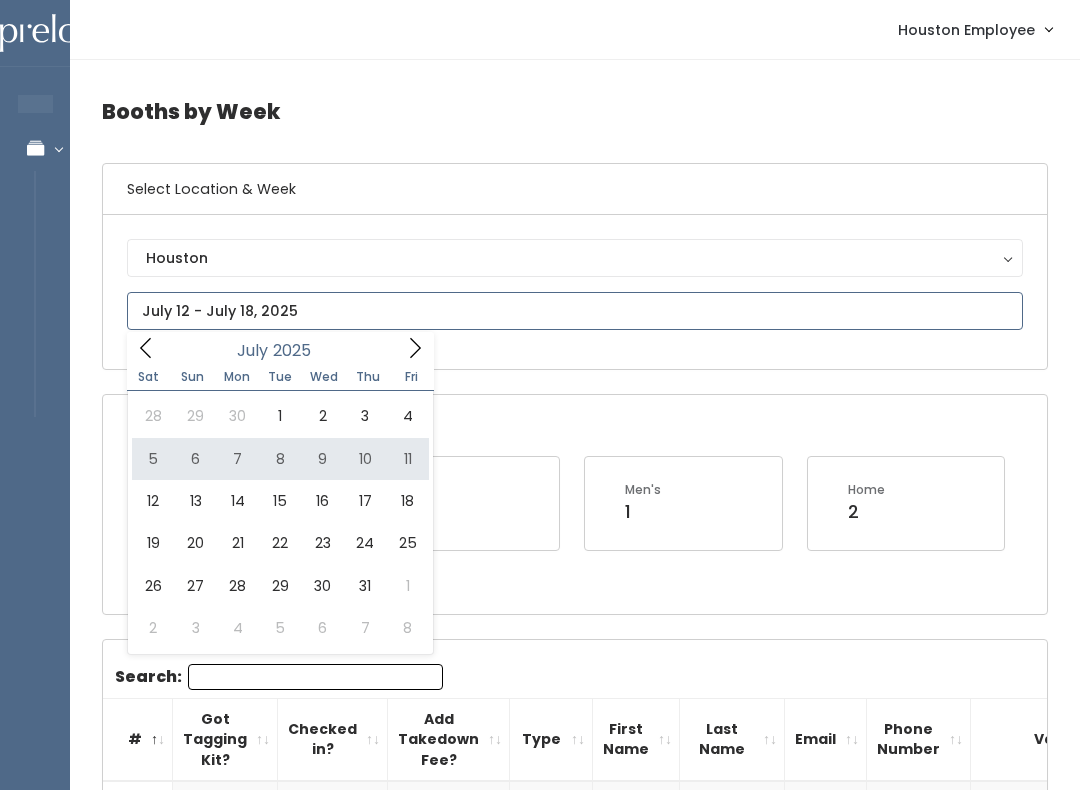 type on "July 5 to July 11" 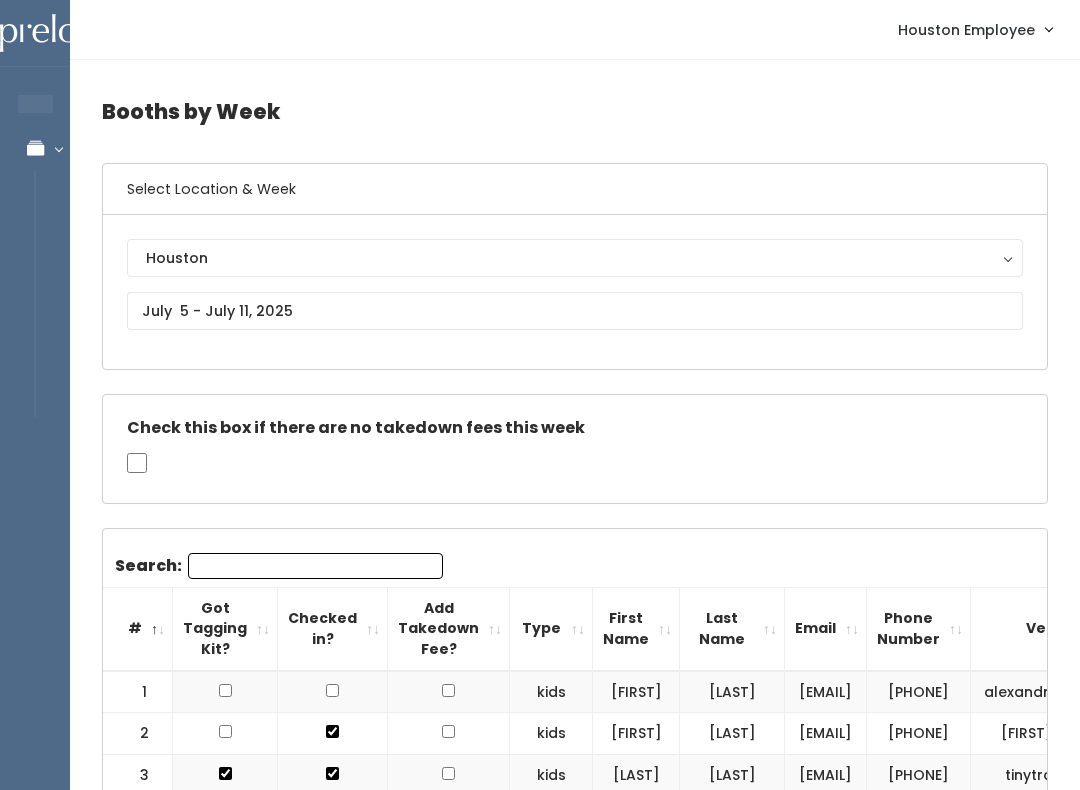 scroll, scrollTop: 91, scrollLeft: 0, axis: vertical 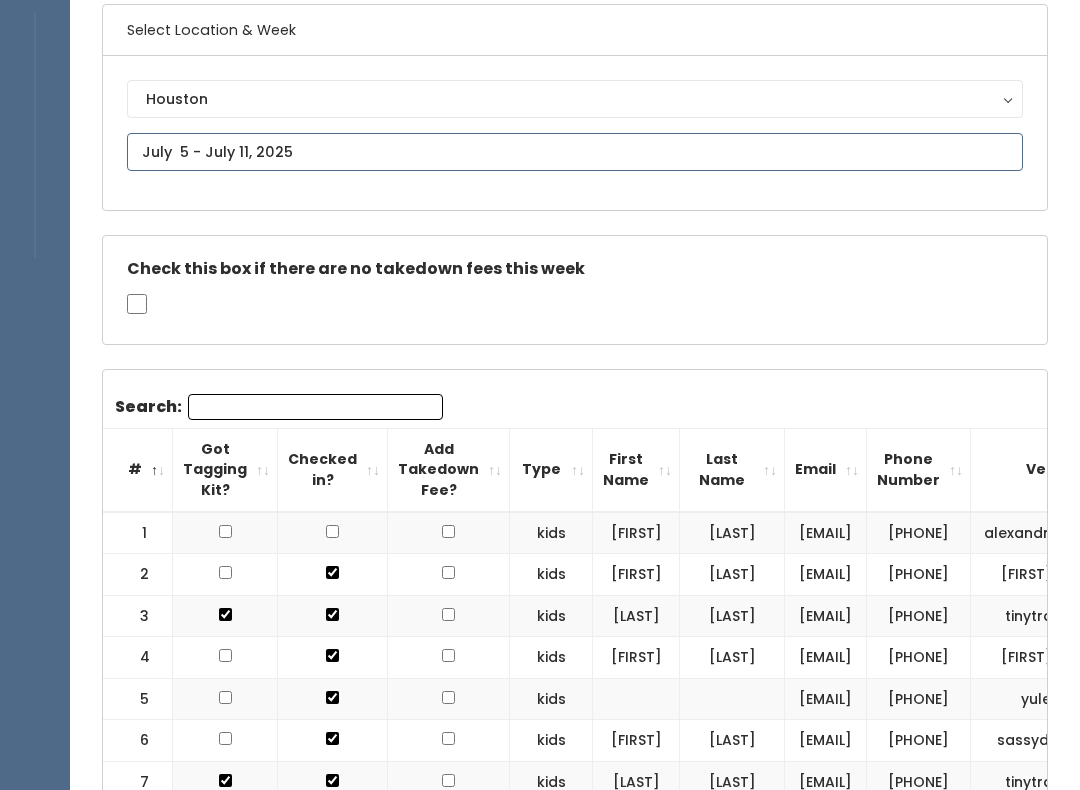 click at bounding box center (575, 152) 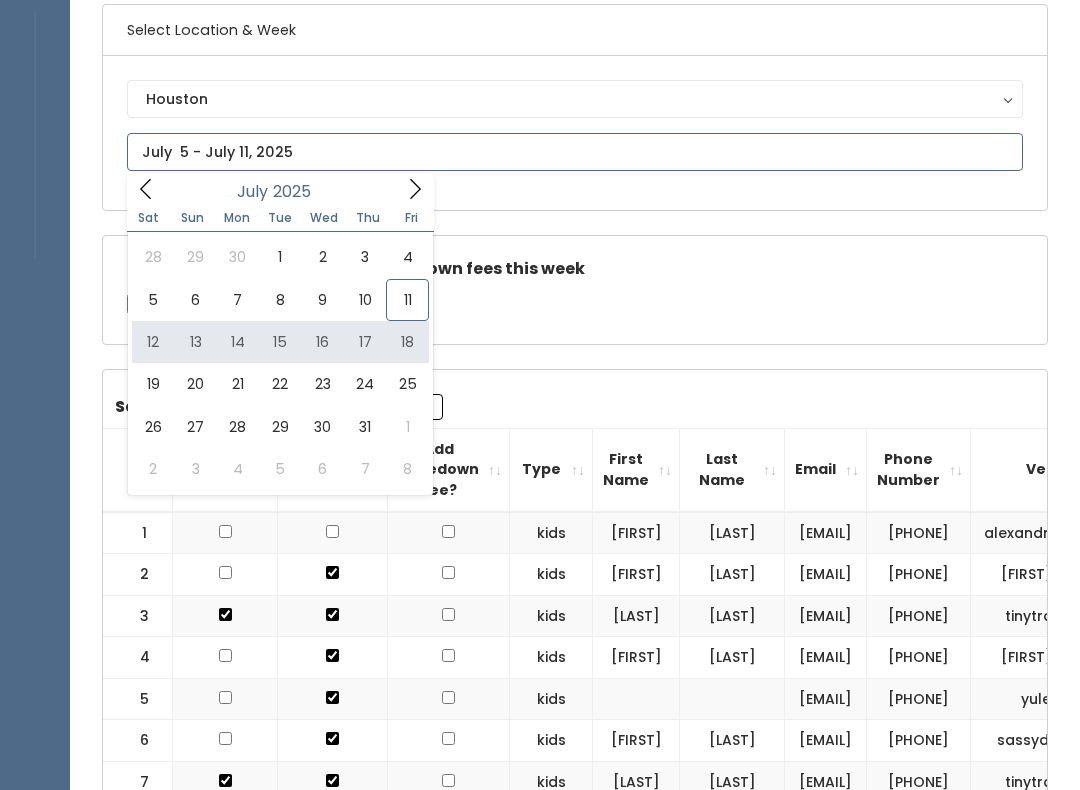 type on "July 12 to July 18" 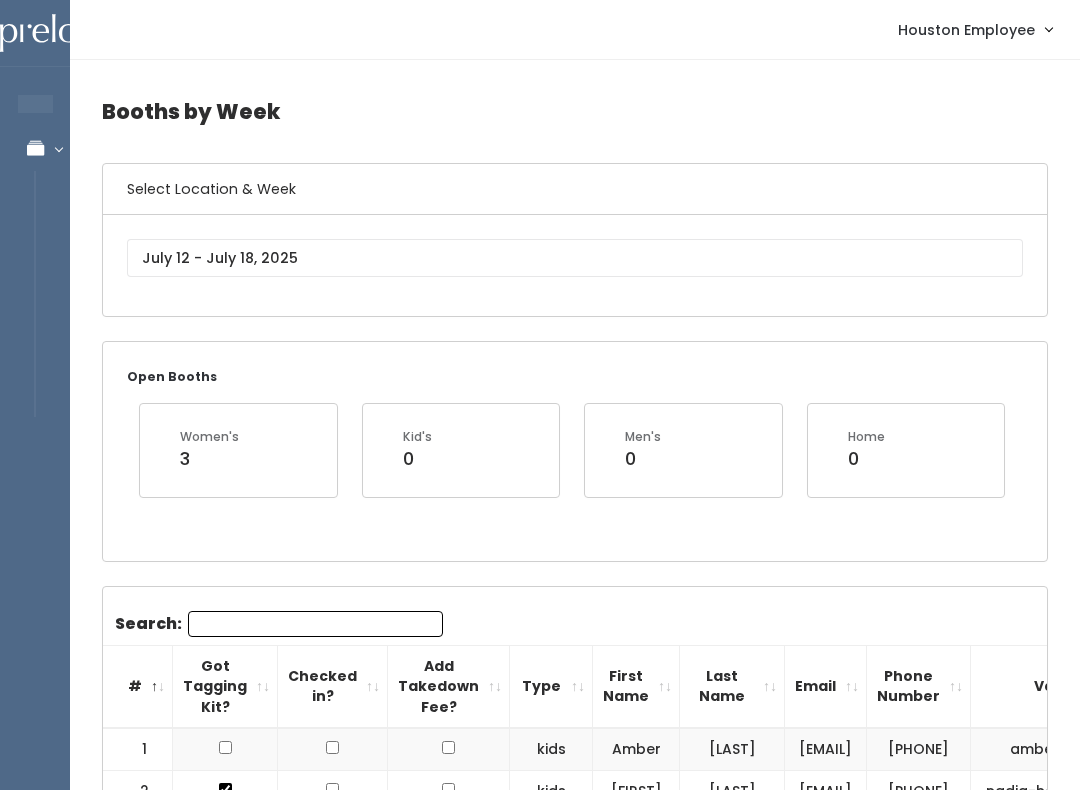 scroll, scrollTop: 0, scrollLeft: 0, axis: both 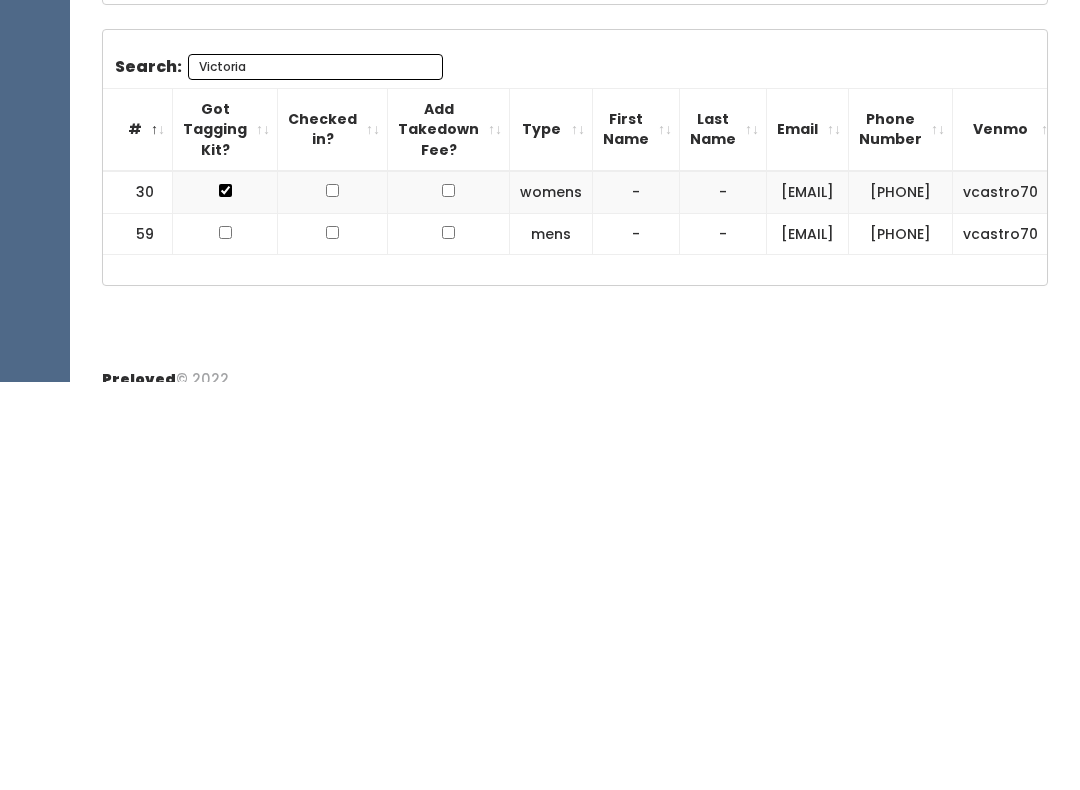type on "Victoria" 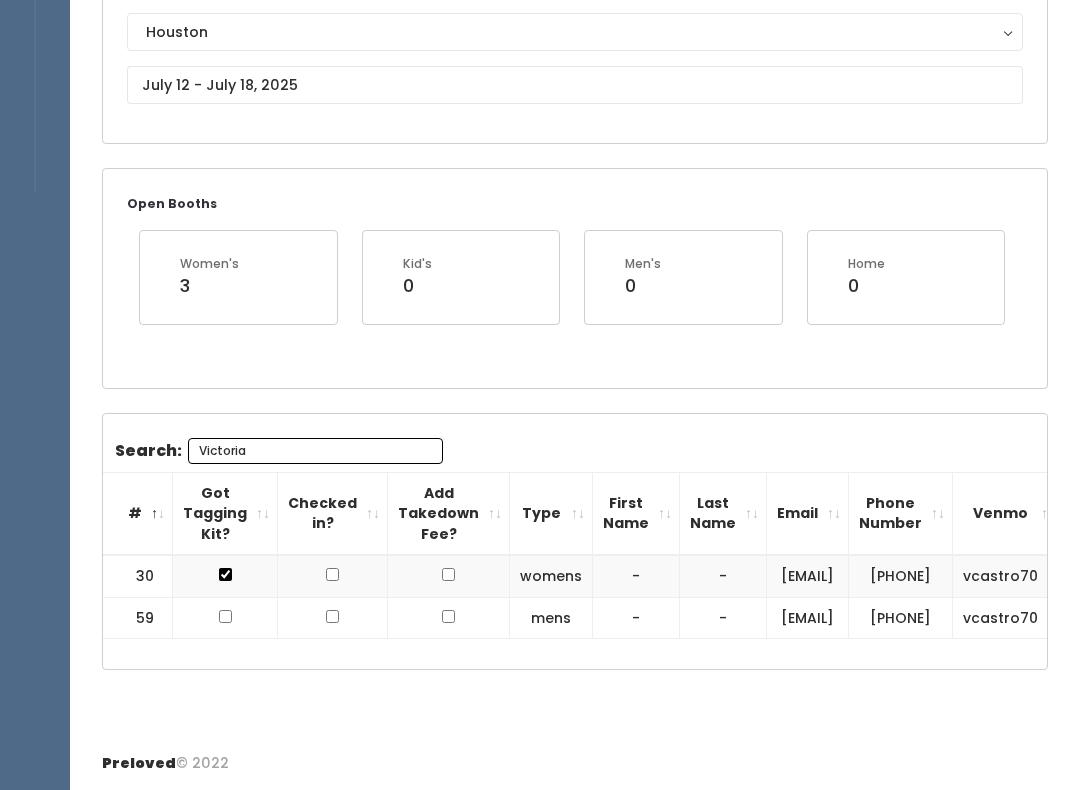 scroll, scrollTop: 0, scrollLeft: 17, axis: horizontal 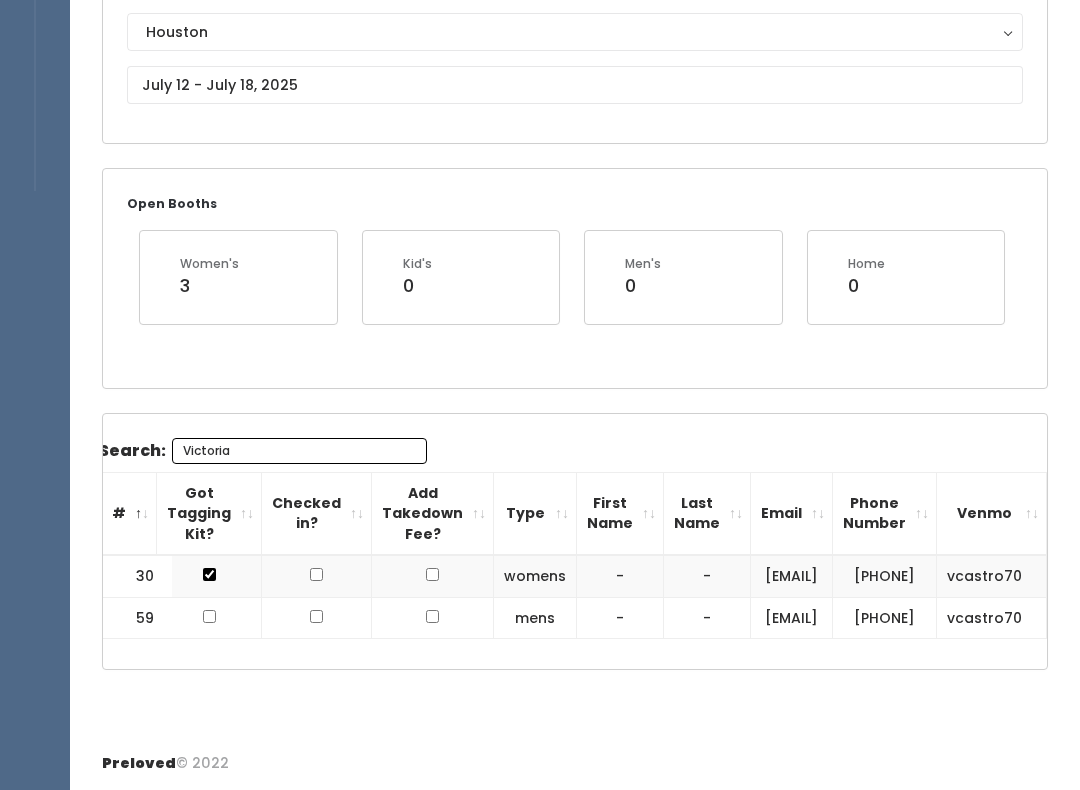 click at bounding box center (209, 618) 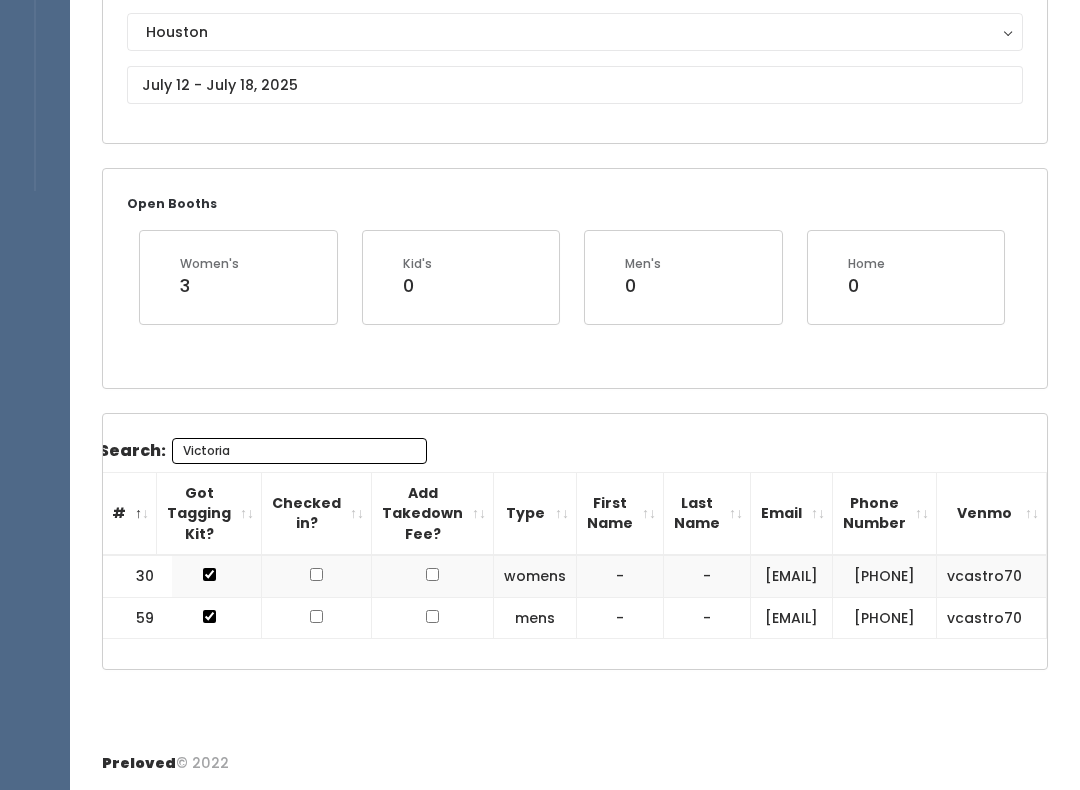 click on "Victoria" at bounding box center (299, 451) 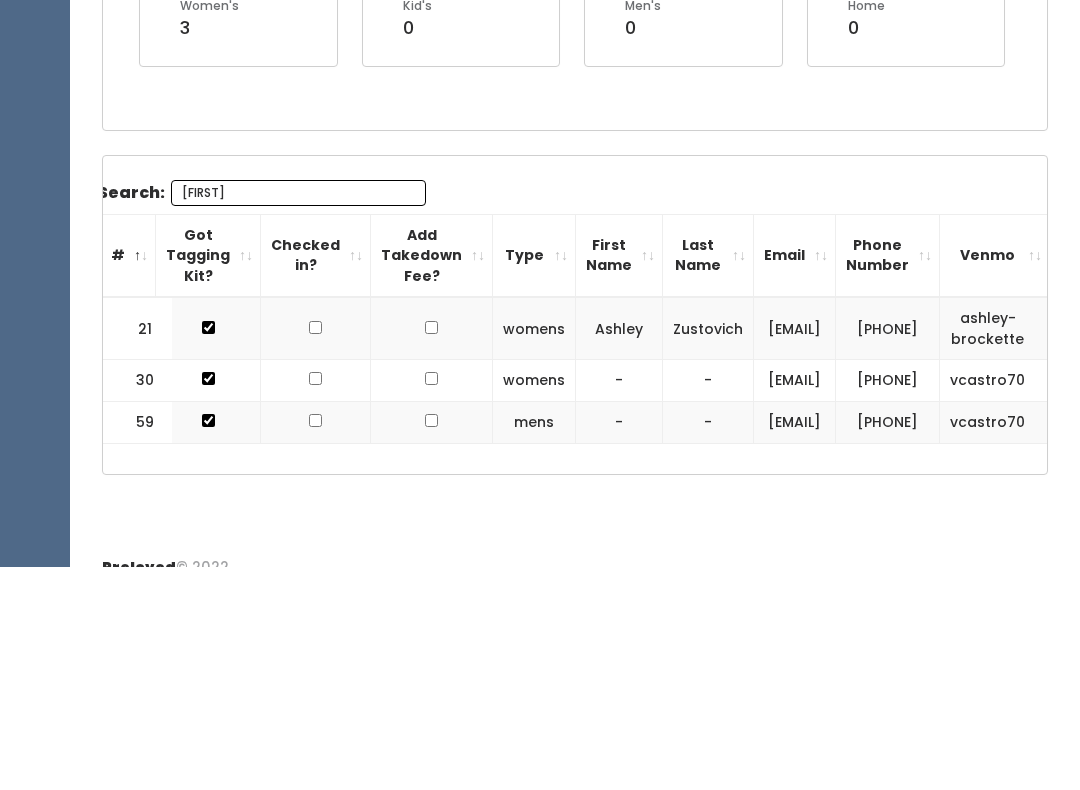 type on "V" 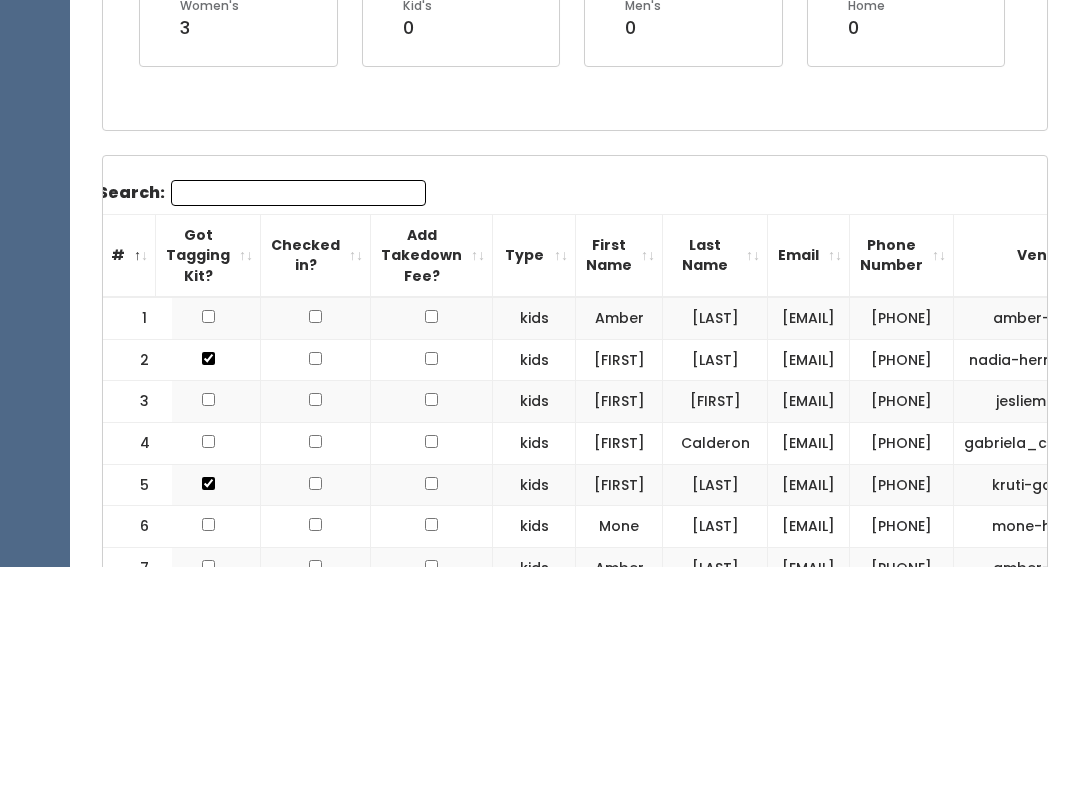 scroll, scrollTop: 484, scrollLeft: 0, axis: vertical 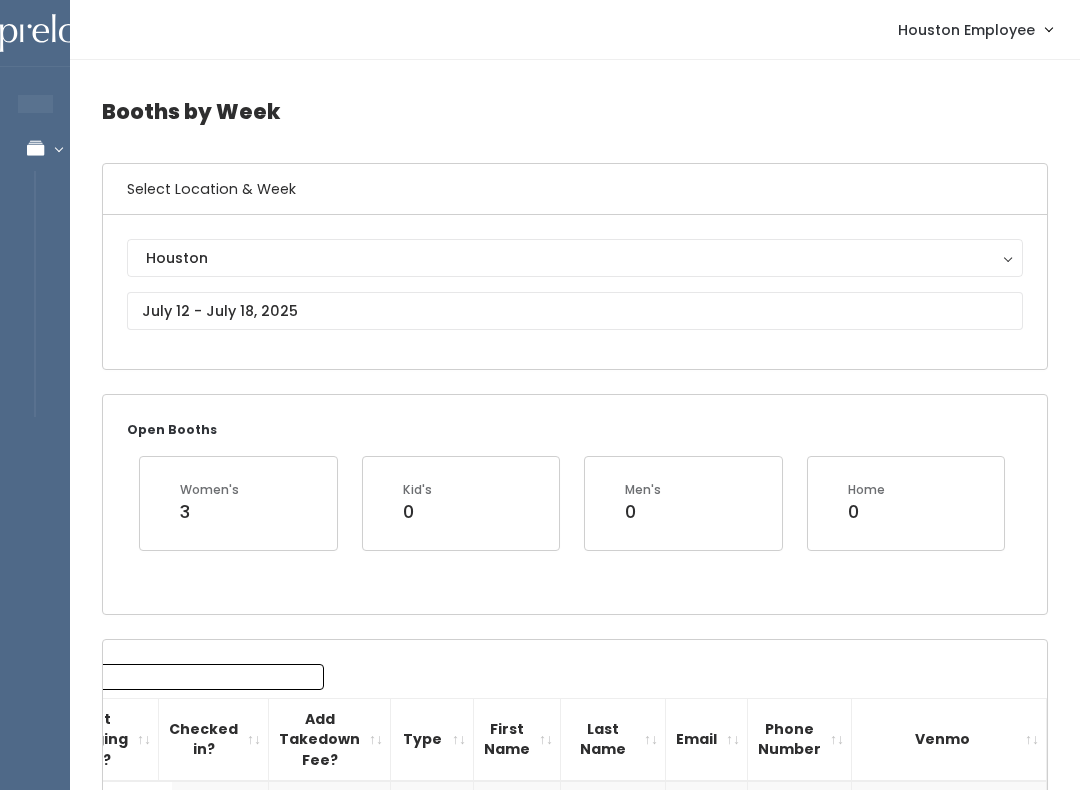 type 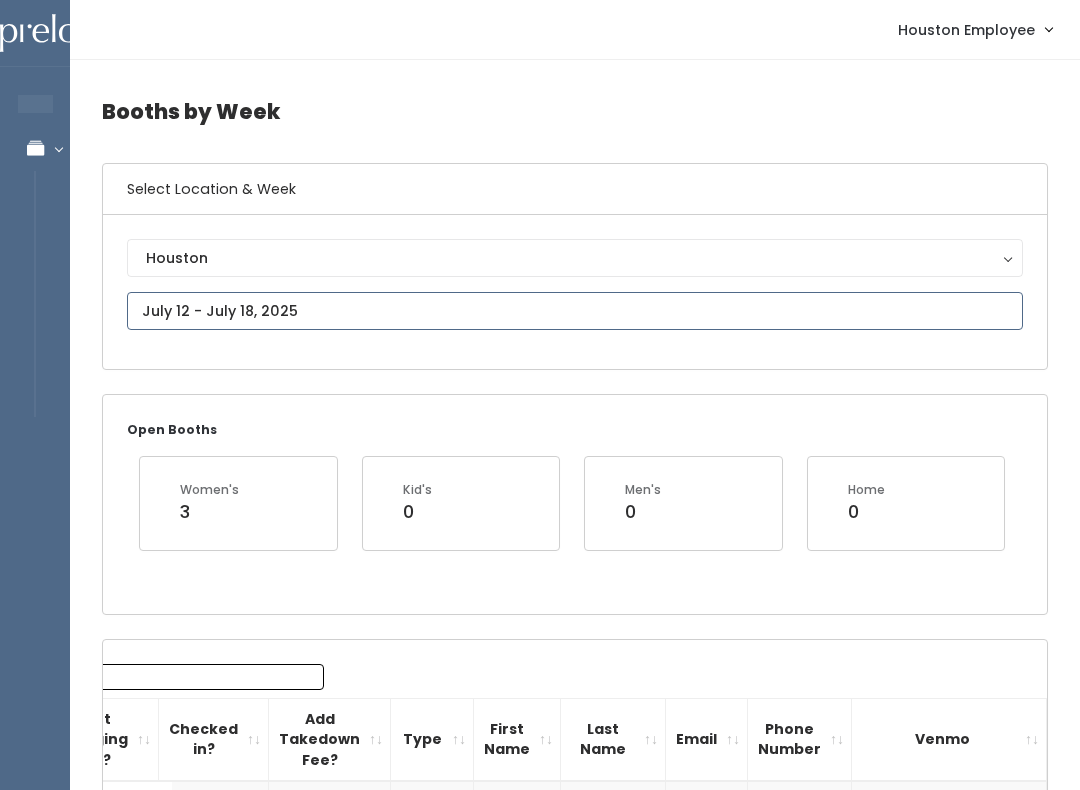 click on "EMPLOYEES
Manage Bookings
Booths by Week
All Bookings
Bookings with Booths
Booth Discounts
Seller Check-in
Houston Employee
Admin Home
My bookings
Account settings" at bounding box center [540, 1859] 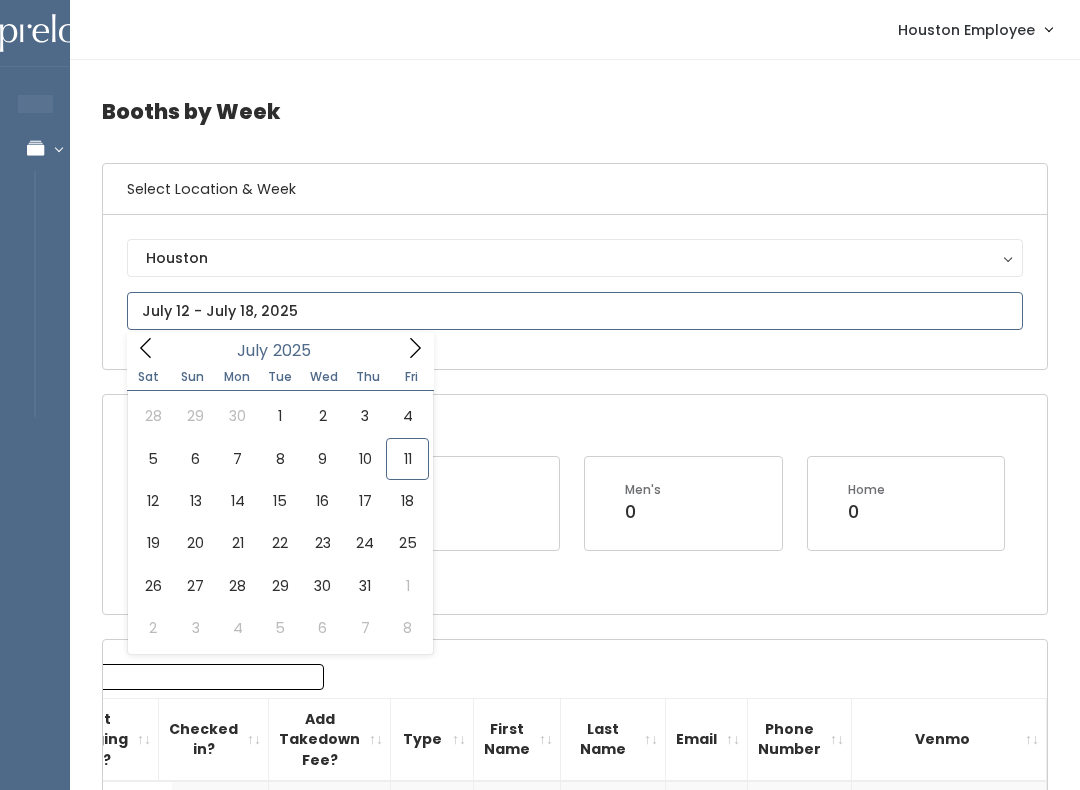 click at bounding box center [575, 311] 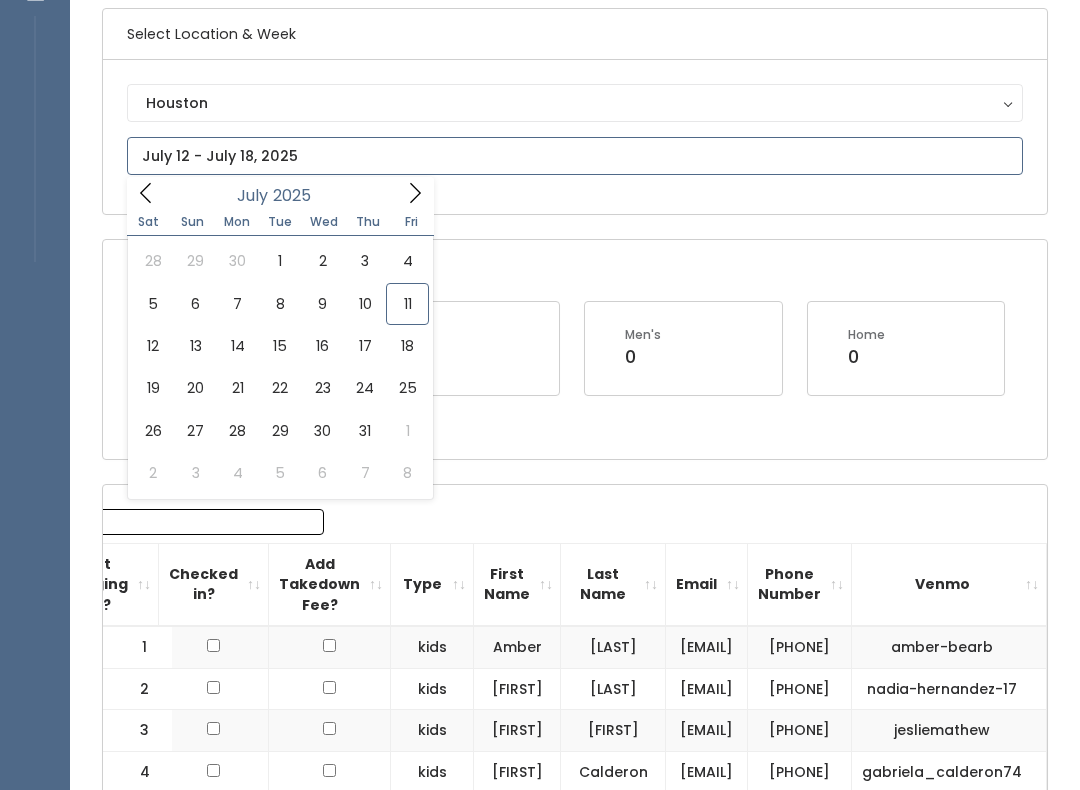 scroll, scrollTop: 155, scrollLeft: 0, axis: vertical 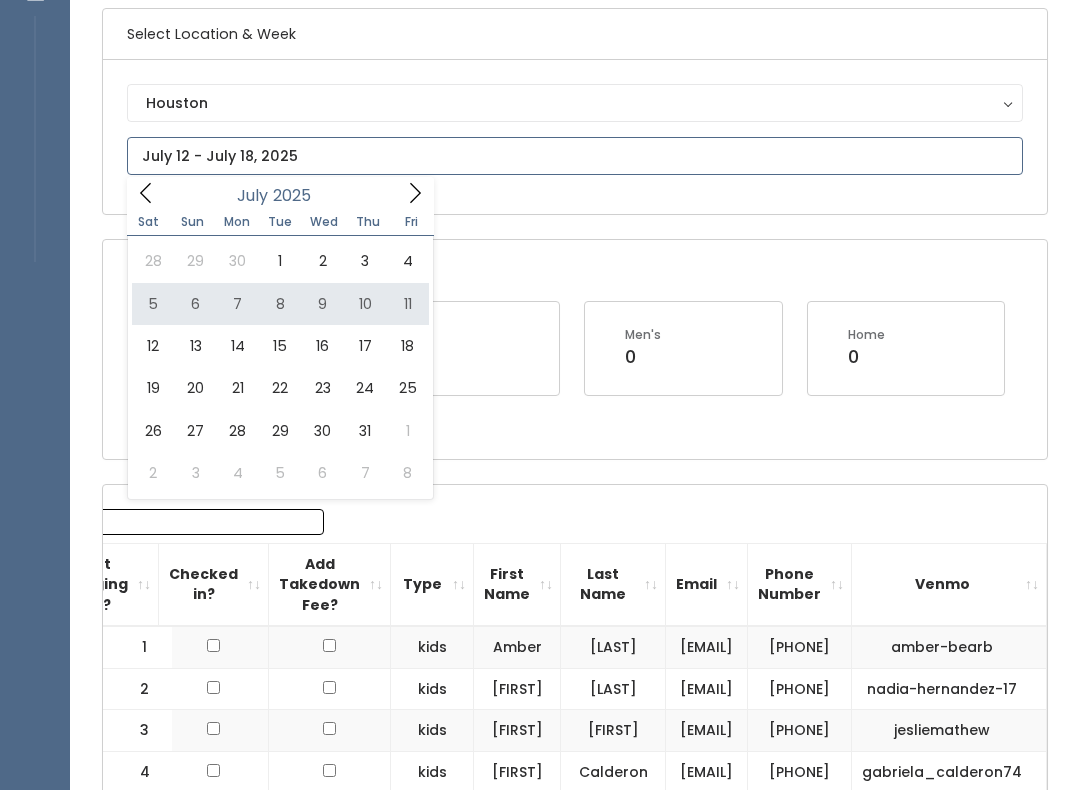 type on "July 5 to July 11" 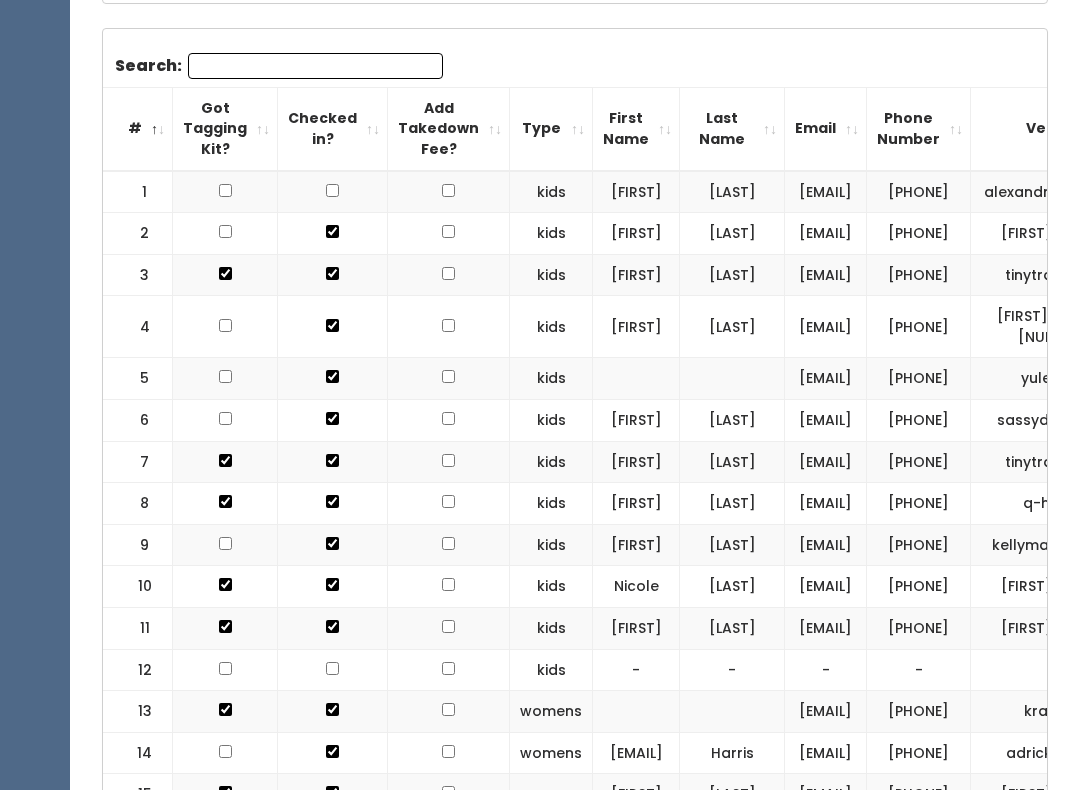 scroll, scrollTop: 0, scrollLeft: 0, axis: both 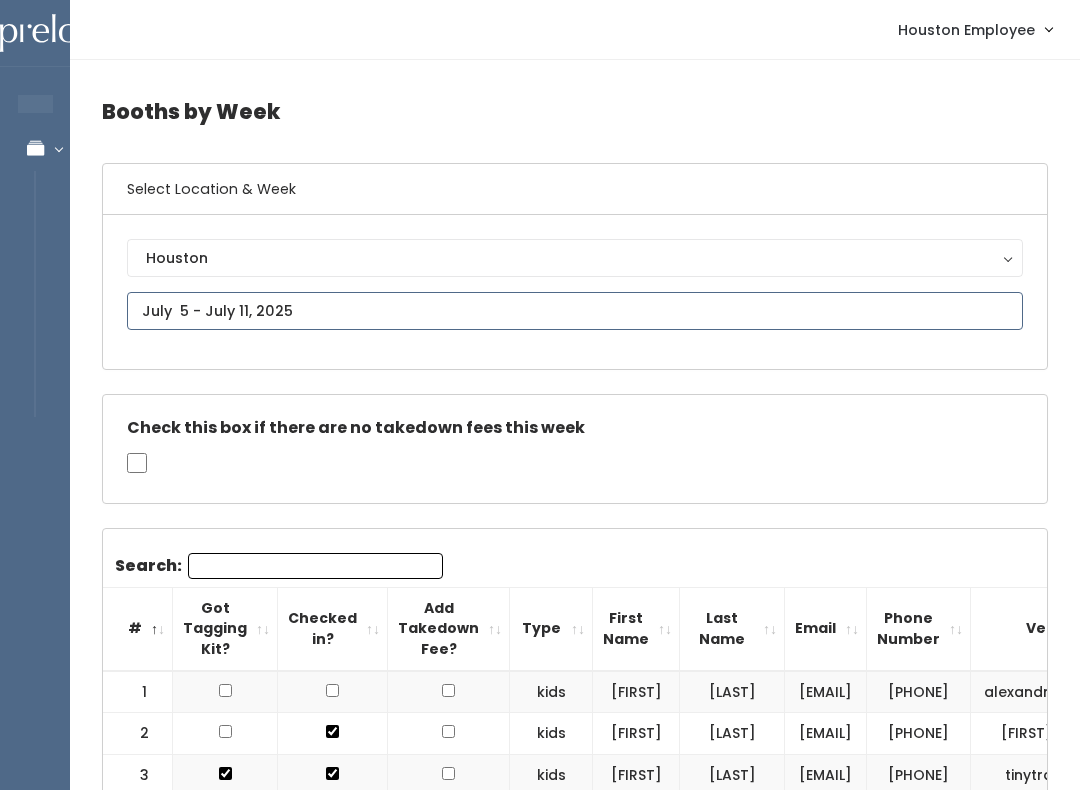 click at bounding box center [575, 311] 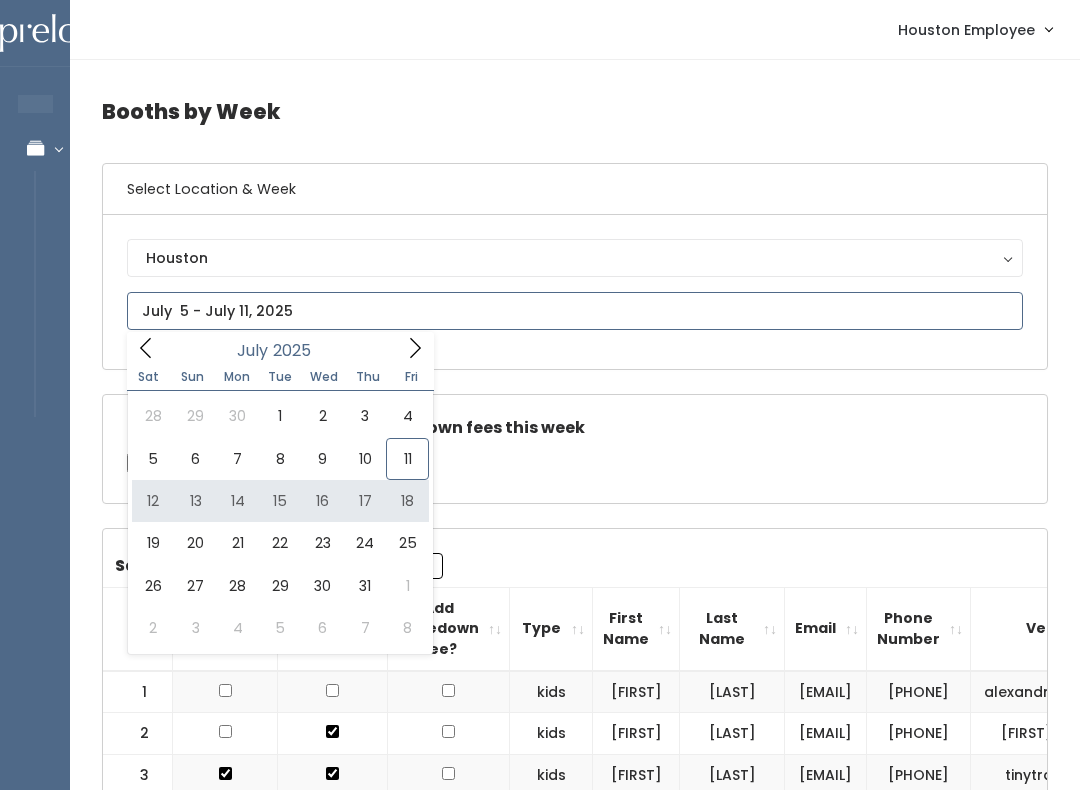 type on "[MONTH] [NUMBER] to [MONTH] [NUMBER]" 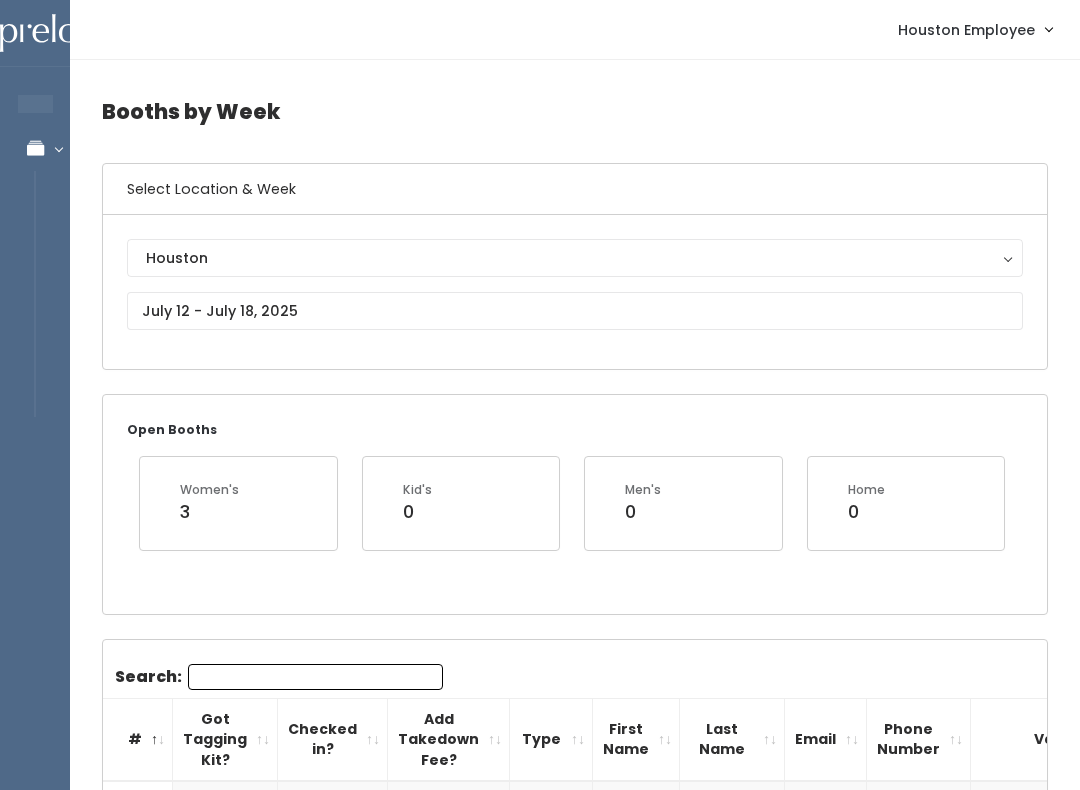 scroll, scrollTop: 0, scrollLeft: 0, axis: both 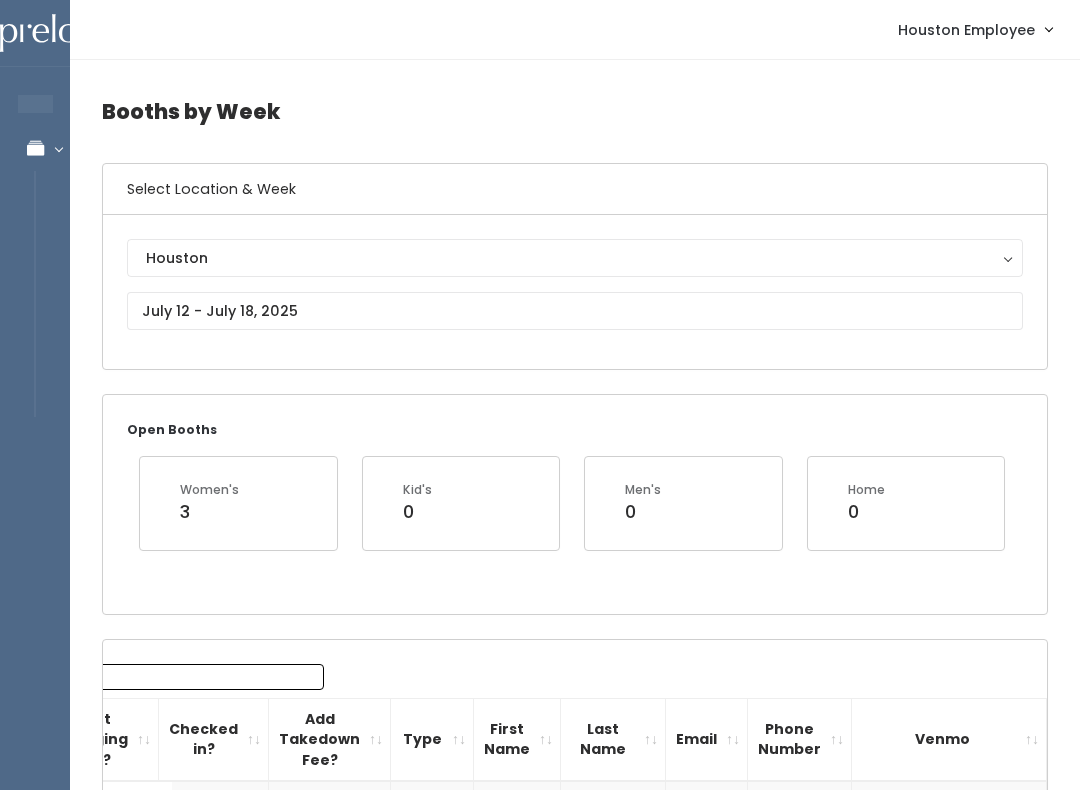 click on "Houston" at bounding box center [575, 258] 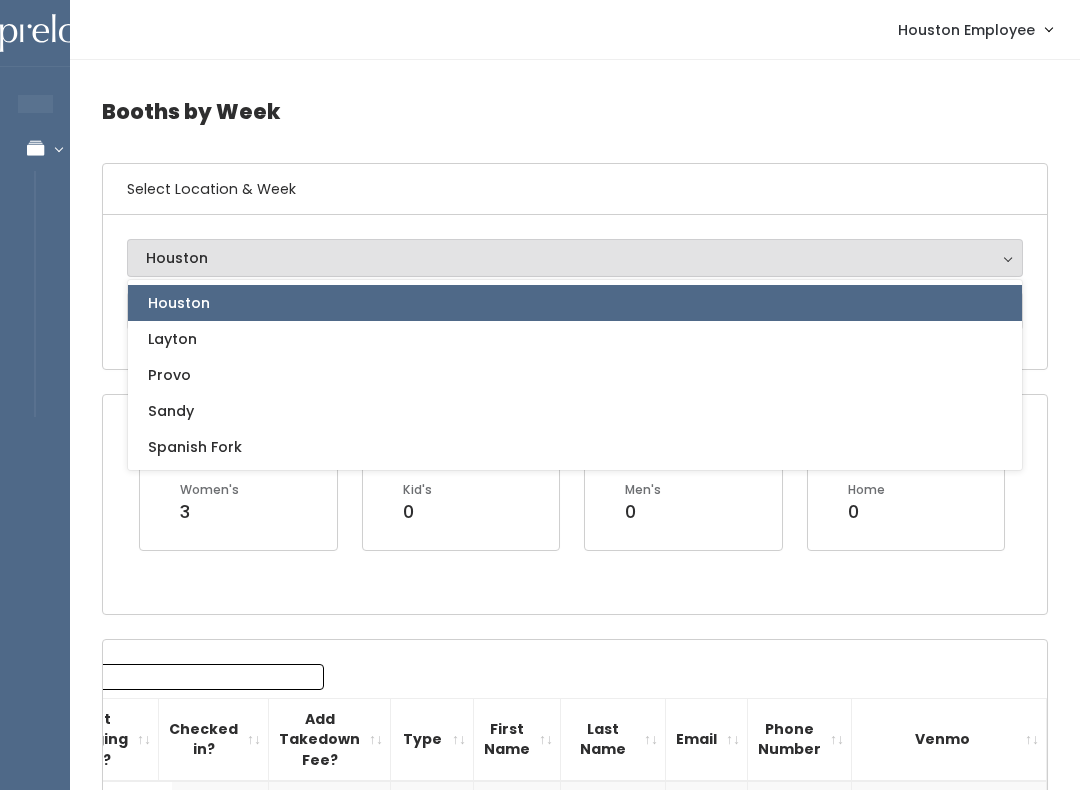 click on "Houston
Layton
Provo
Sandy
Spanish Fork
Houston
Houston
Layton
Provo
Sandy
Spanish Fork" at bounding box center (575, 292) 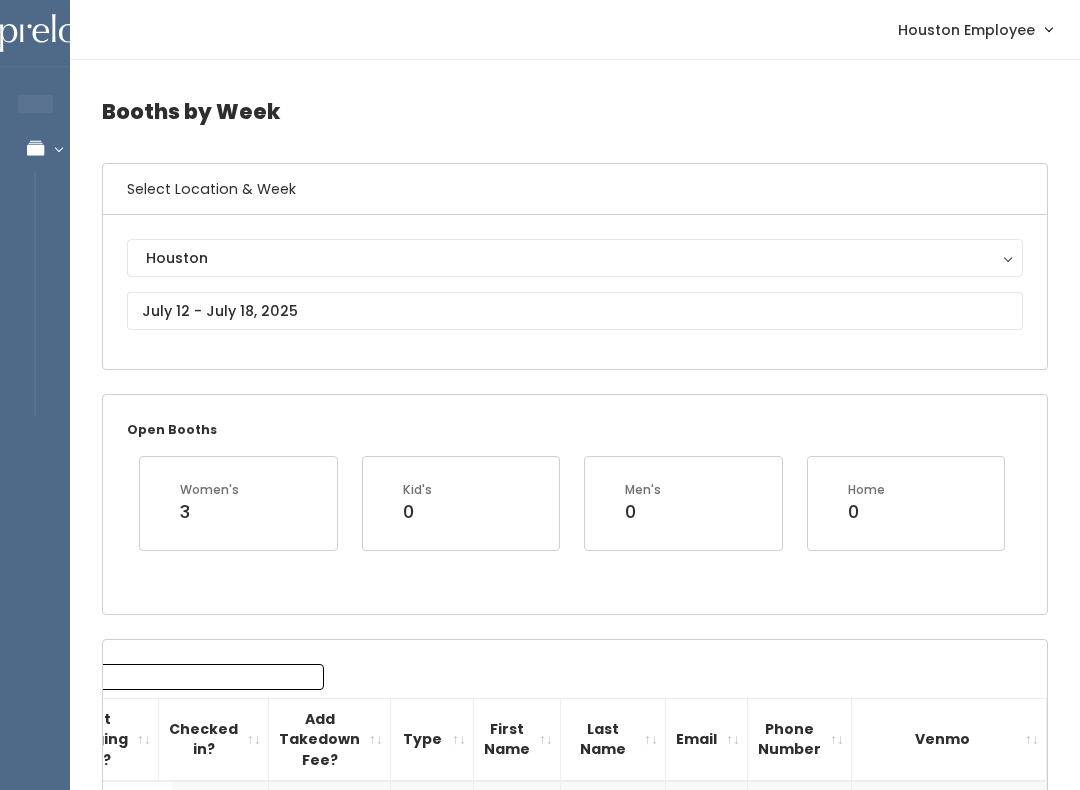 click on "Houston" at bounding box center (575, 258) 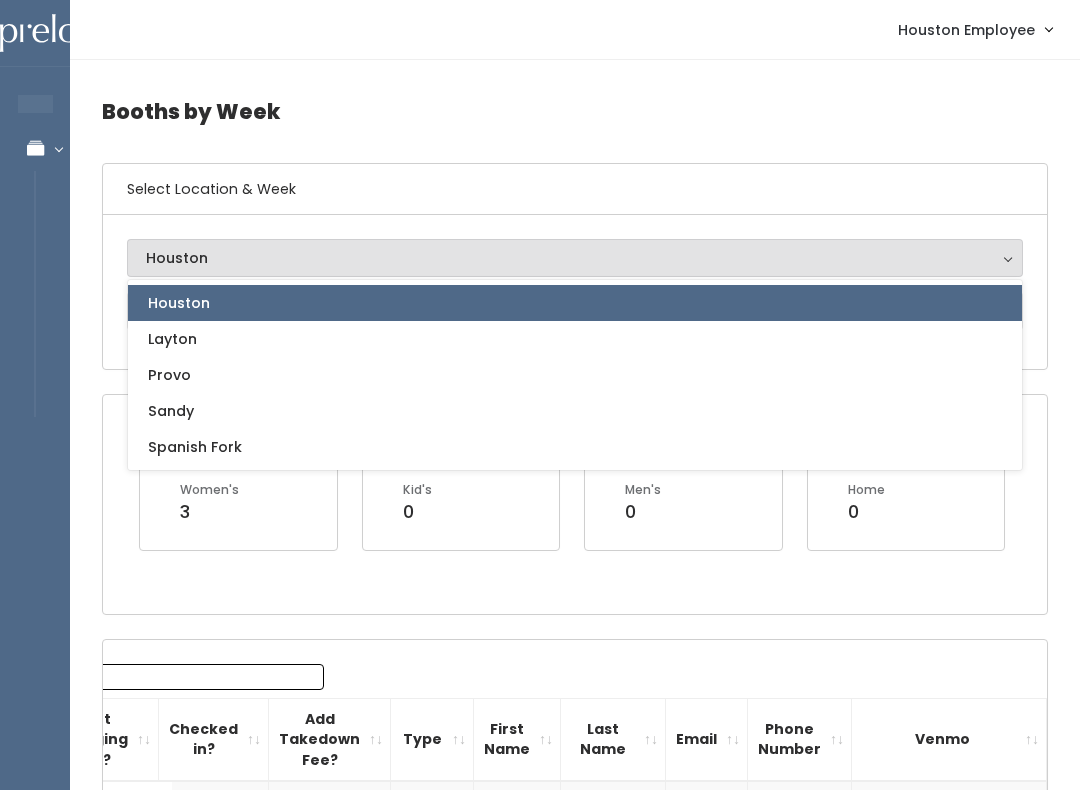 click on "Houston" at bounding box center (575, 258) 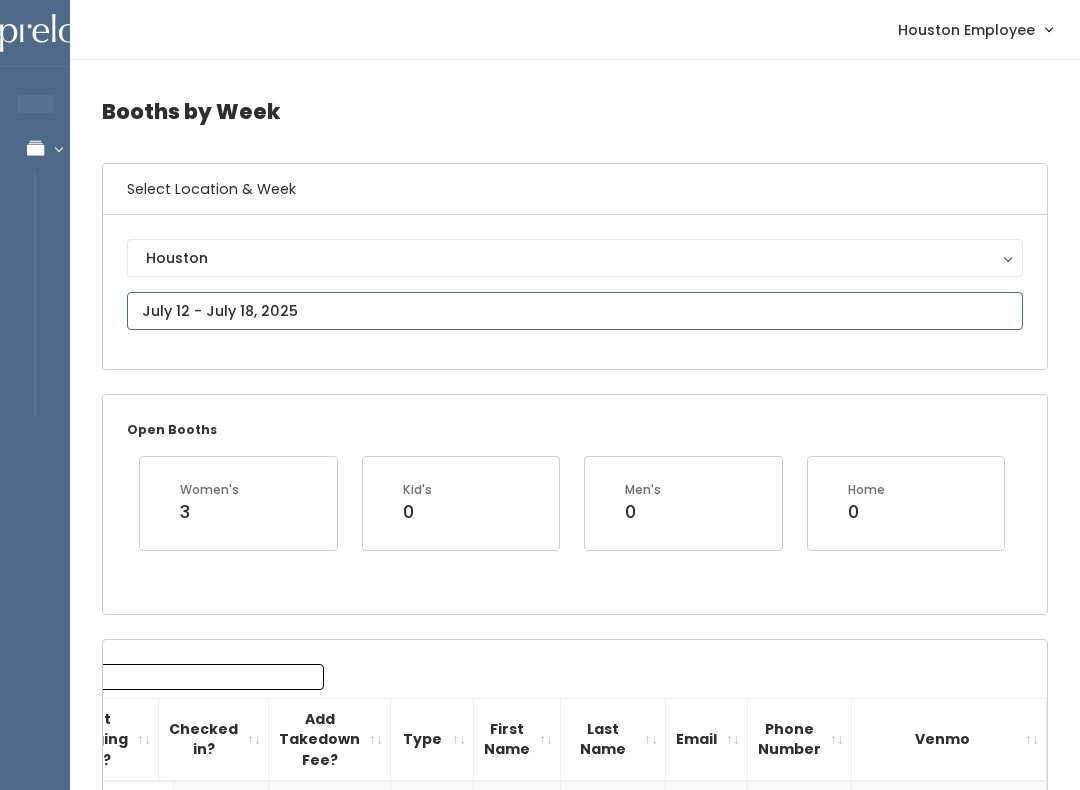 click at bounding box center (575, 311) 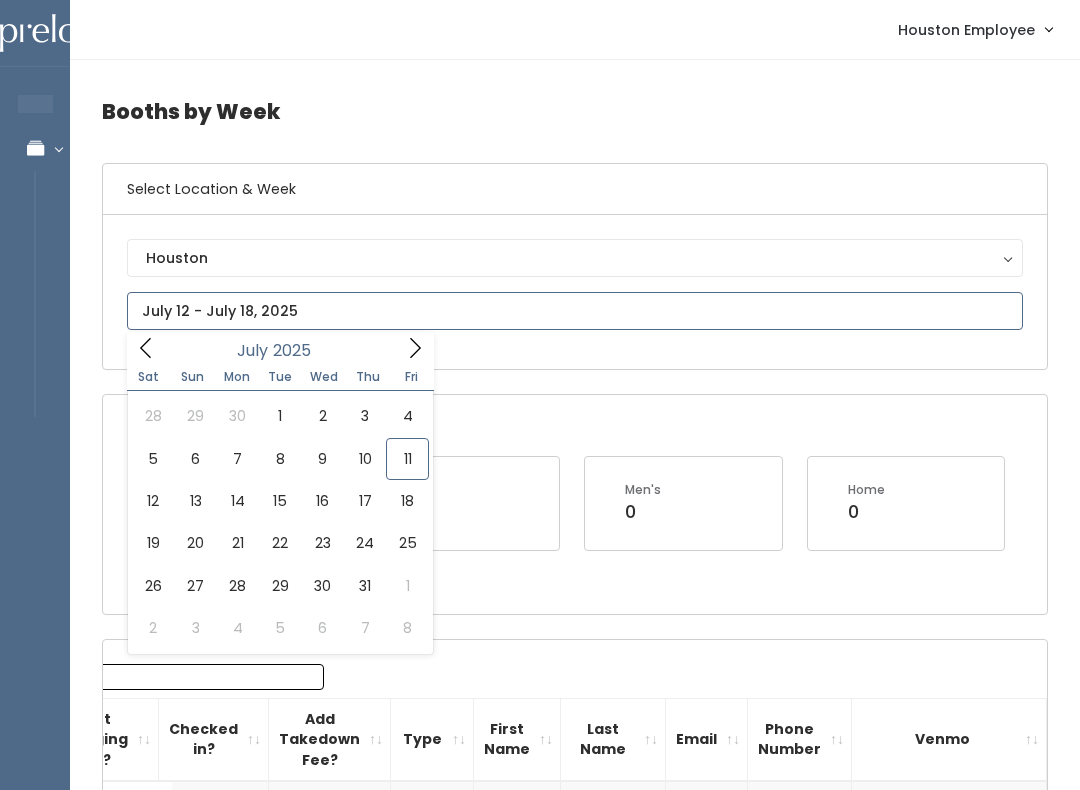 type on "July 19 to July 25" 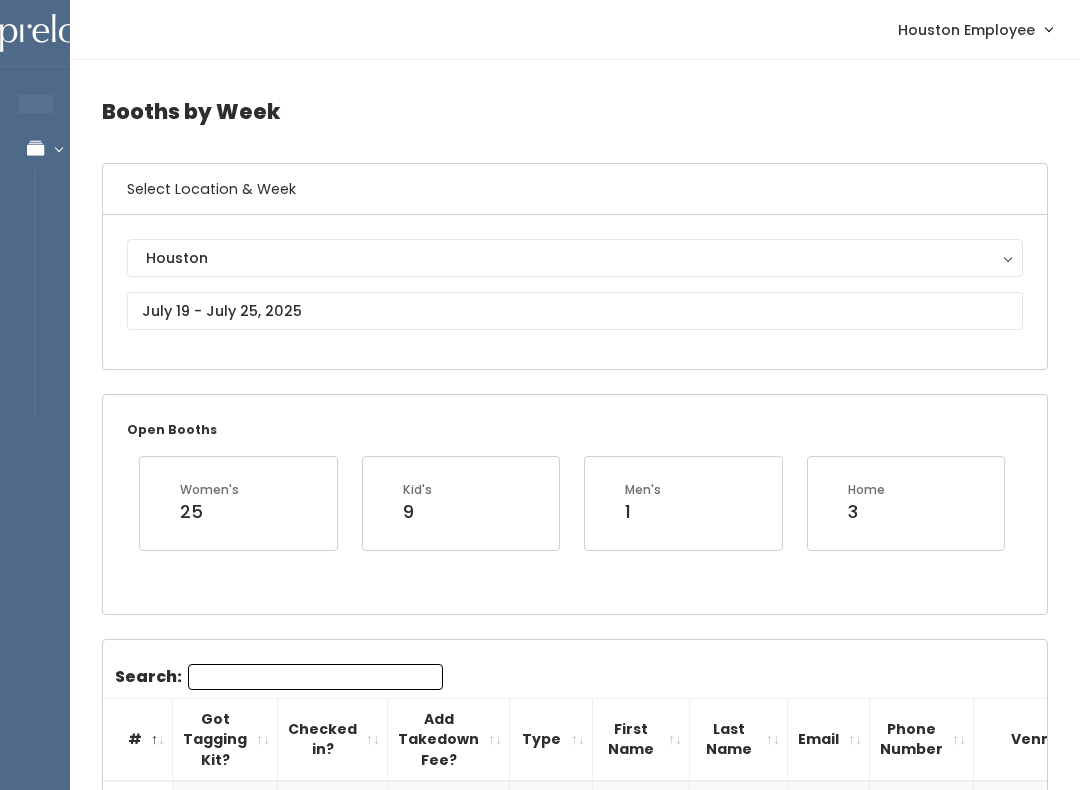 scroll, scrollTop: 373, scrollLeft: 0, axis: vertical 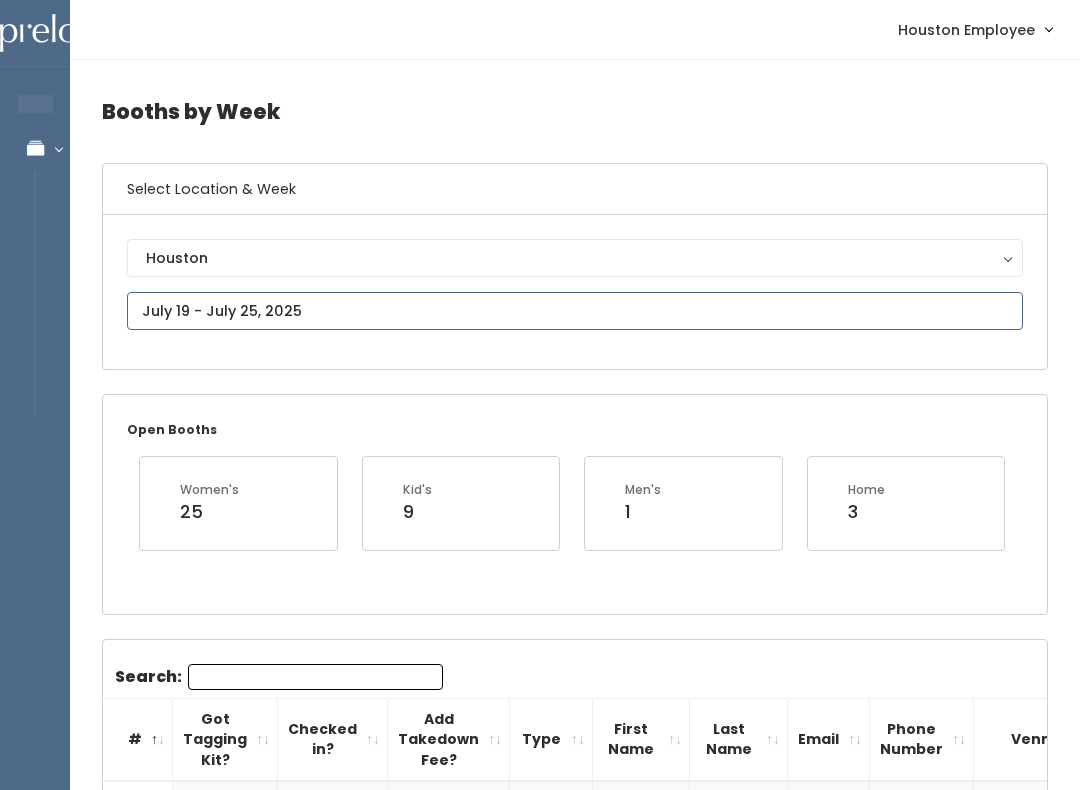 click at bounding box center [575, 311] 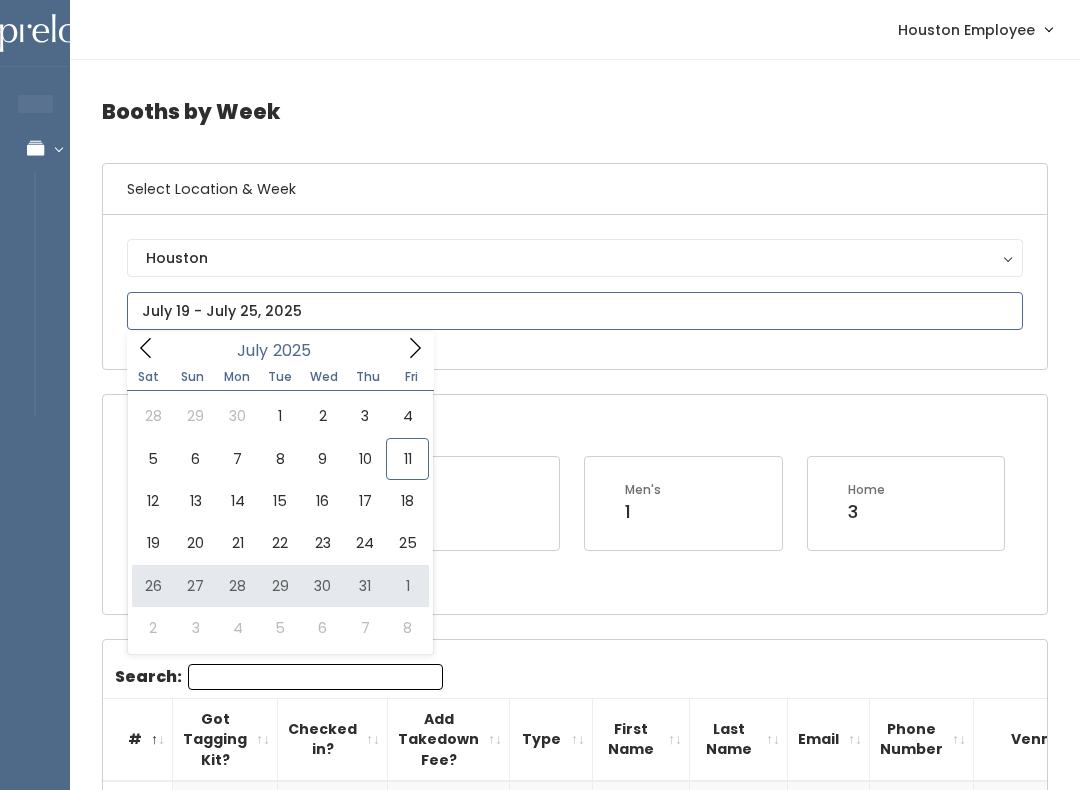 type on "July 26 to August 1" 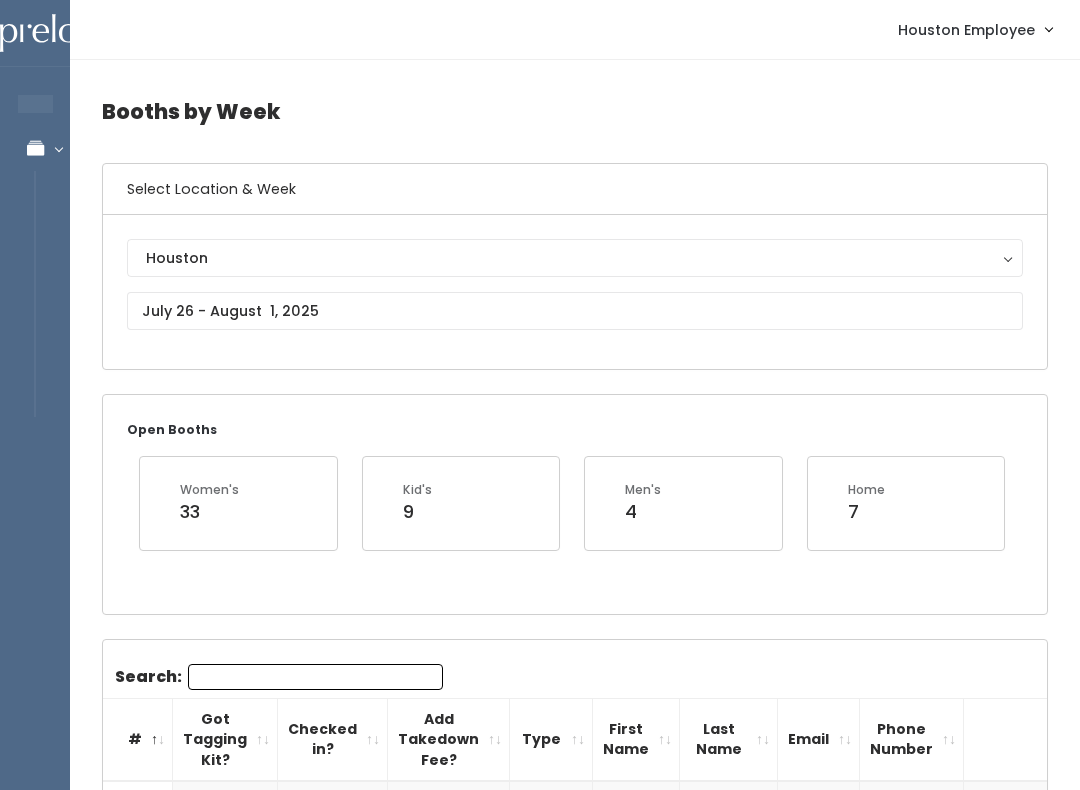 scroll, scrollTop: 0, scrollLeft: 0, axis: both 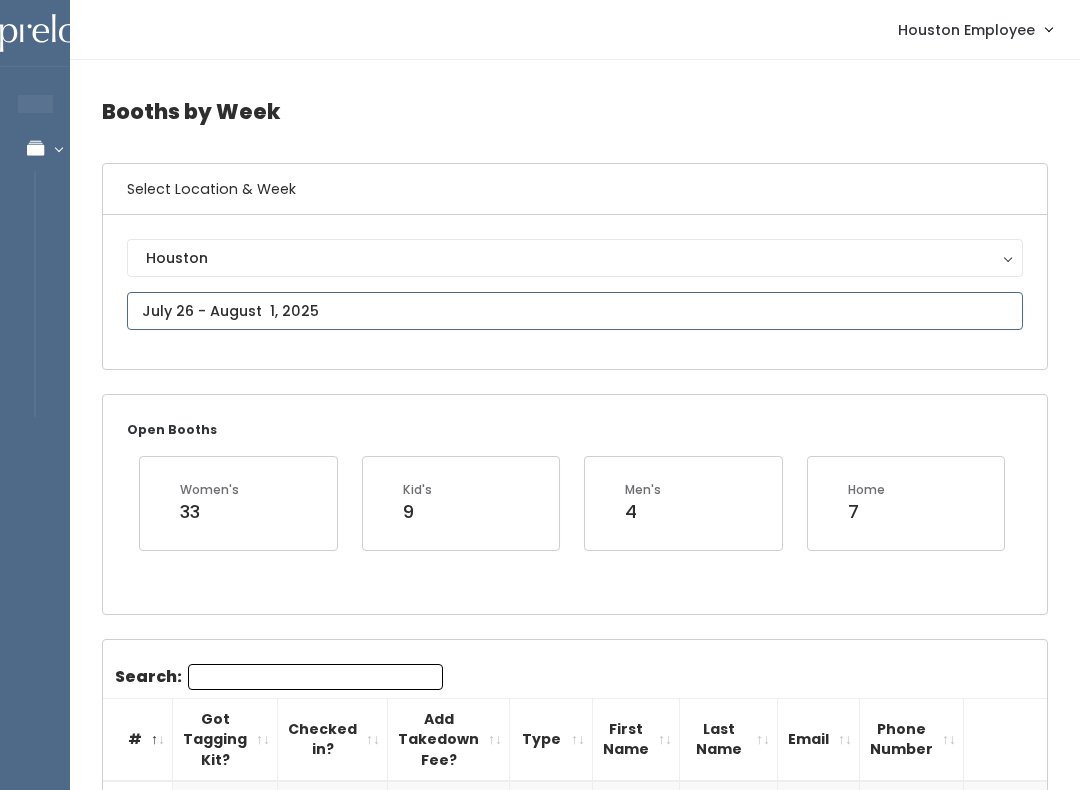 click at bounding box center [575, 311] 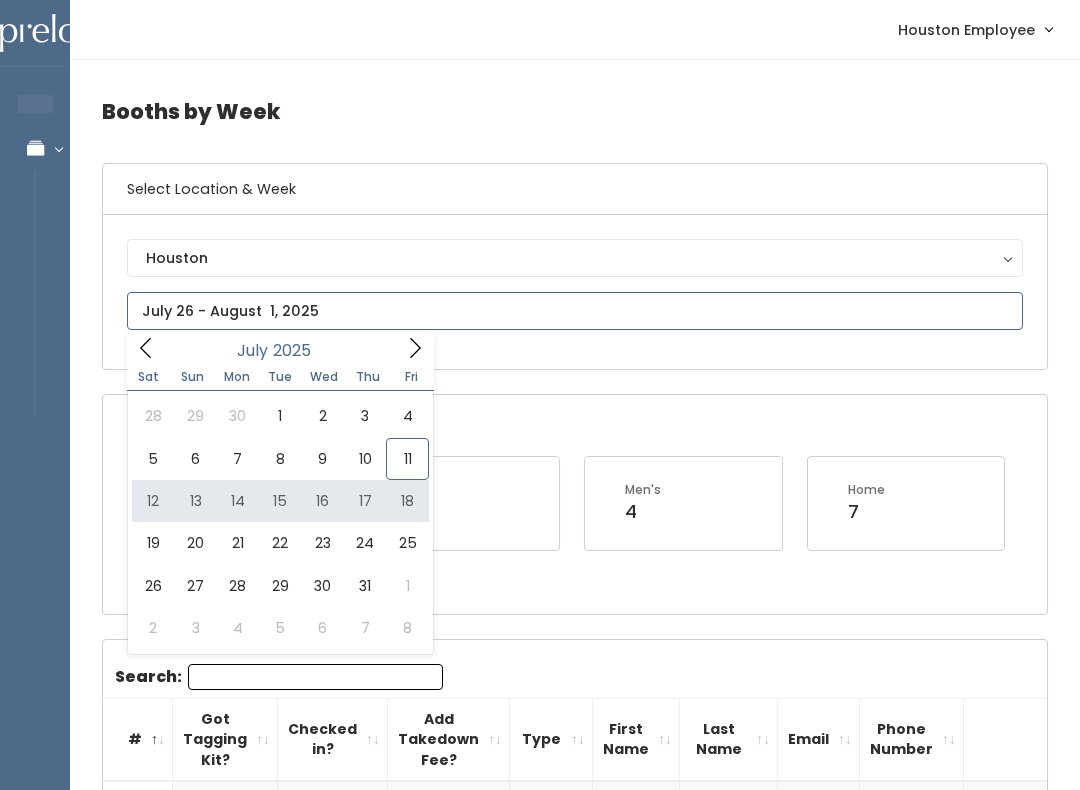 type on "[DATE] to [DATE]" 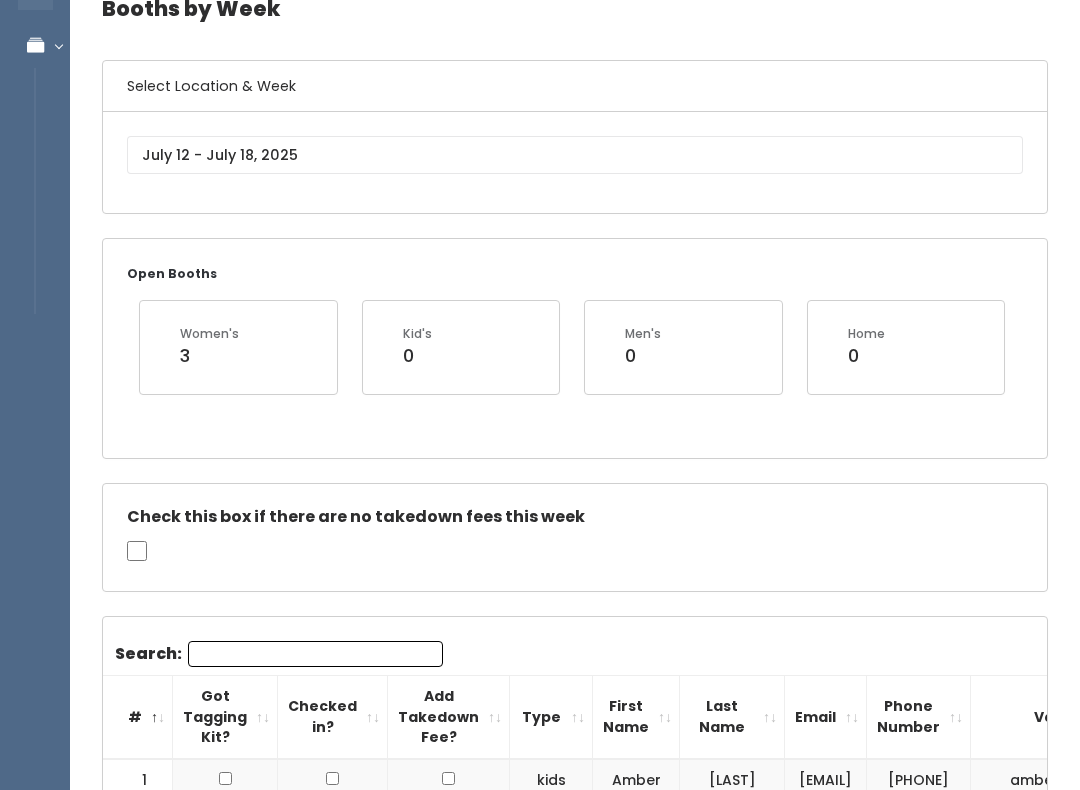 scroll, scrollTop: 0, scrollLeft: 0, axis: both 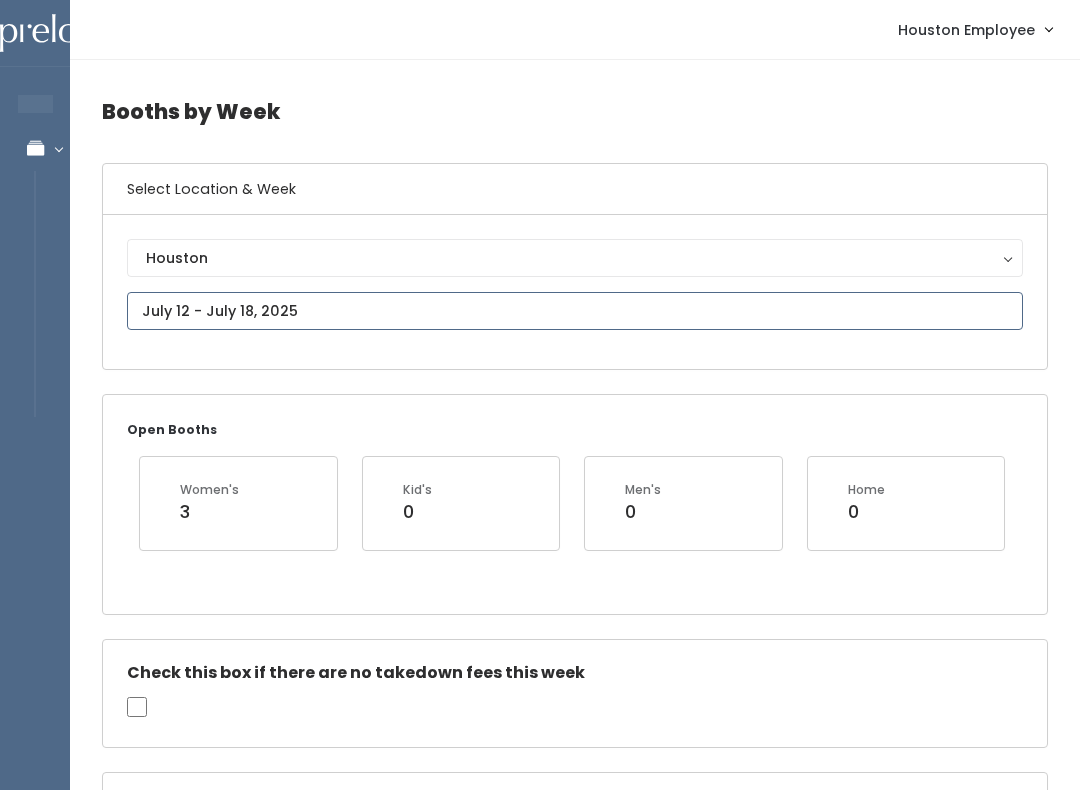 click on "EMPLOYEES
Manage Bookings
Booths by Week
All Bookings
Bookings with Booths
Booth Discounts
Seller Check-in
Houston Employee
Admin Home
My bookings
Account settings" at bounding box center [540, 1926] 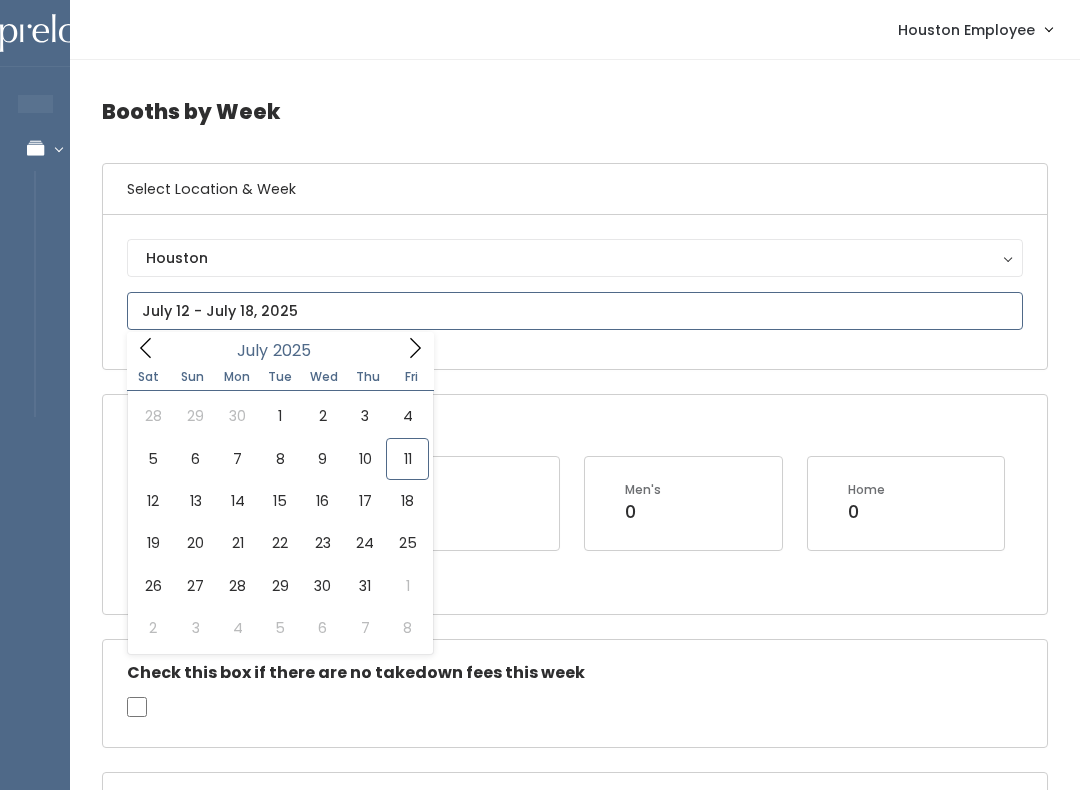 click 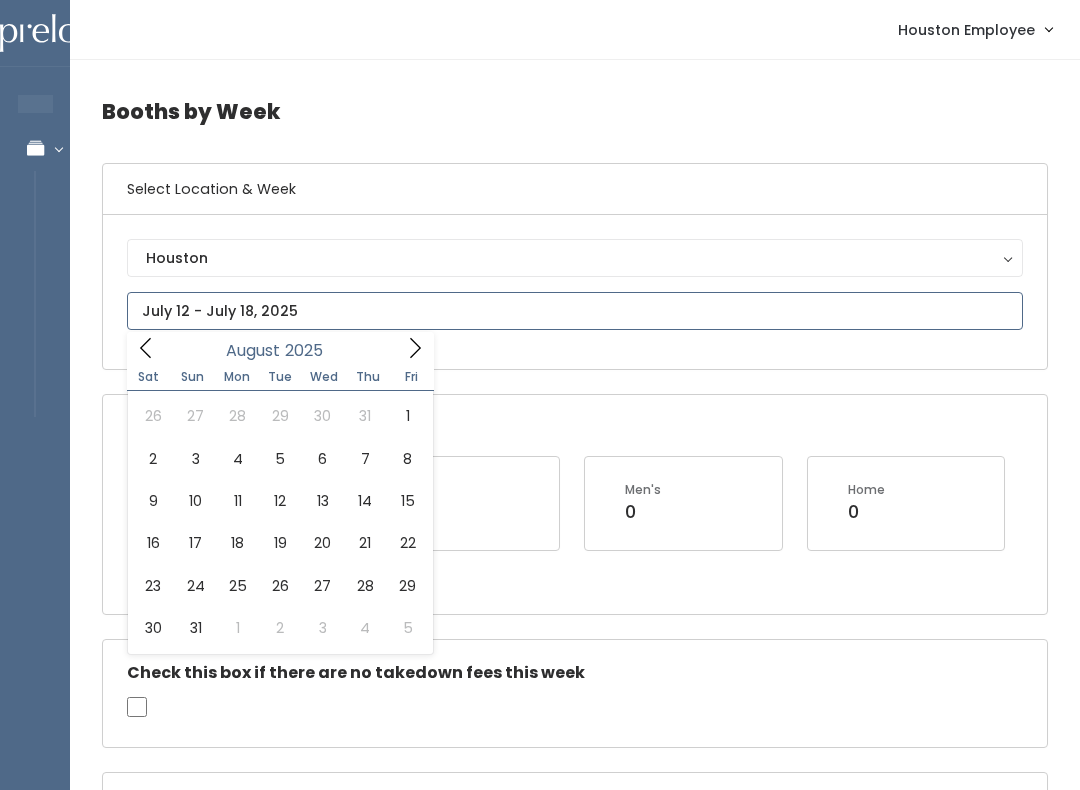 type on "August 2 to August 8" 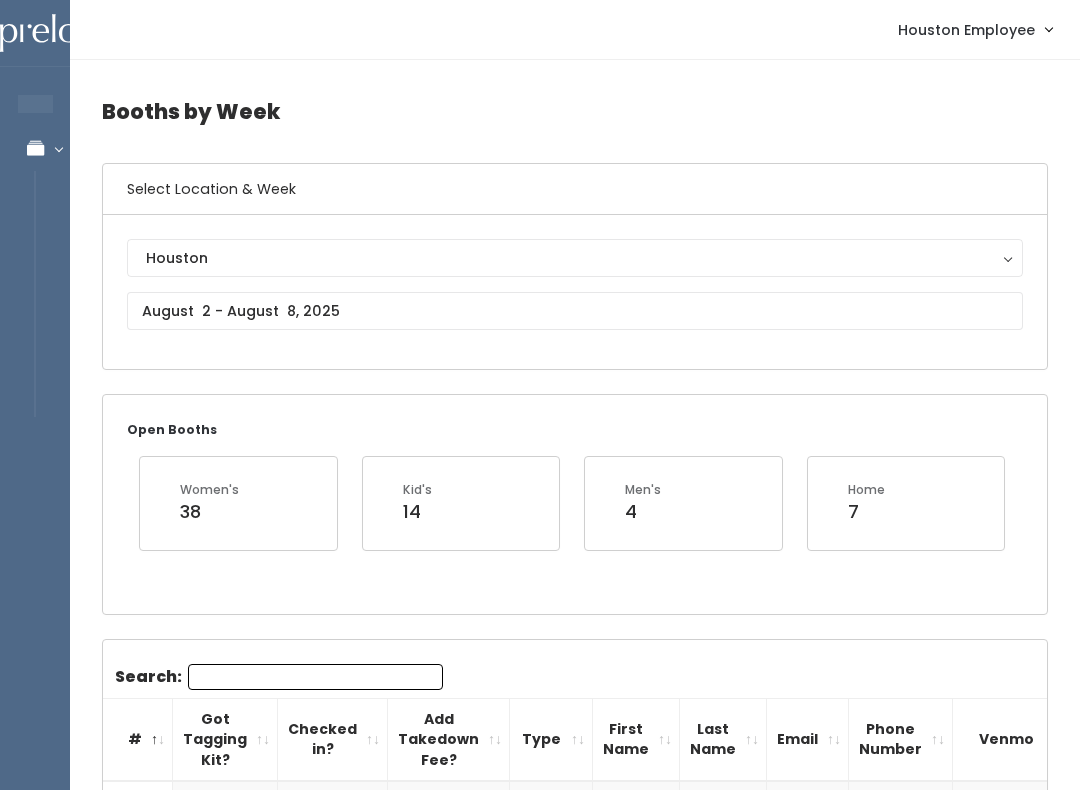 scroll, scrollTop: 0, scrollLeft: 0, axis: both 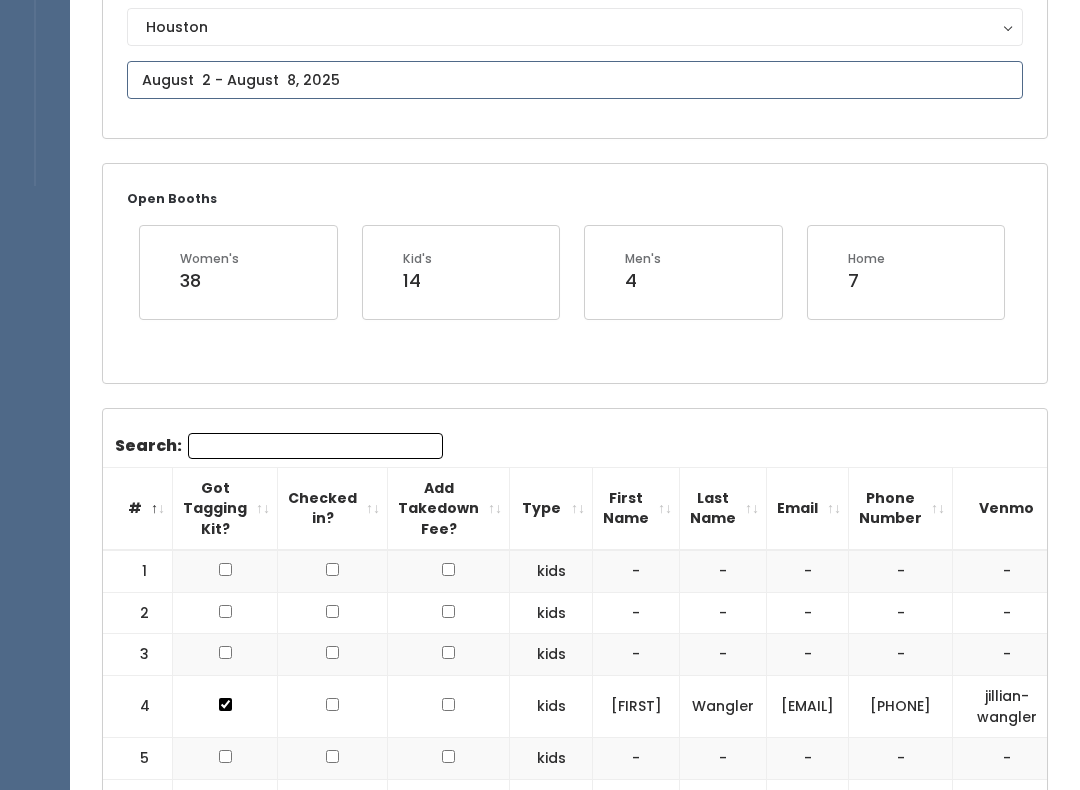 click at bounding box center (575, 80) 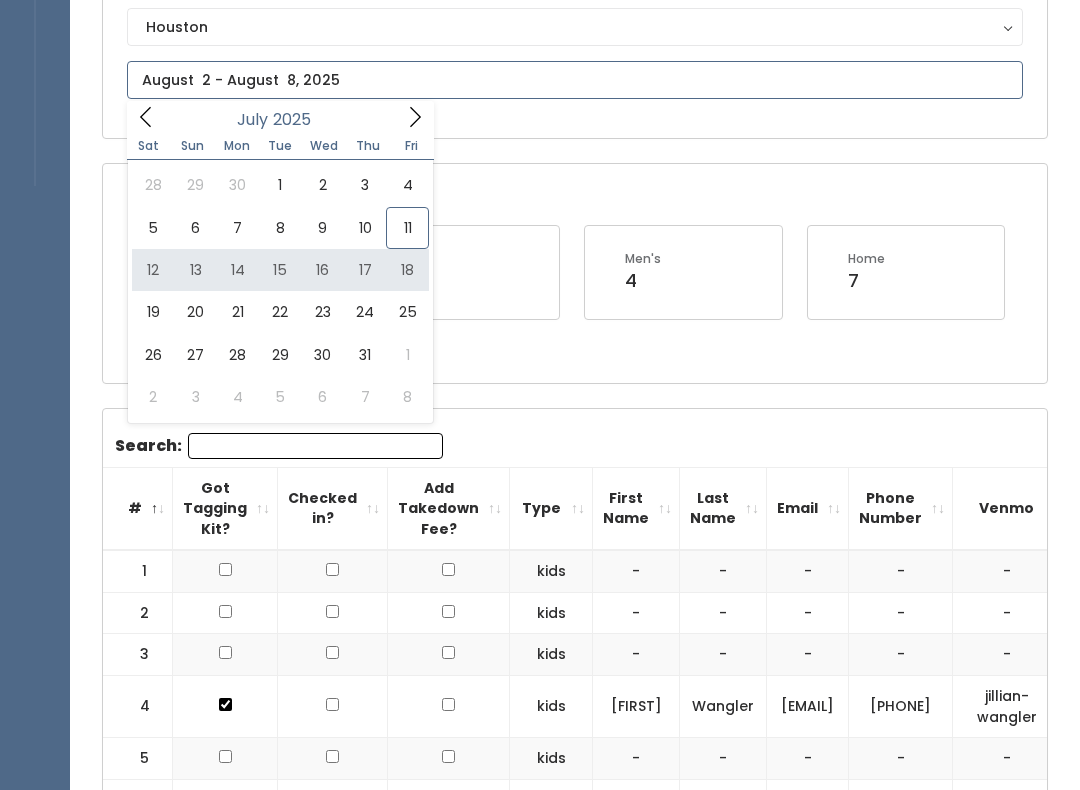 type on "July 12 to July 18" 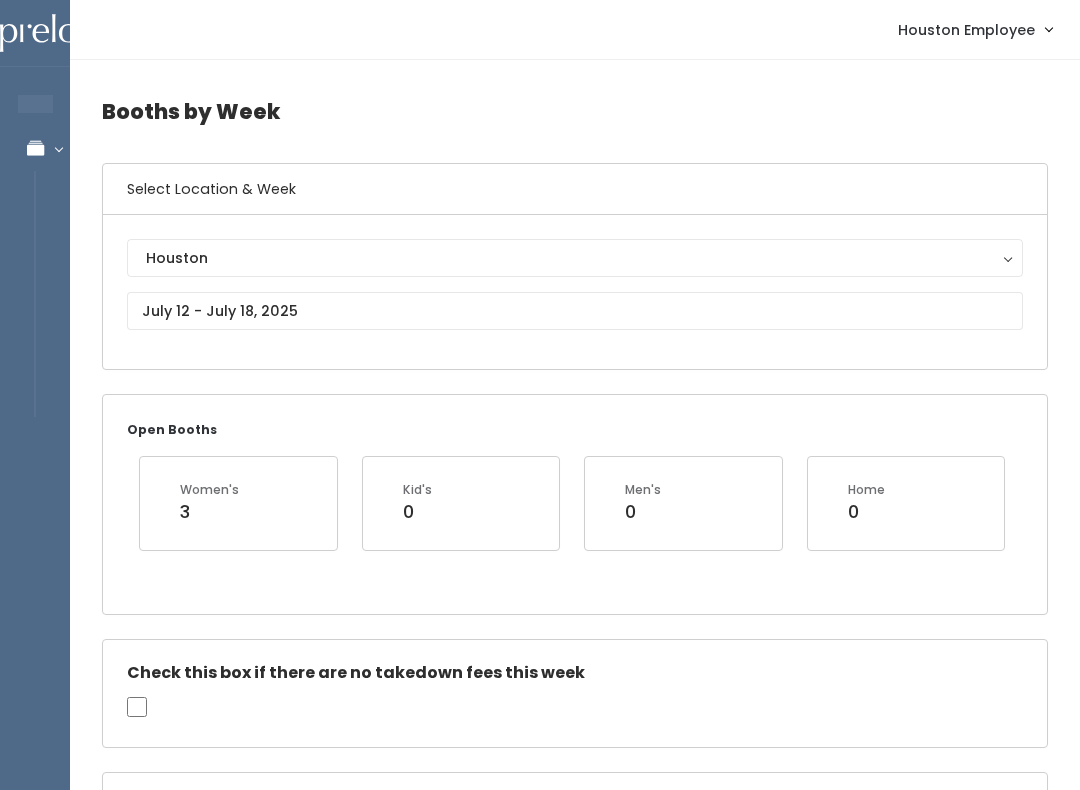 scroll, scrollTop: 0, scrollLeft: 0, axis: both 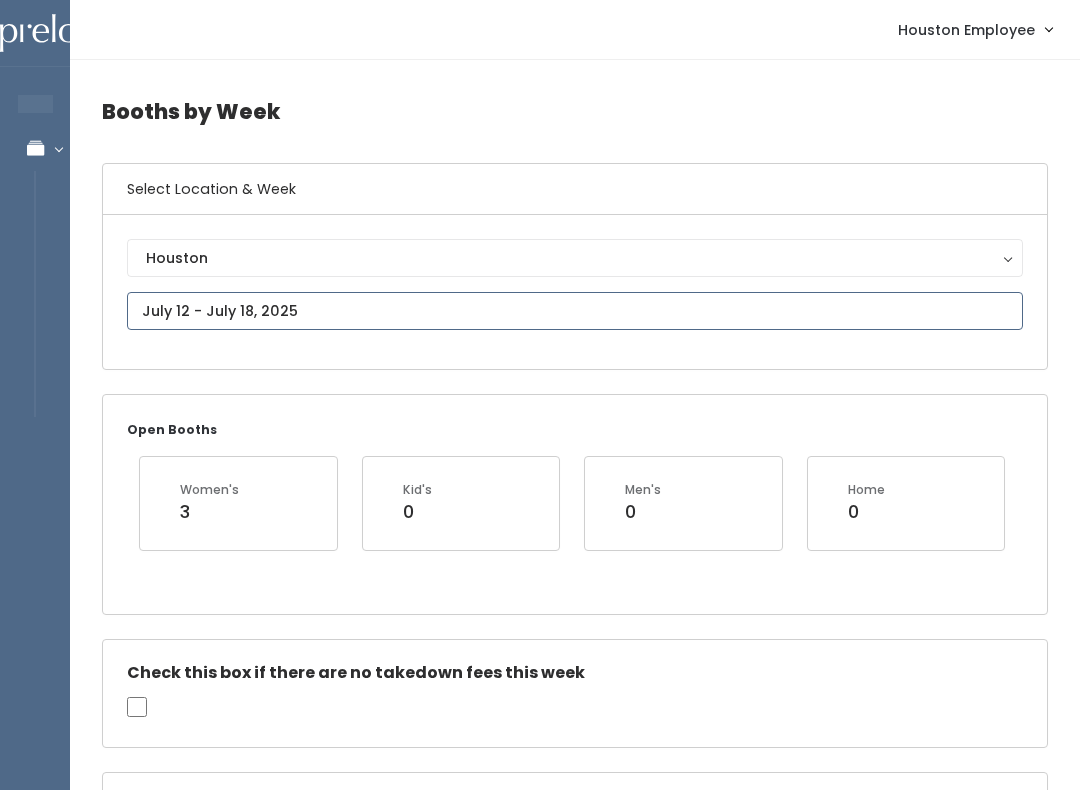 click at bounding box center (575, 311) 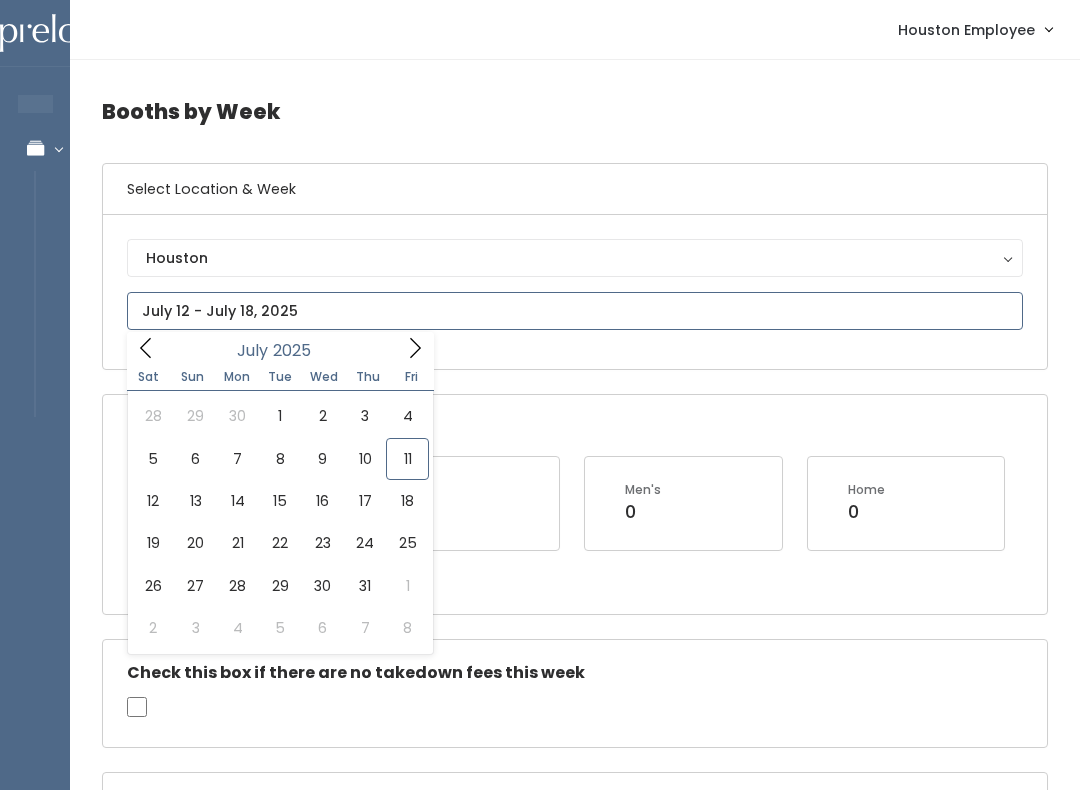 click 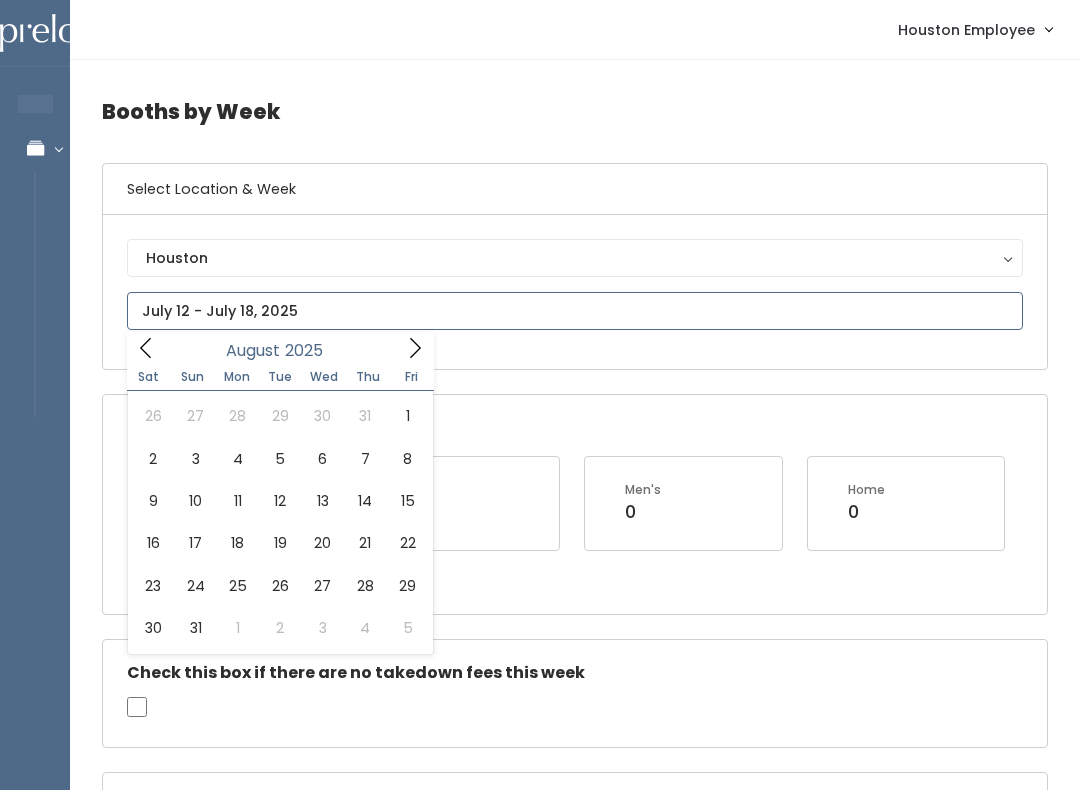 type on "[MONTH] [DAY] to [MONTH] [DAY]" 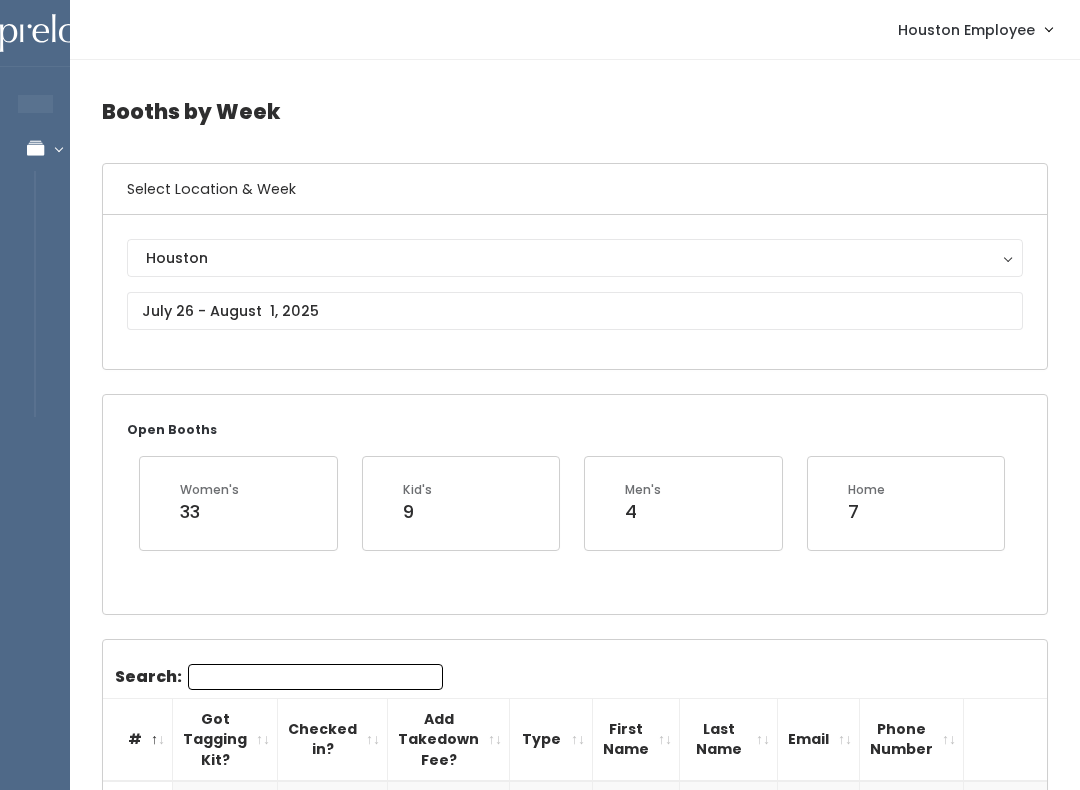 scroll, scrollTop: 0, scrollLeft: 0, axis: both 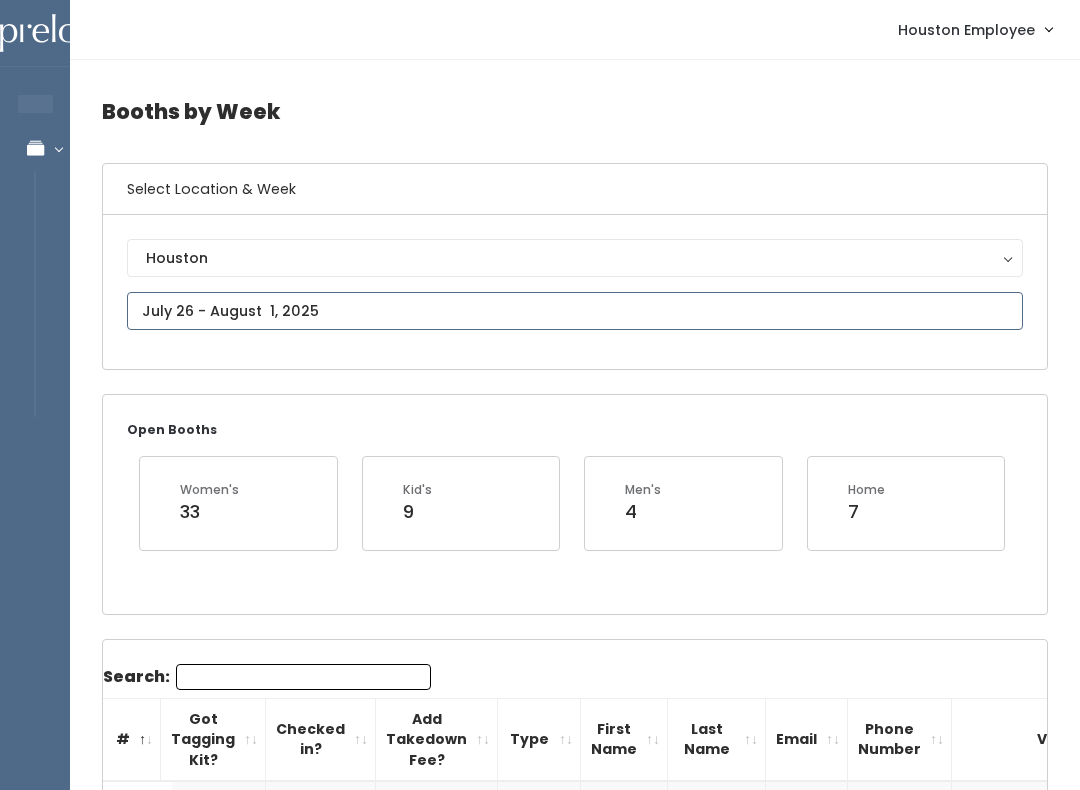 click at bounding box center (575, 311) 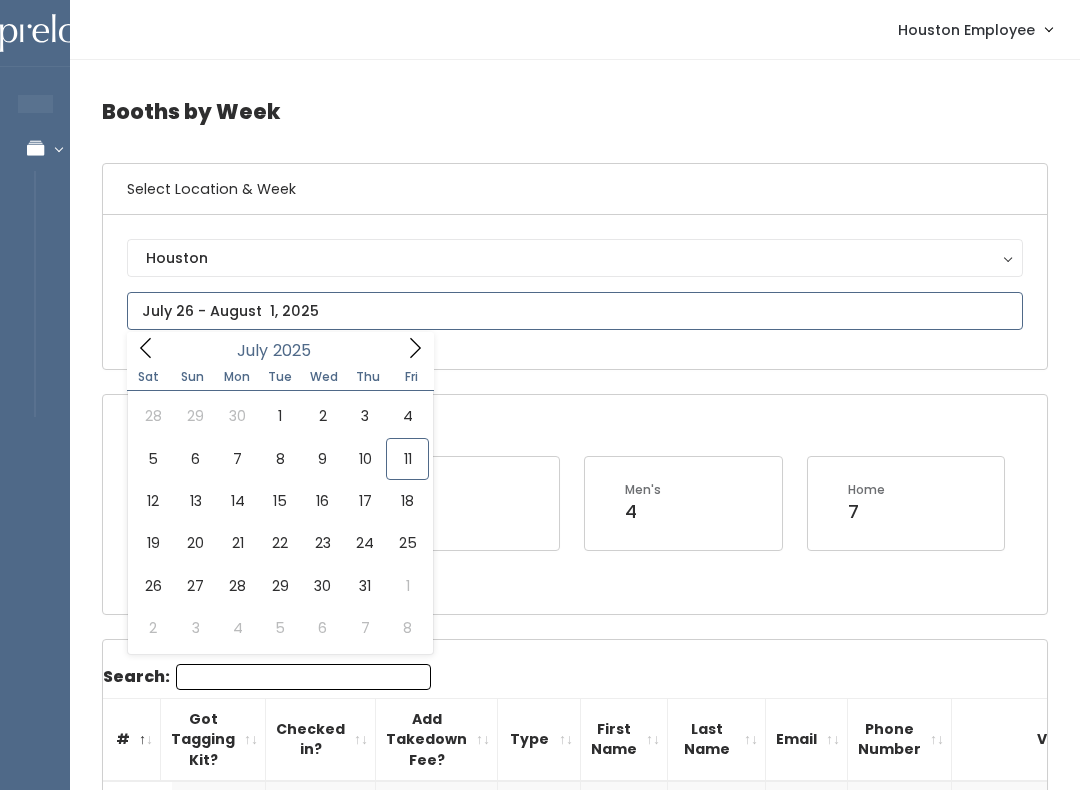 click 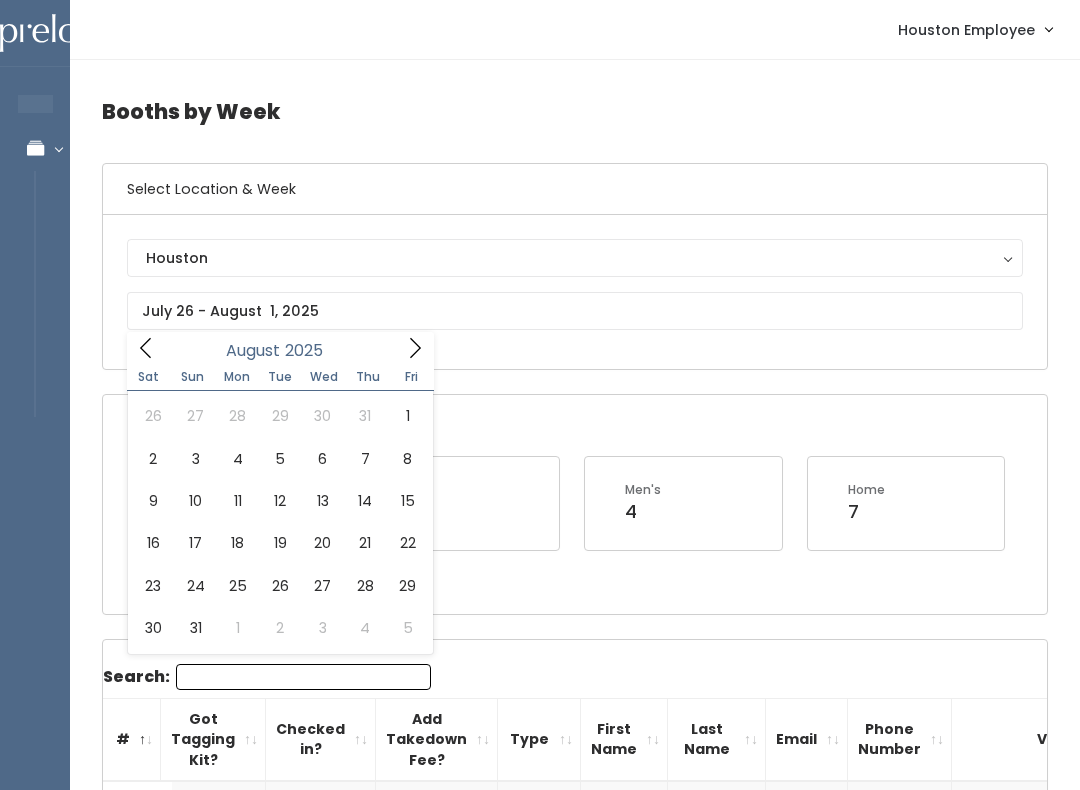 click on "Booths by Week
Select Location & Week
Houston
Layton
Provo
Sandy
Spanish Fork
Houston
Open Booths
Women's
33
Kid's
9
Men's  4 7" at bounding box center (575, 1883) 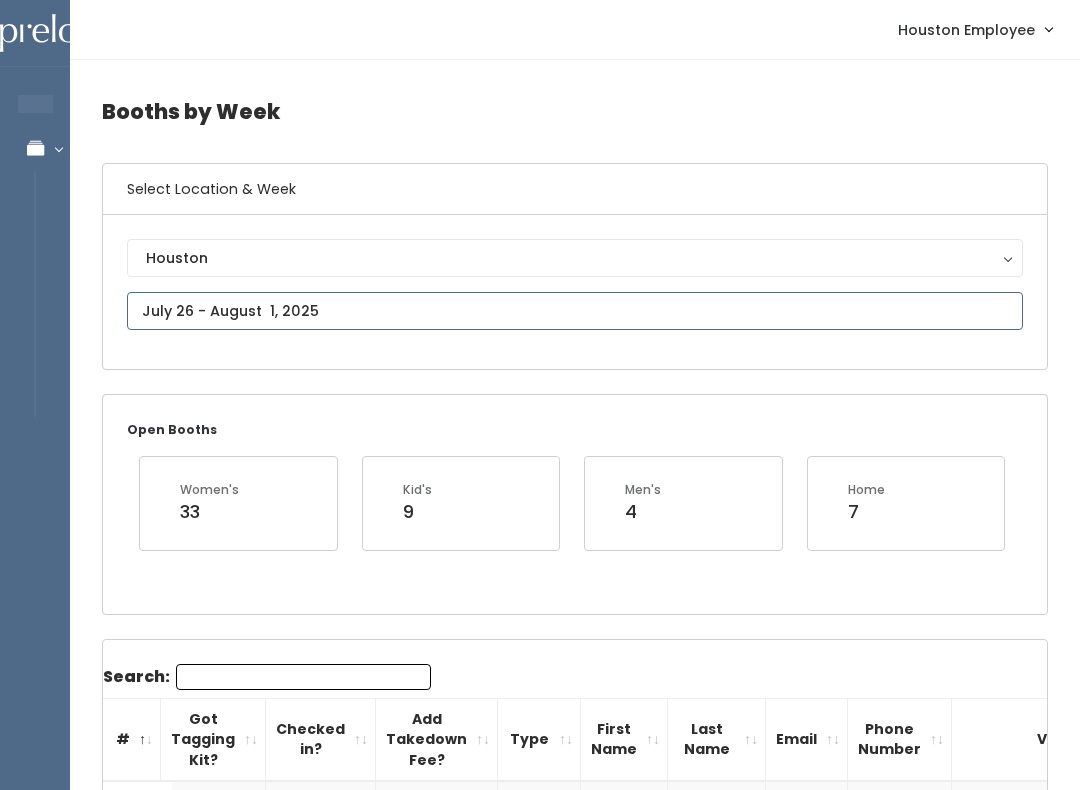 click on "EMPLOYEES
Manage Bookings
Booths by Week
All Bookings
Bookings with Booths
Booth Discounts
Seller Check-in
Houston Employee
Admin Home
My bookings
Account settings" at bounding box center (540, 1879) 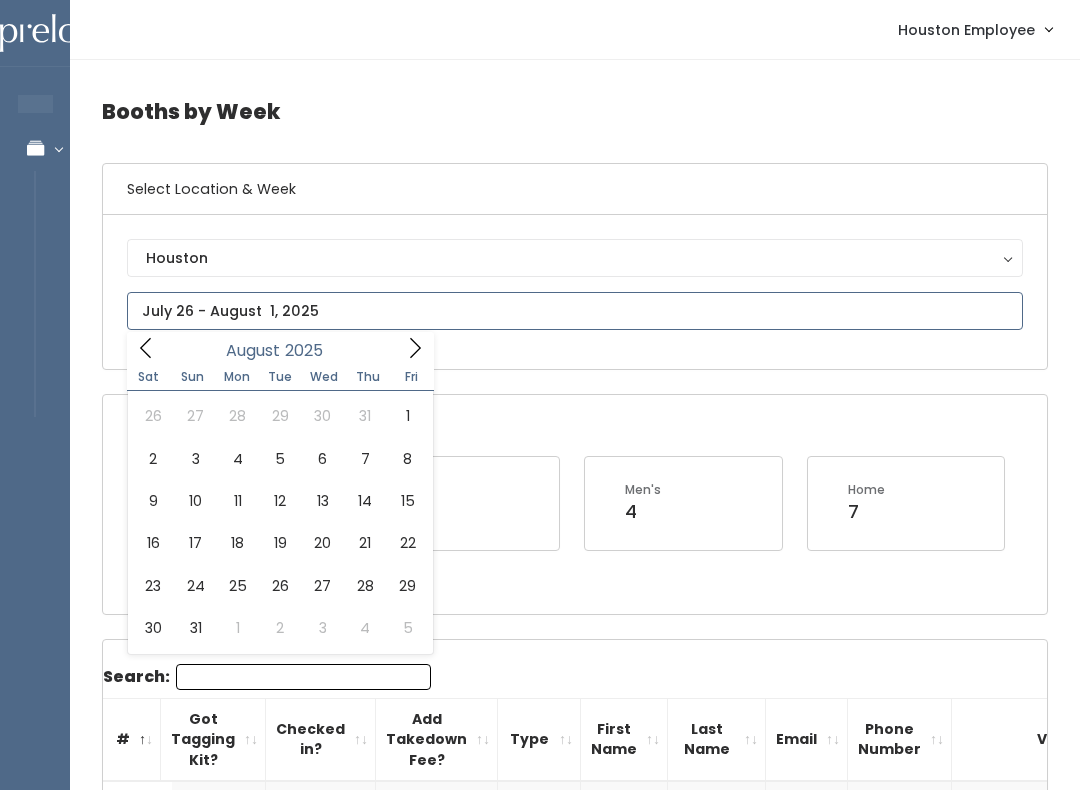 click 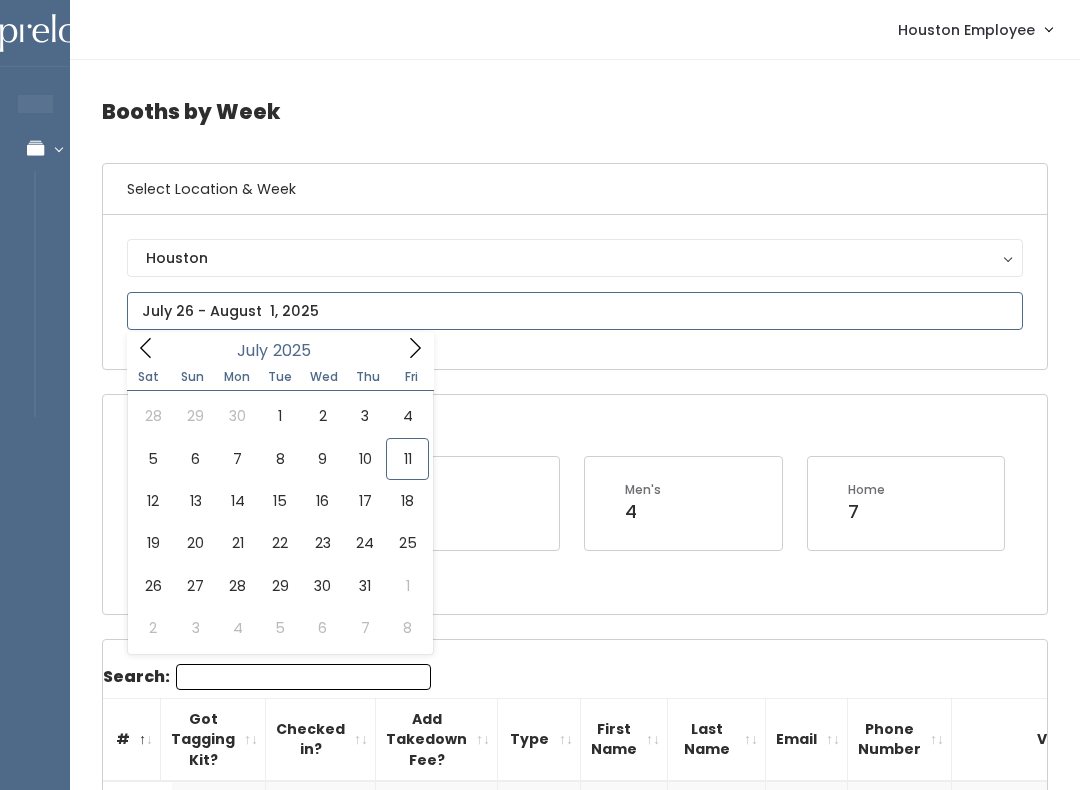 click 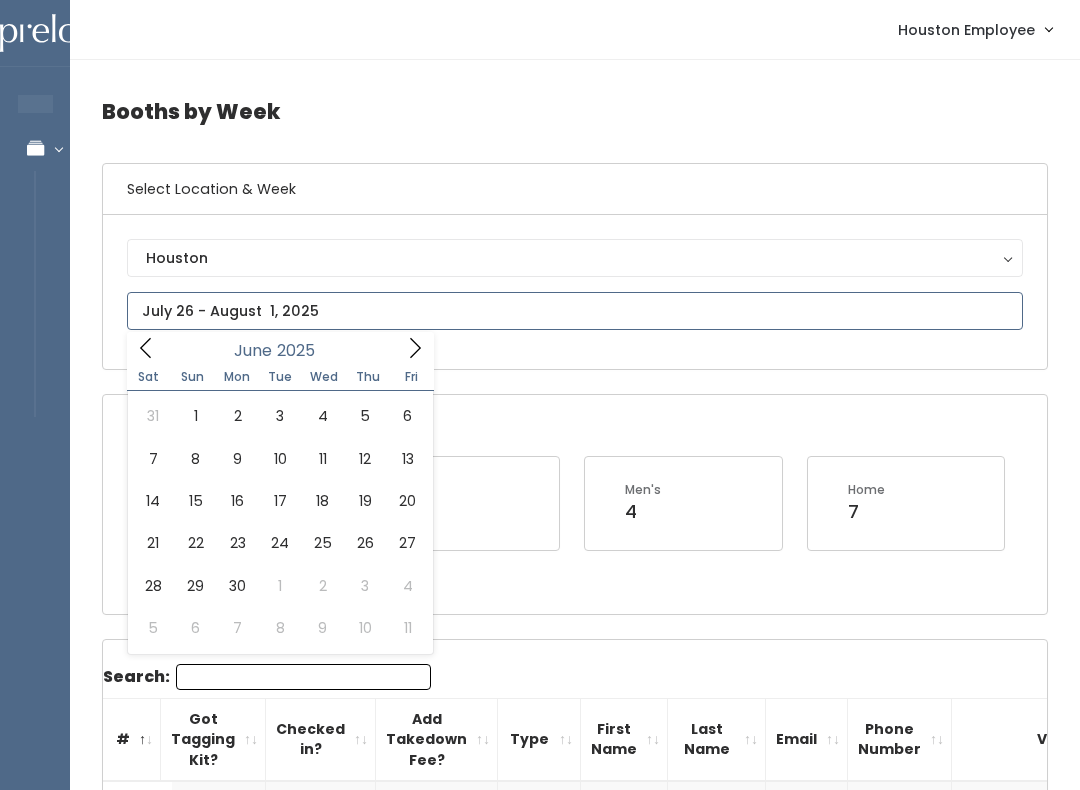 click 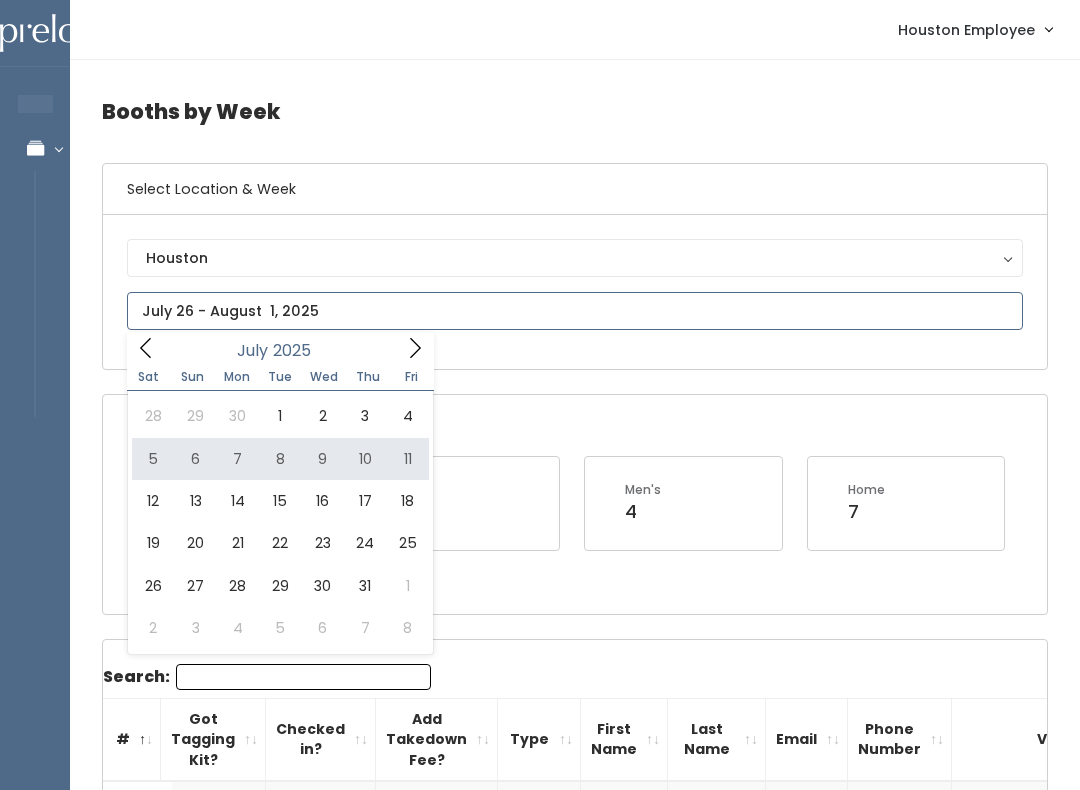 type on "July 5 to July 11" 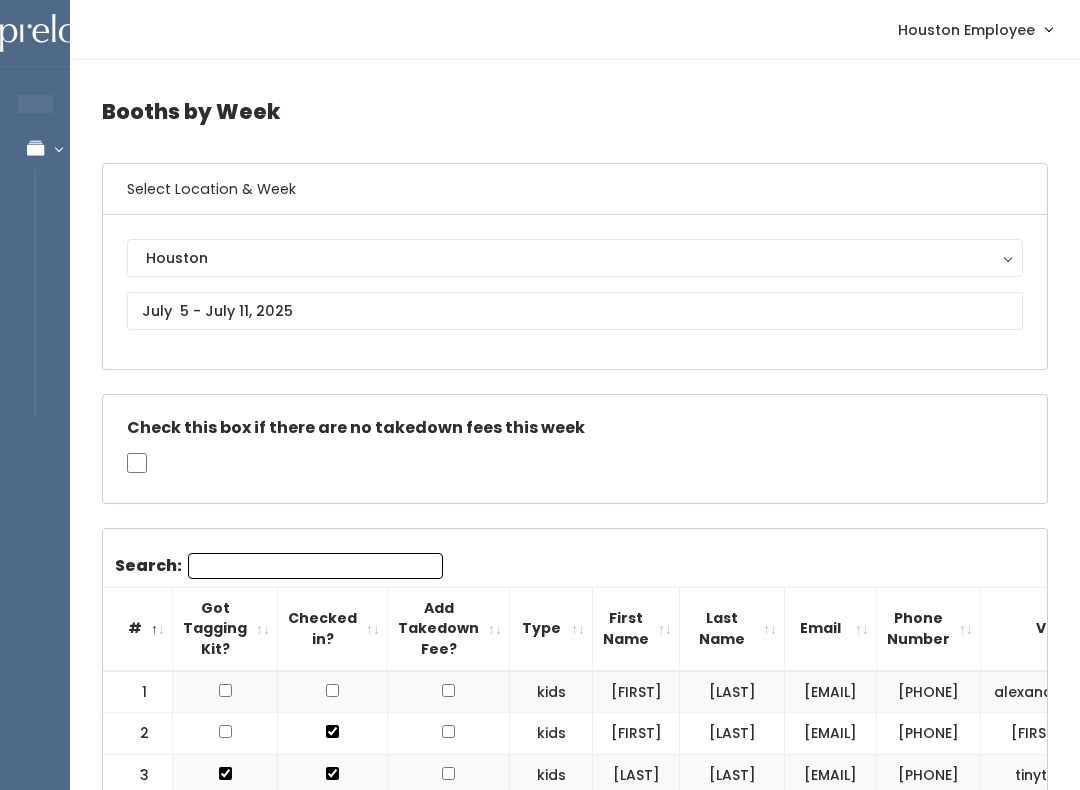 scroll, scrollTop: 0, scrollLeft: 0, axis: both 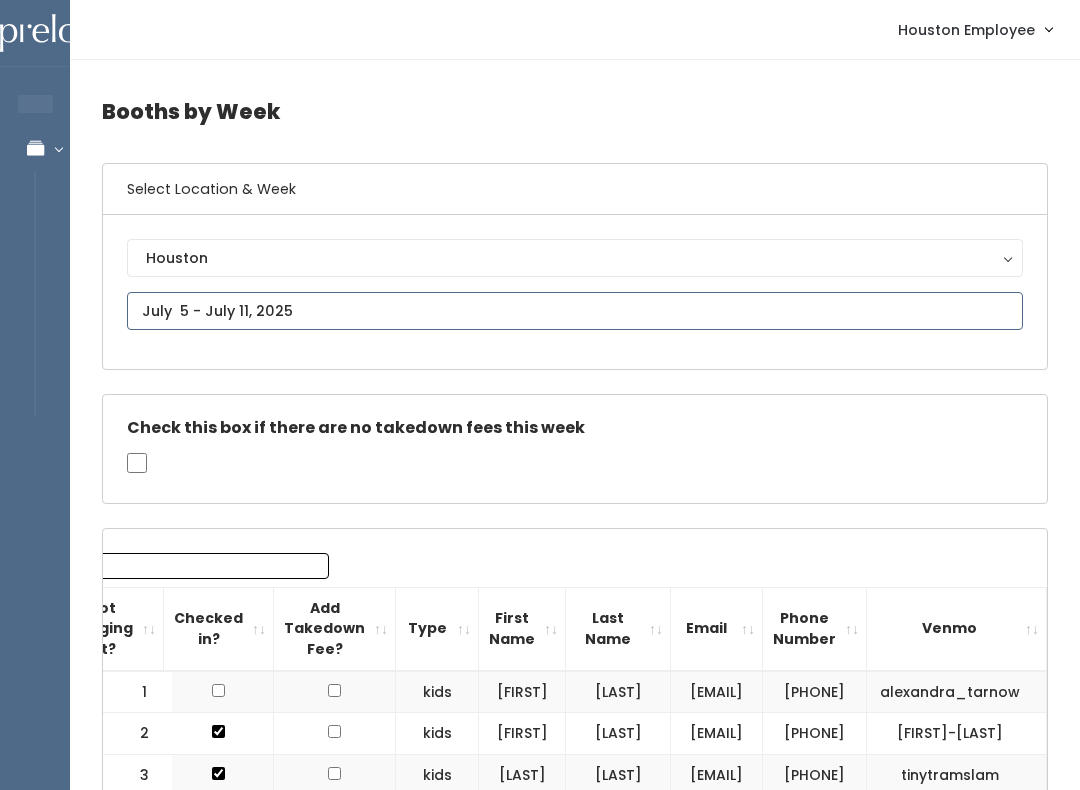 click on "EMPLOYEES
Manage Bookings
Booths by Week
All Bookings
Bookings with Booths
Booth Discounts
Seller Check-in
Houston Employee
Admin Home
My bookings
Account settings" at bounding box center (540, 1989) 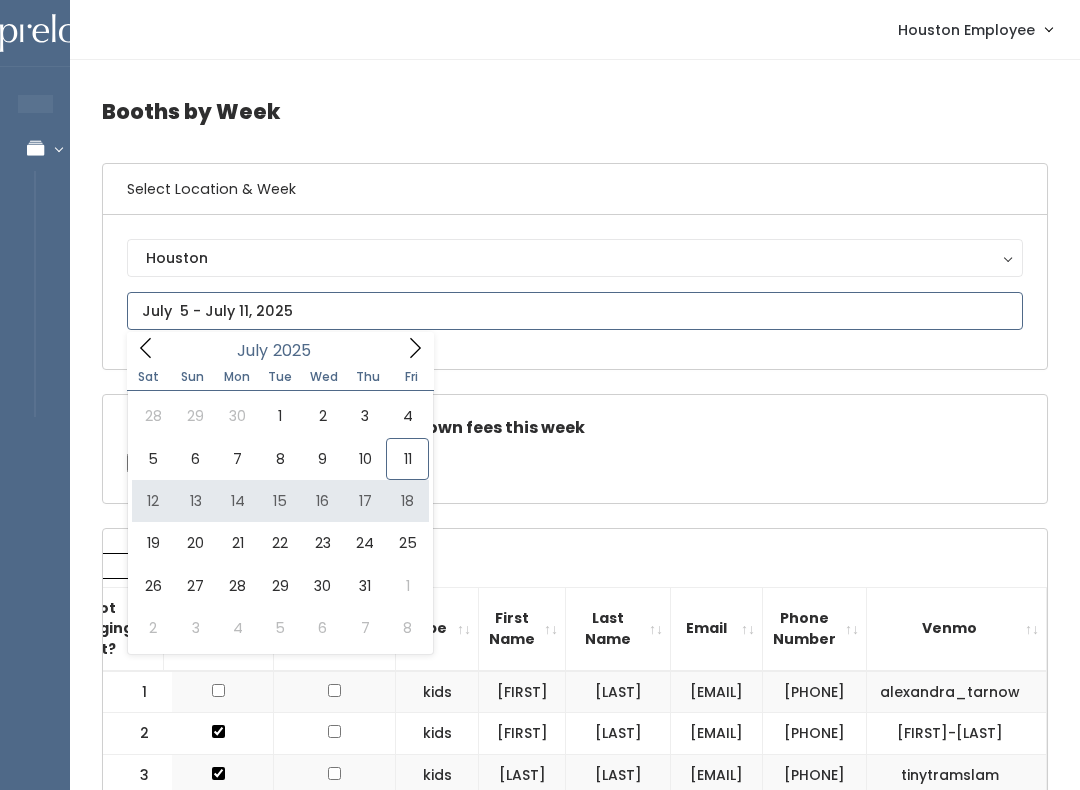 type on "July 12 to July 18" 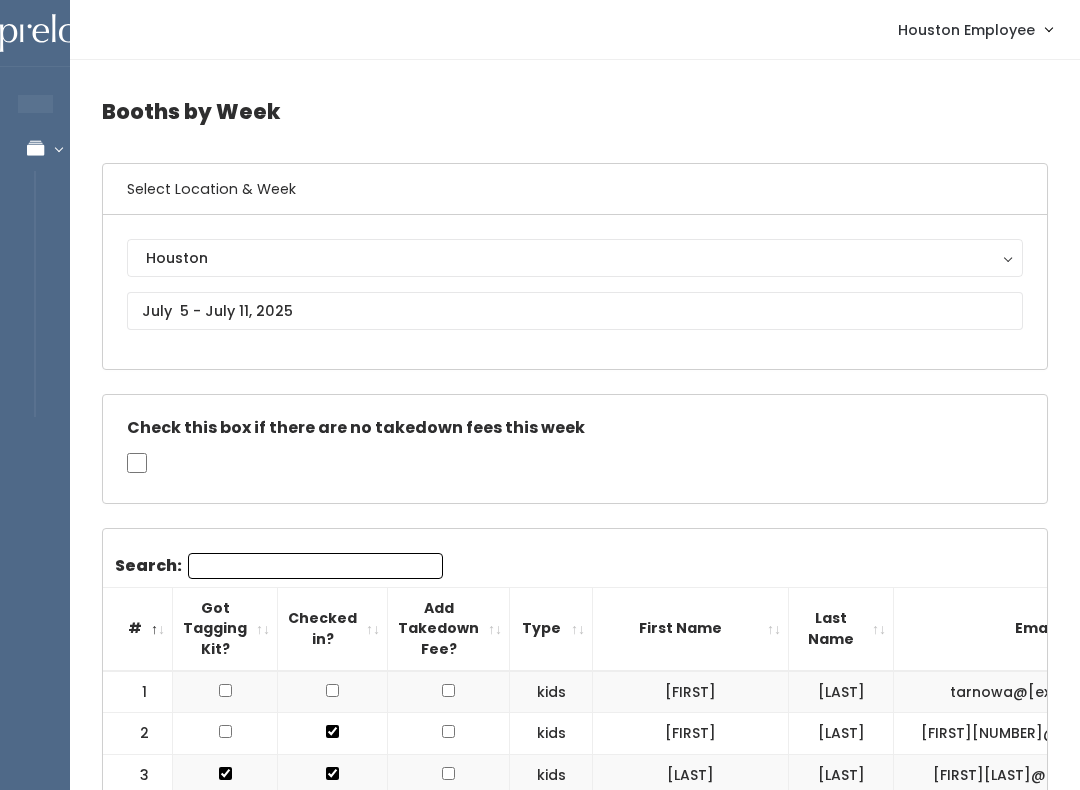 scroll, scrollTop: 974, scrollLeft: 0, axis: vertical 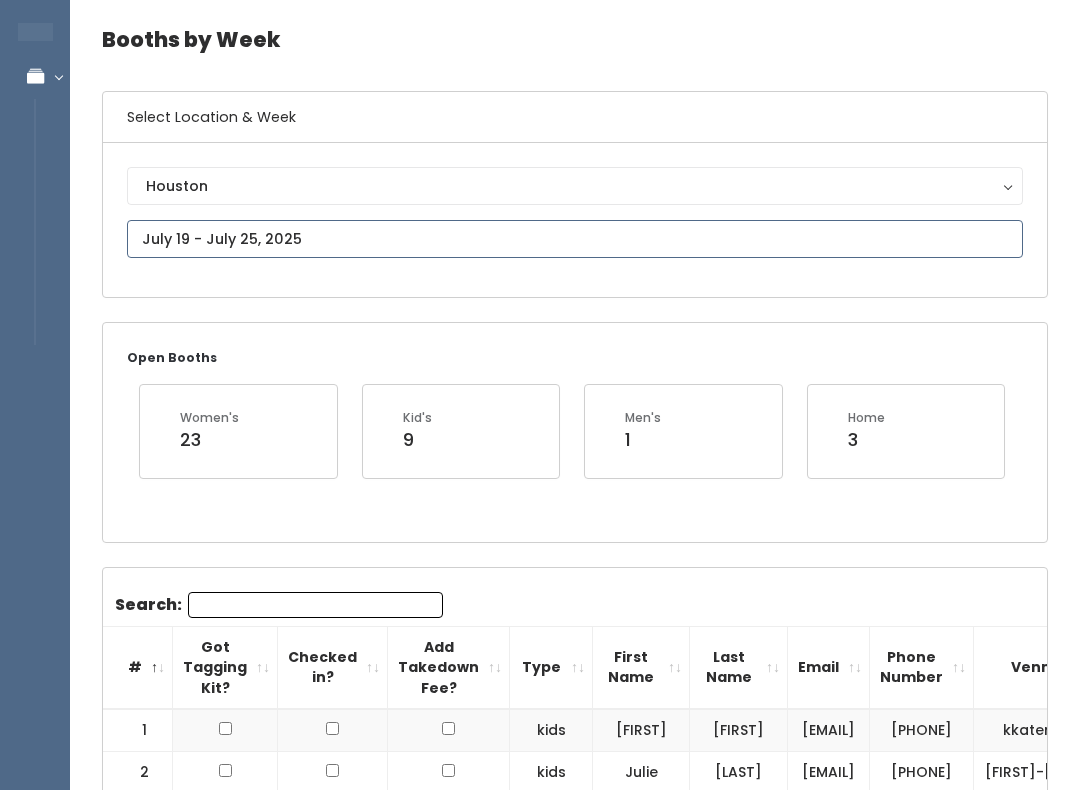 click on "EMPLOYEES
Manage Bookings
Booths by Week
All Bookings
Bookings with Booths
Booth Discounts
Seller Check-in
Houston Employee
Admin Home
My bookings
Logout" at bounding box center (540, 1860) 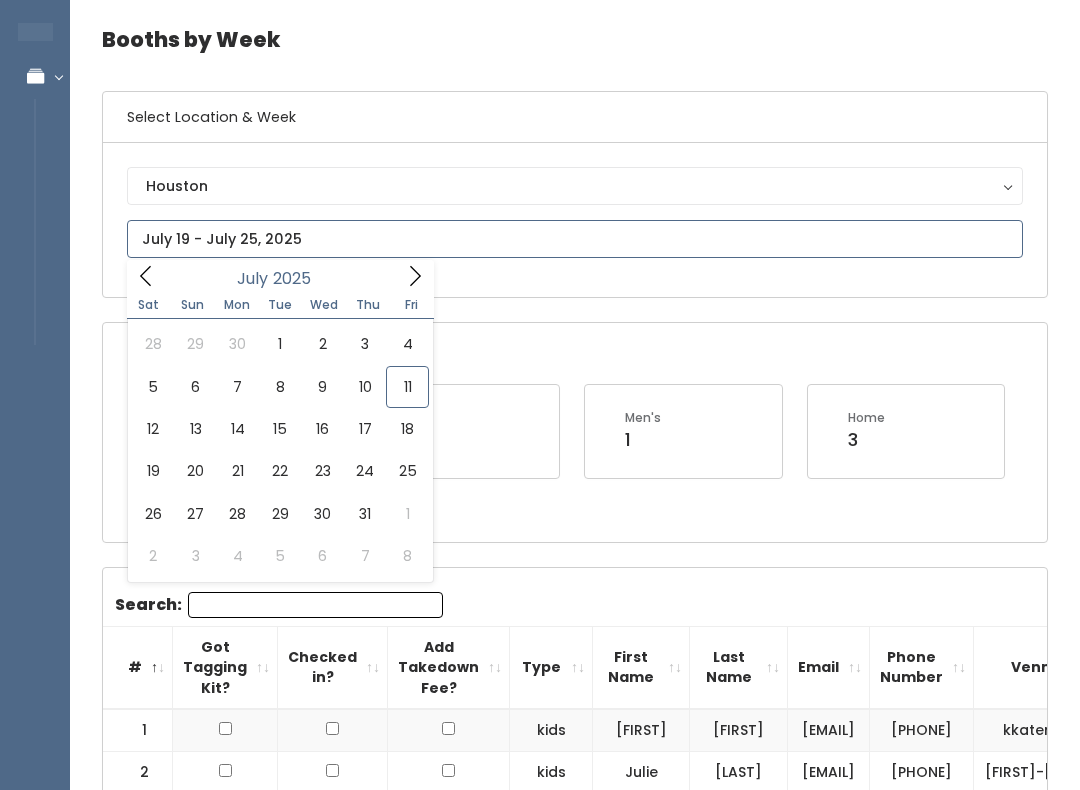 scroll, scrollTop: 72, scrollLeft: 0, axis: vertical 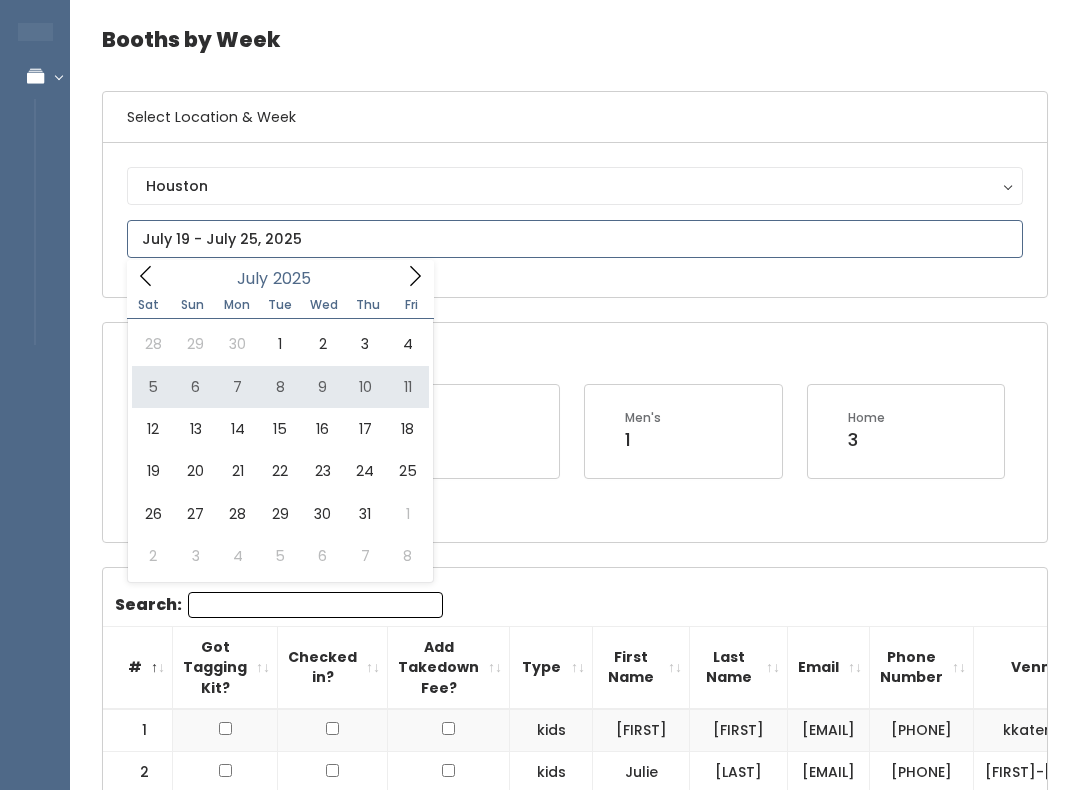 type on "July 5 to July 11" 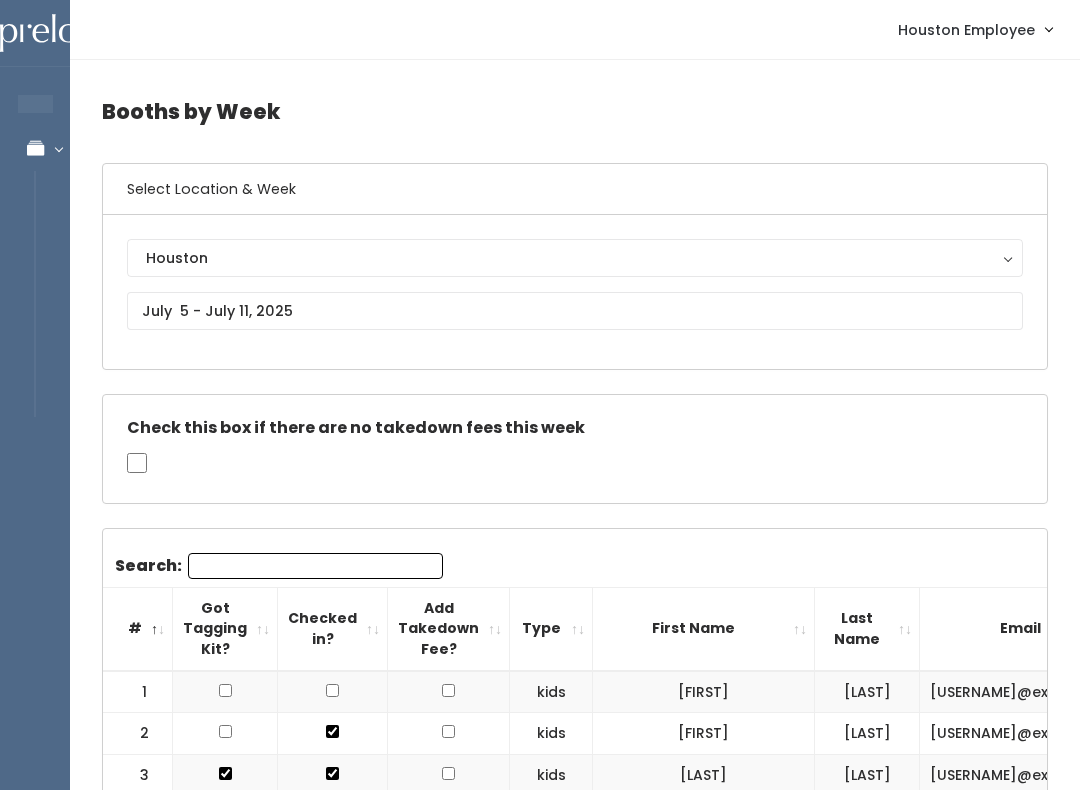 scroll, scrollTop: 0, scrollLeft: 0, axis: both 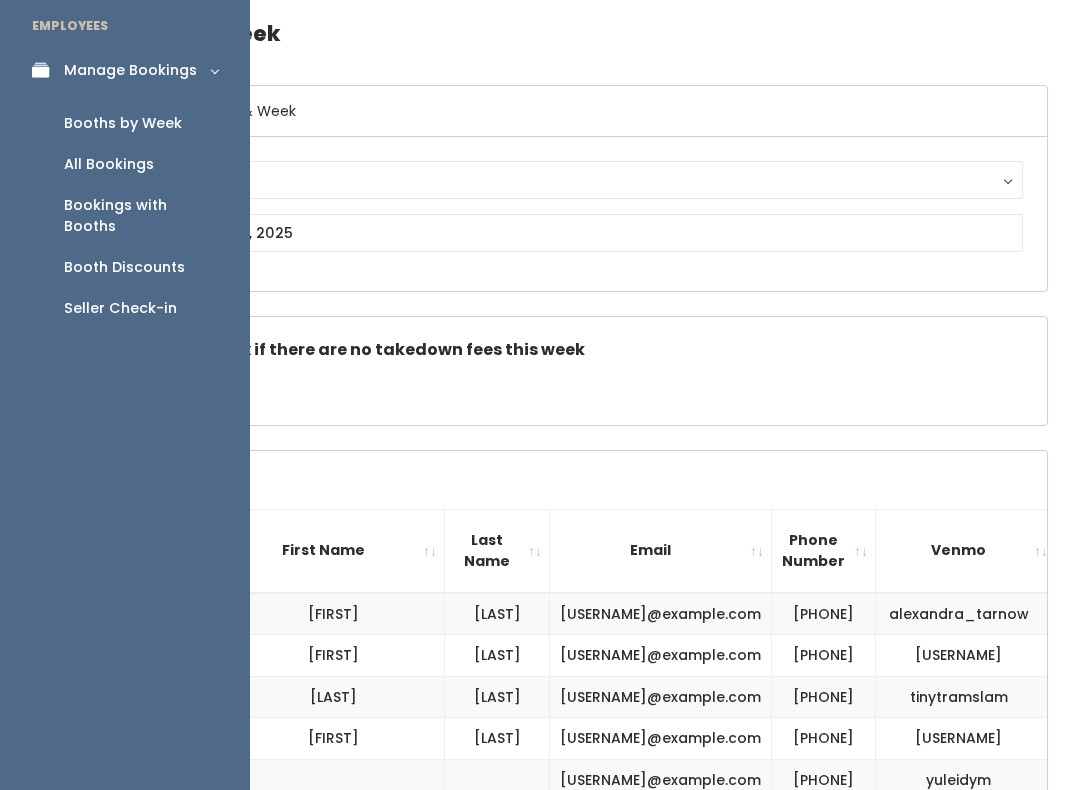 click on "Booth Discounts" at bounding box center (125, 267) 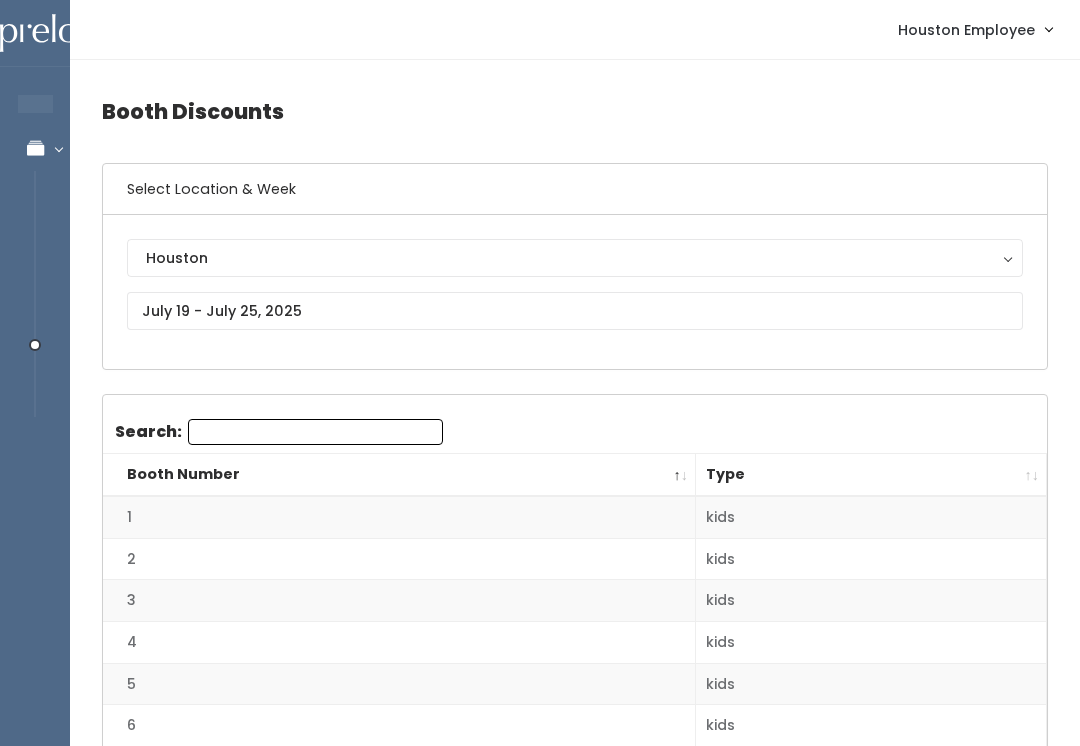 scroll, scrollTop: 0, scrollLeft: 0, axis: both 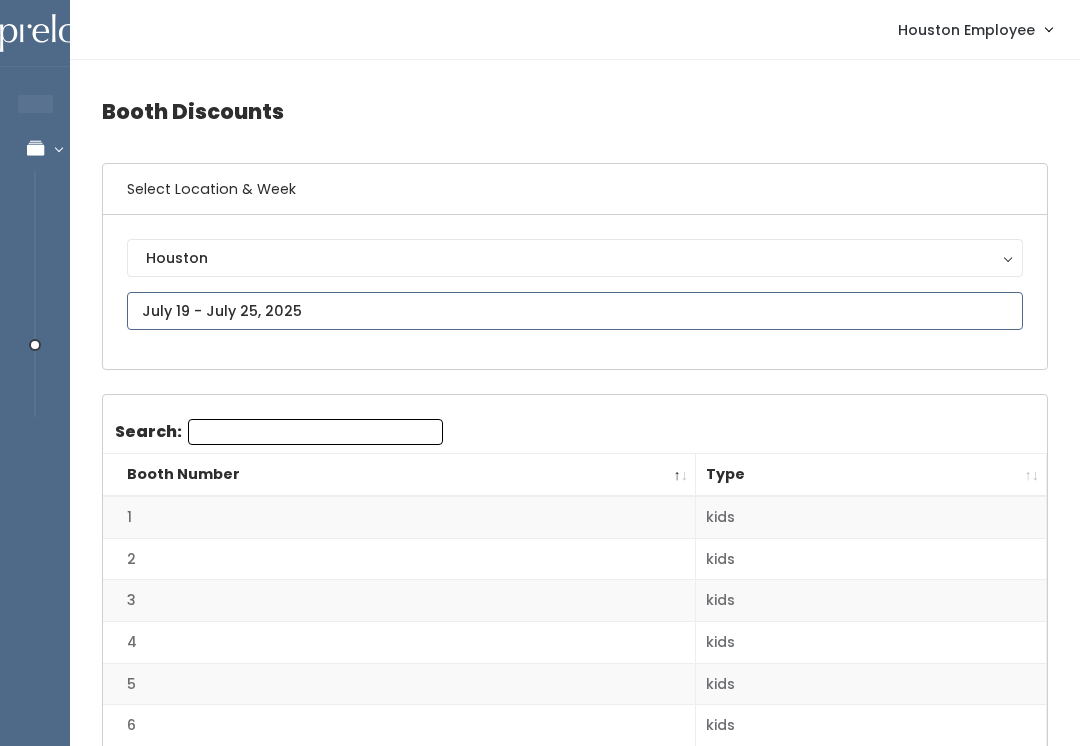 click at bounding box center [575, 311] 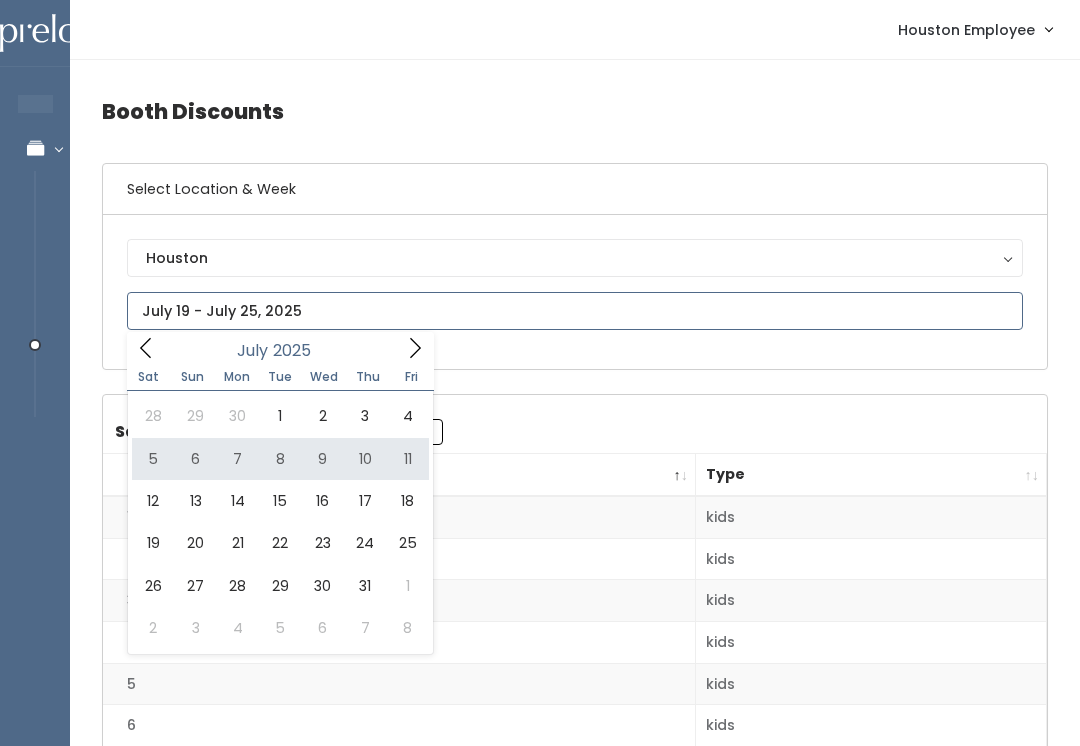 type on "[MONTH] [NUMBER] to [MONTH] [NUMBER]" 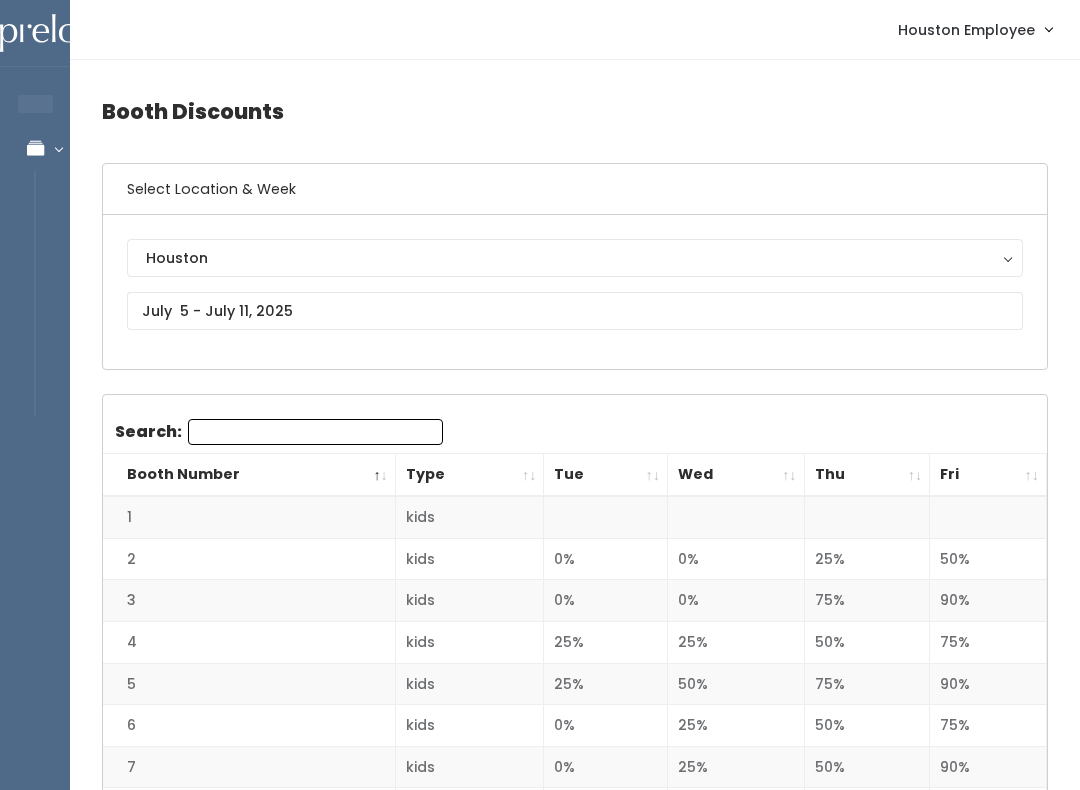 scroll, scrollTop: 0, scrollLeft: 0, axis: both 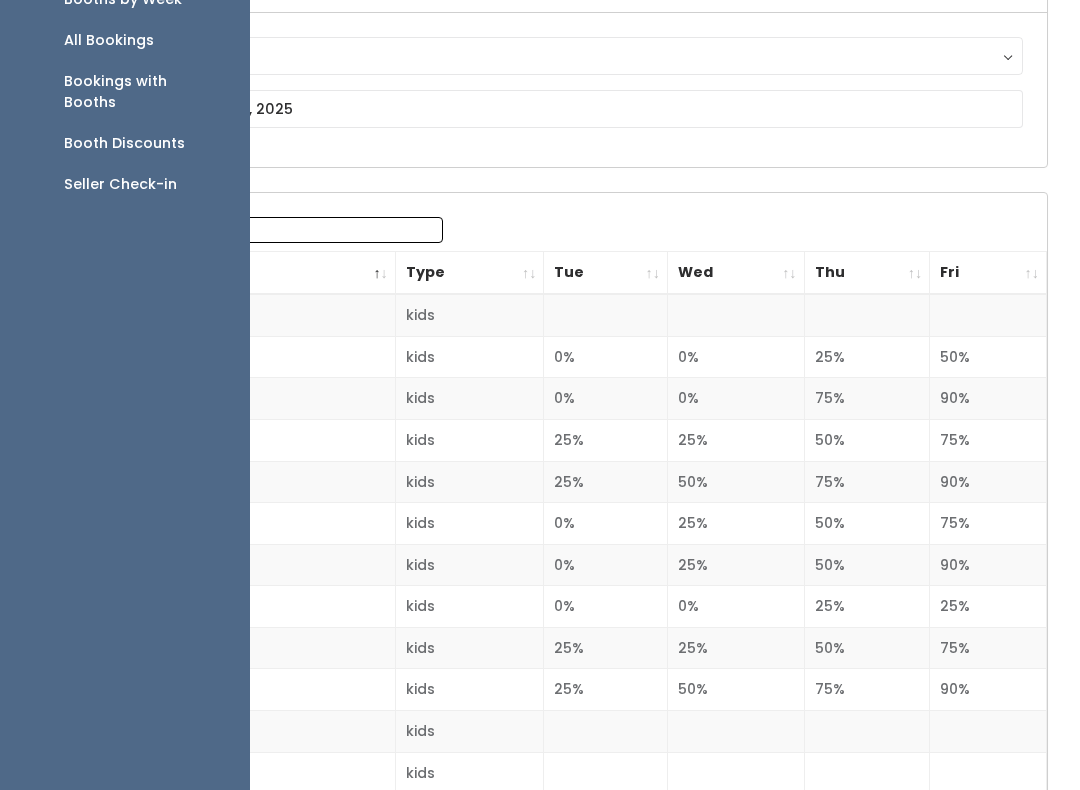click on "Seller Check-in" at bounding box center [125, 184] 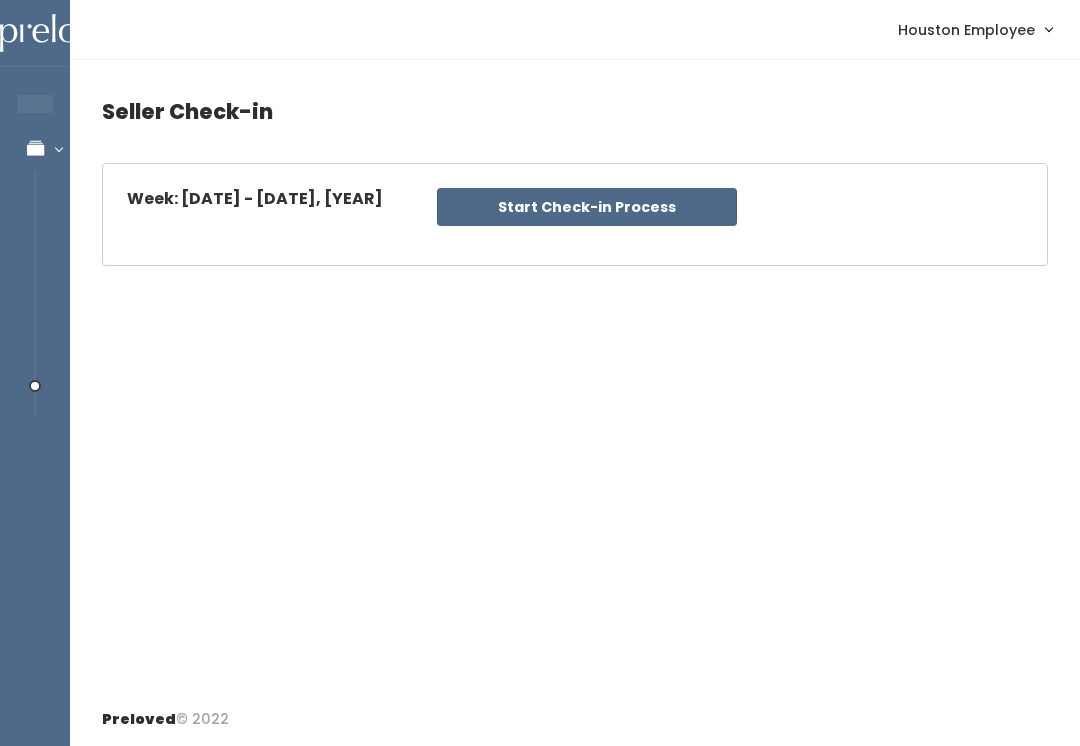 scroll, scrollTop: 0, scrollLeft: 0, axis: both 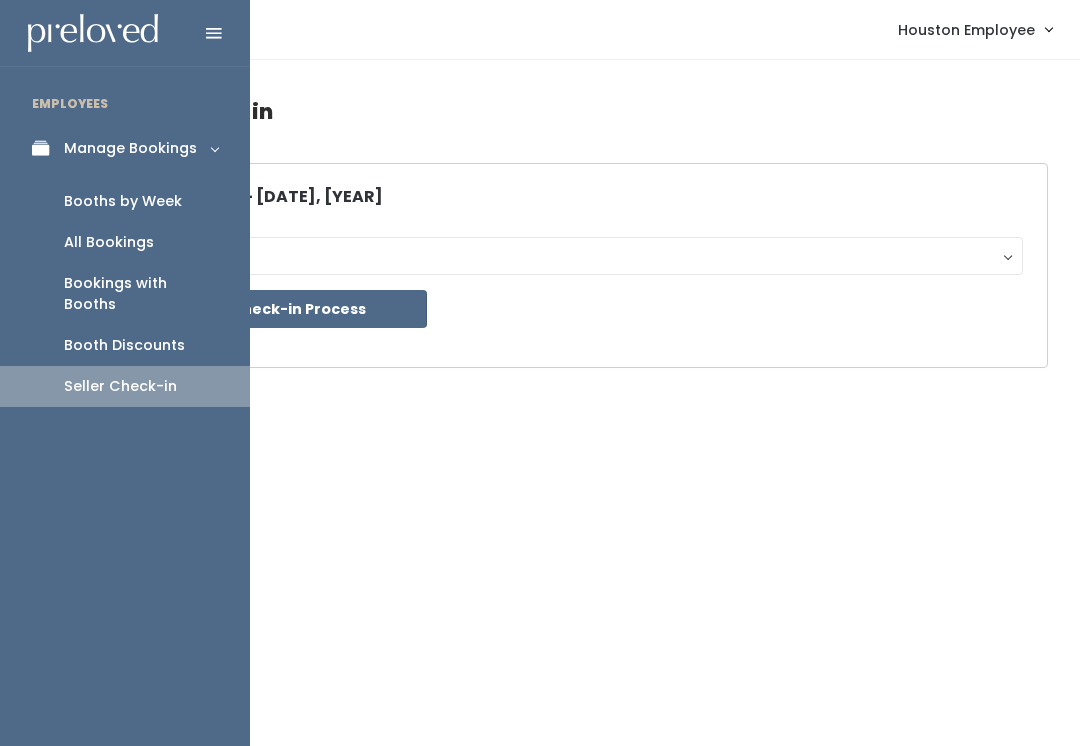 click on "Booths by Week" at bounding box center [125, 201] 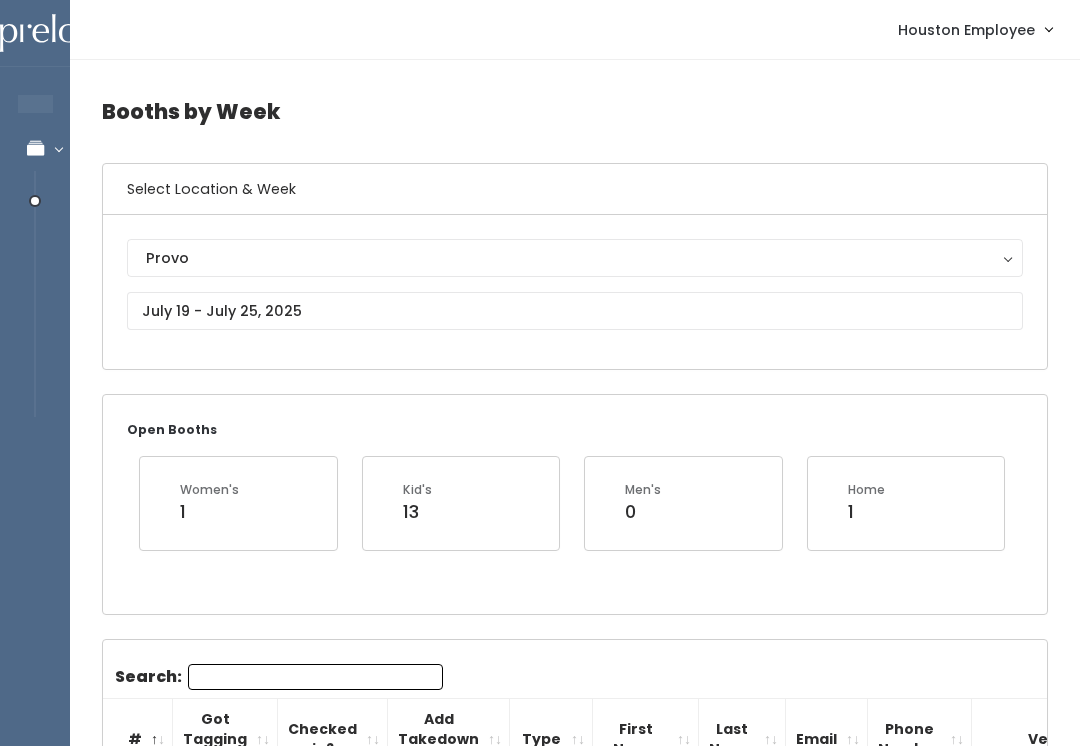 scroll, scrollTop: 0, scrollLeft: 0, axis: both 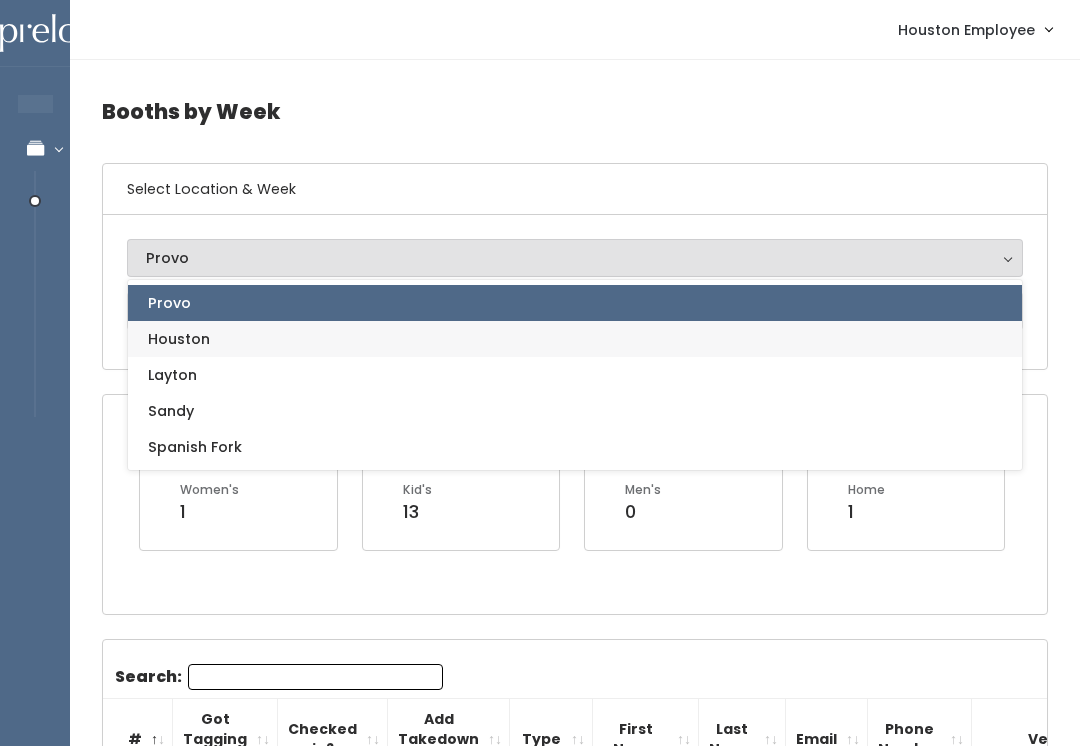 click on "Houston" at bounding box center [575, 339] 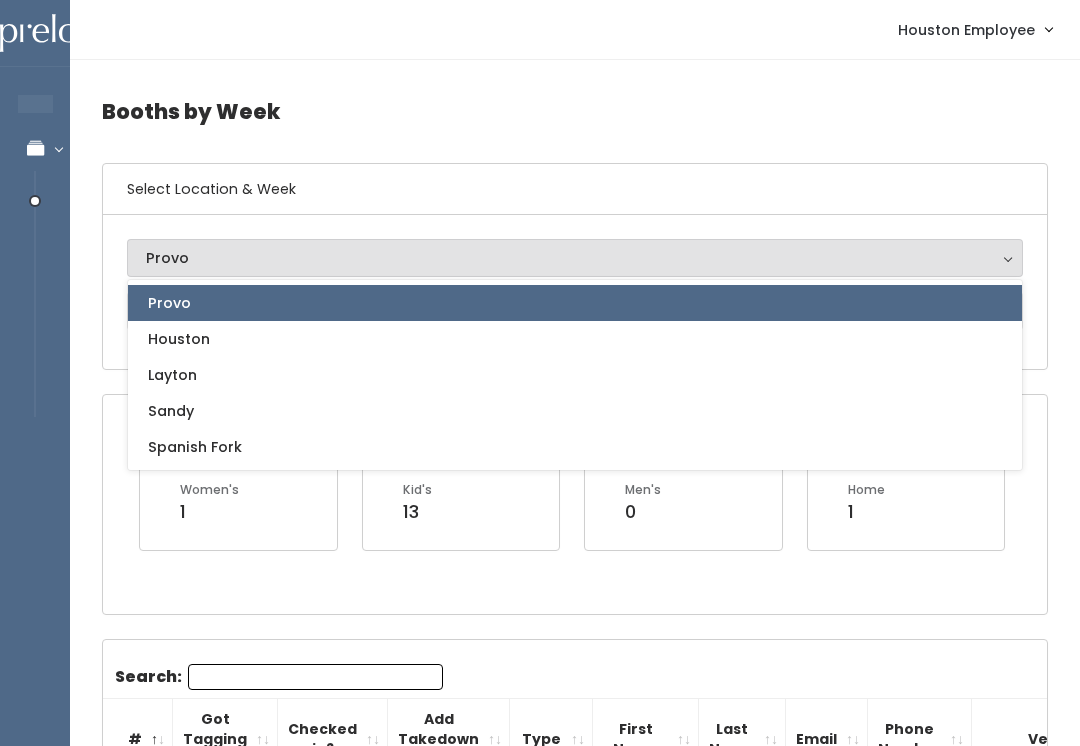select on "5" 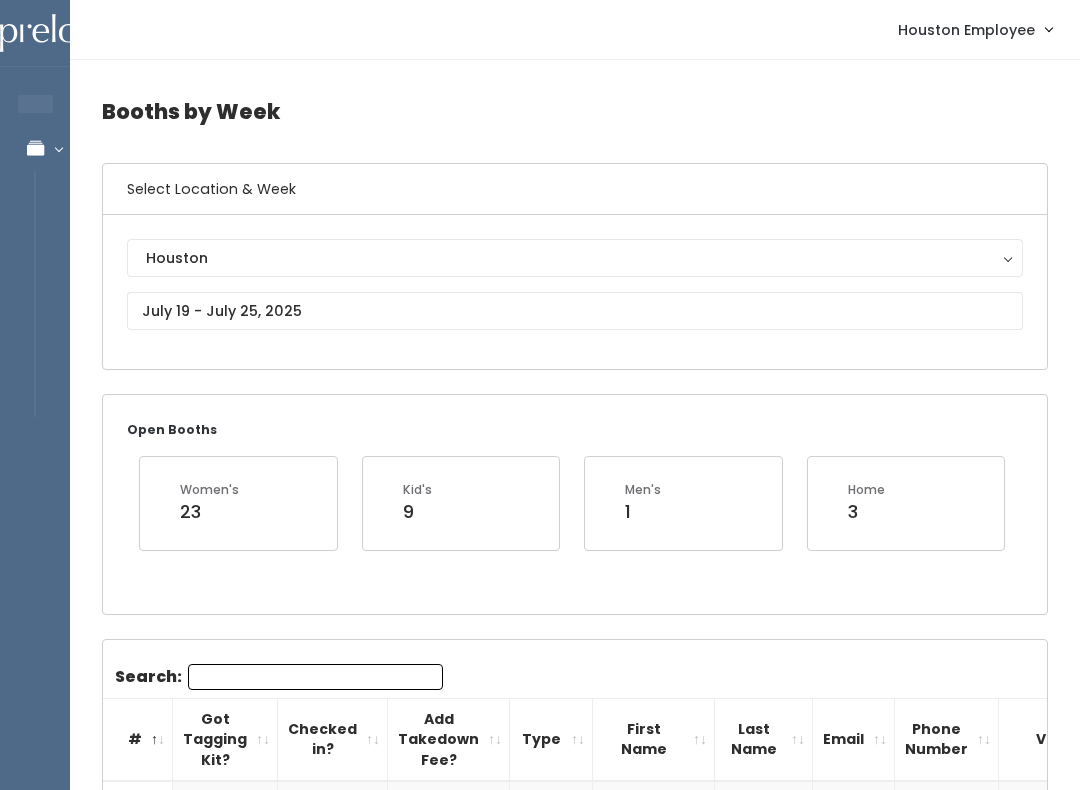 scroll, scrollTop: 0, scrollLeft: 0, axis: both 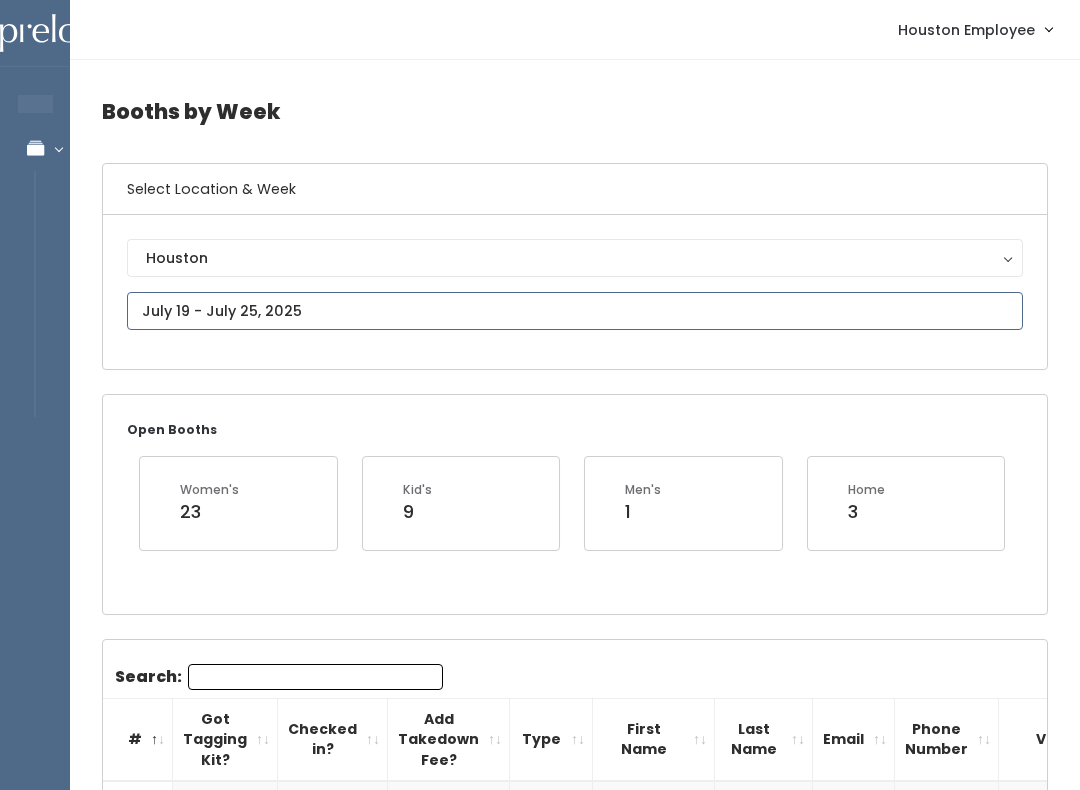 click at bounding box center (575, 311) 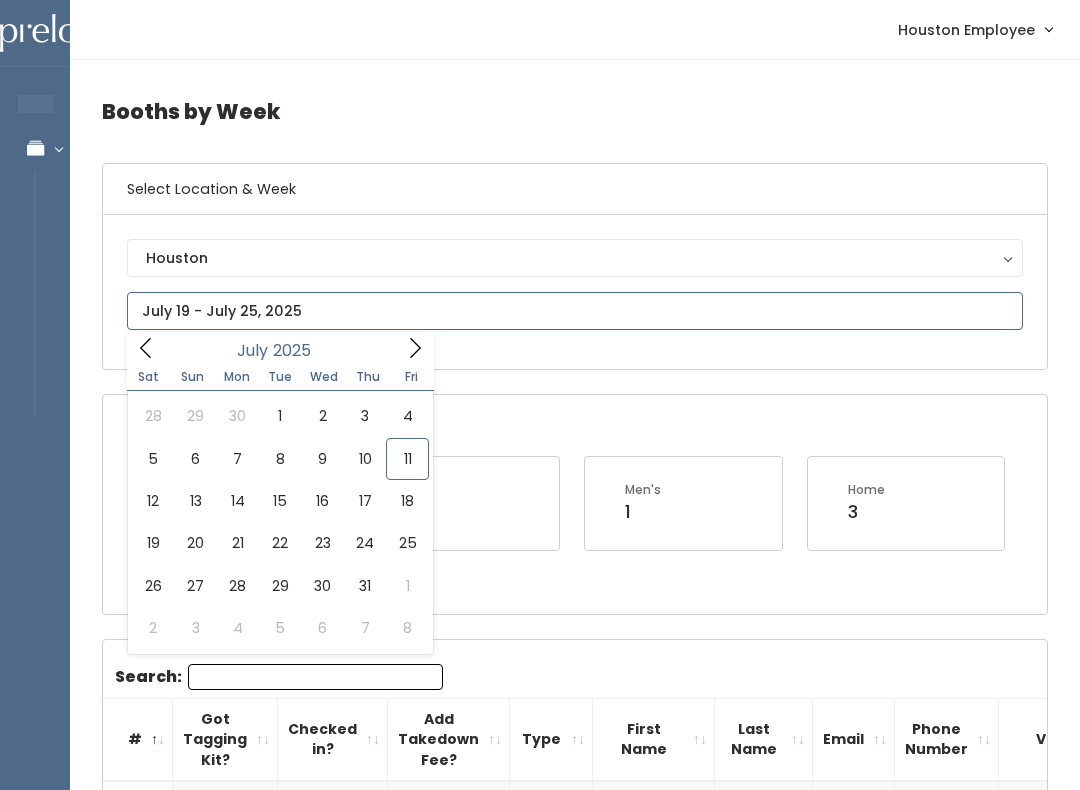 type on "July 12 to July 18" 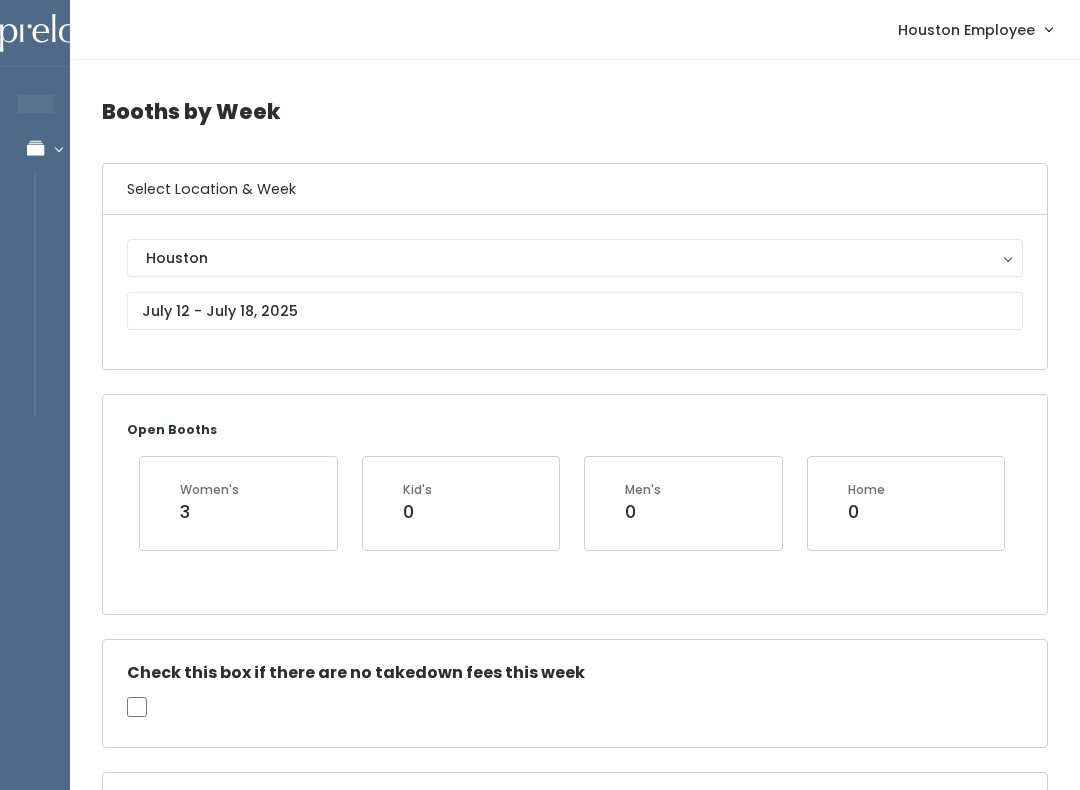 scroll, scrollTop: 0, scrollLeft: 0, axis: both 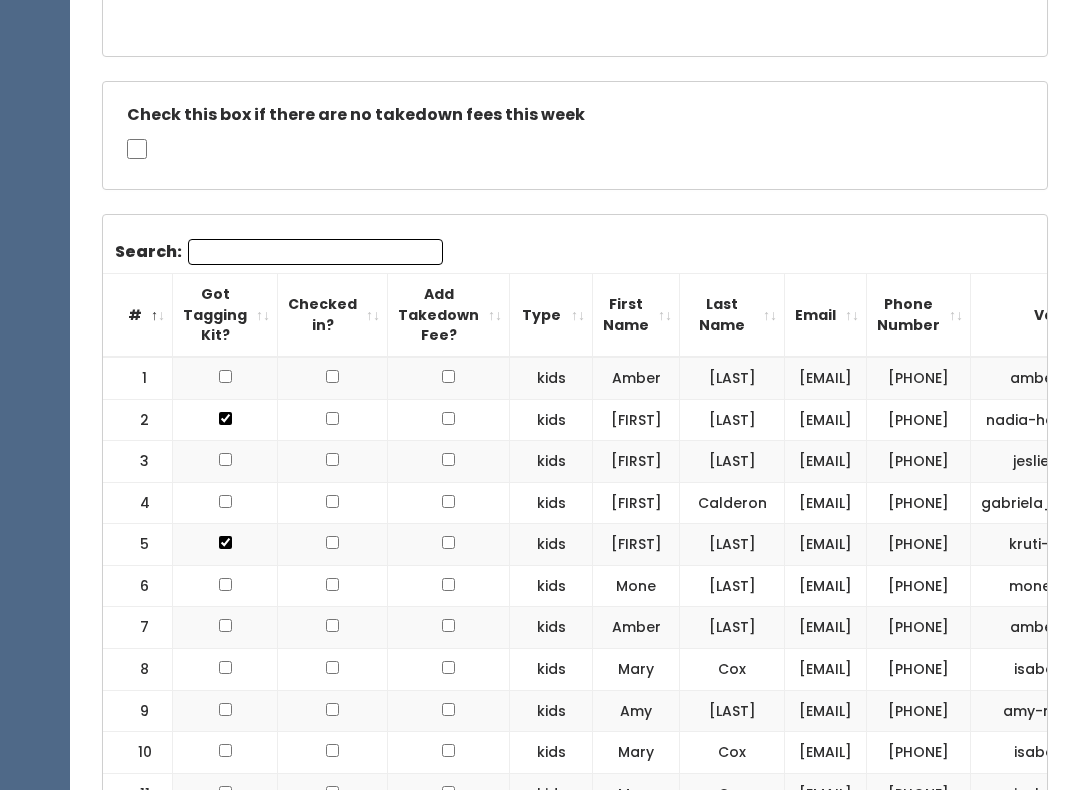 click on "Search:" at bounding box center (315, 252) 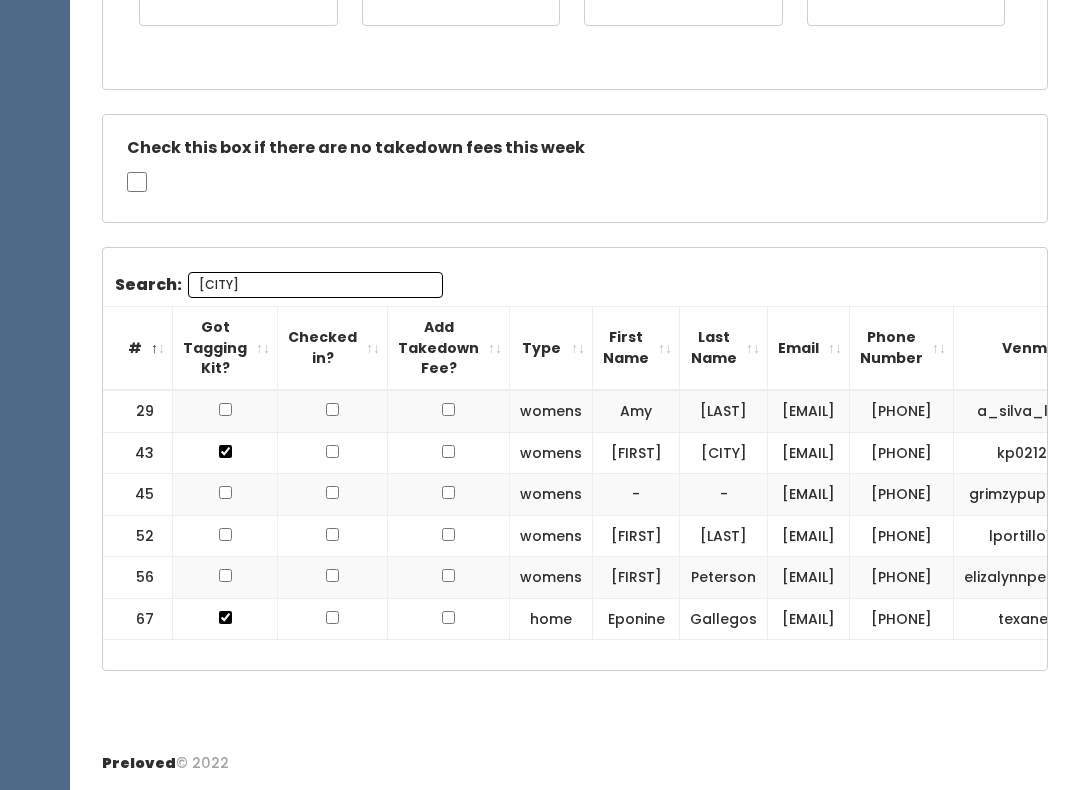 scroll, scrollTop: 312, scrollLeft: 0, axis: vertical 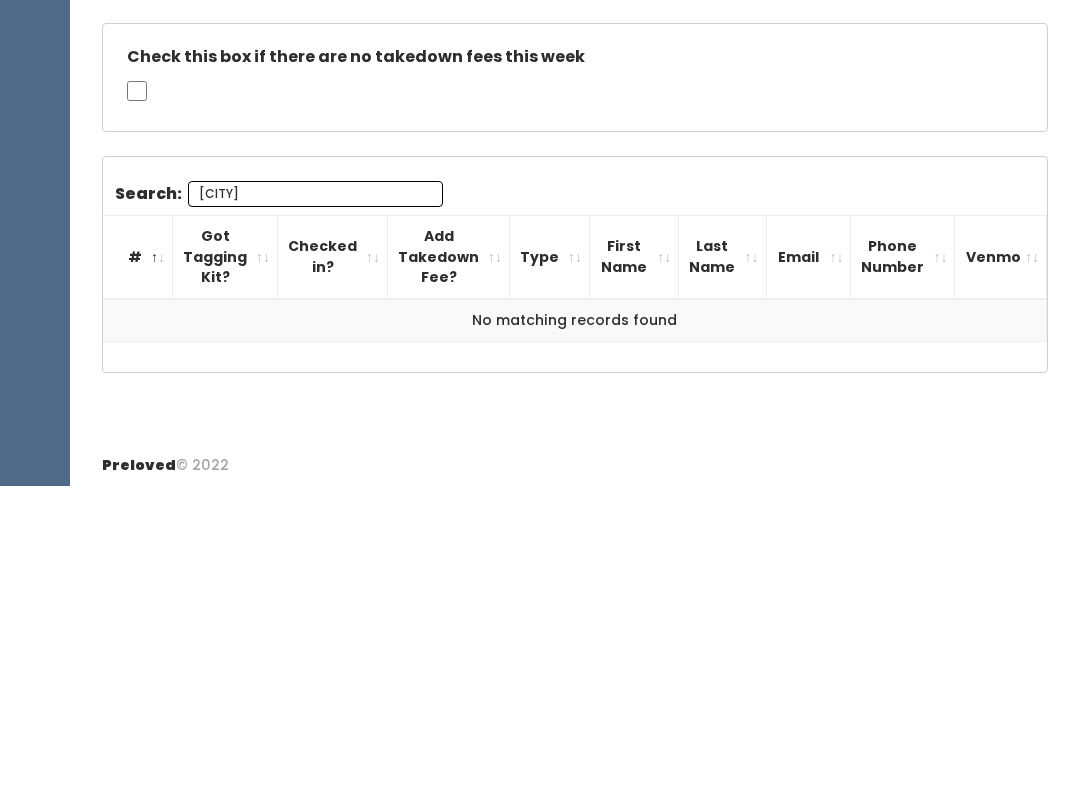 type on "P" 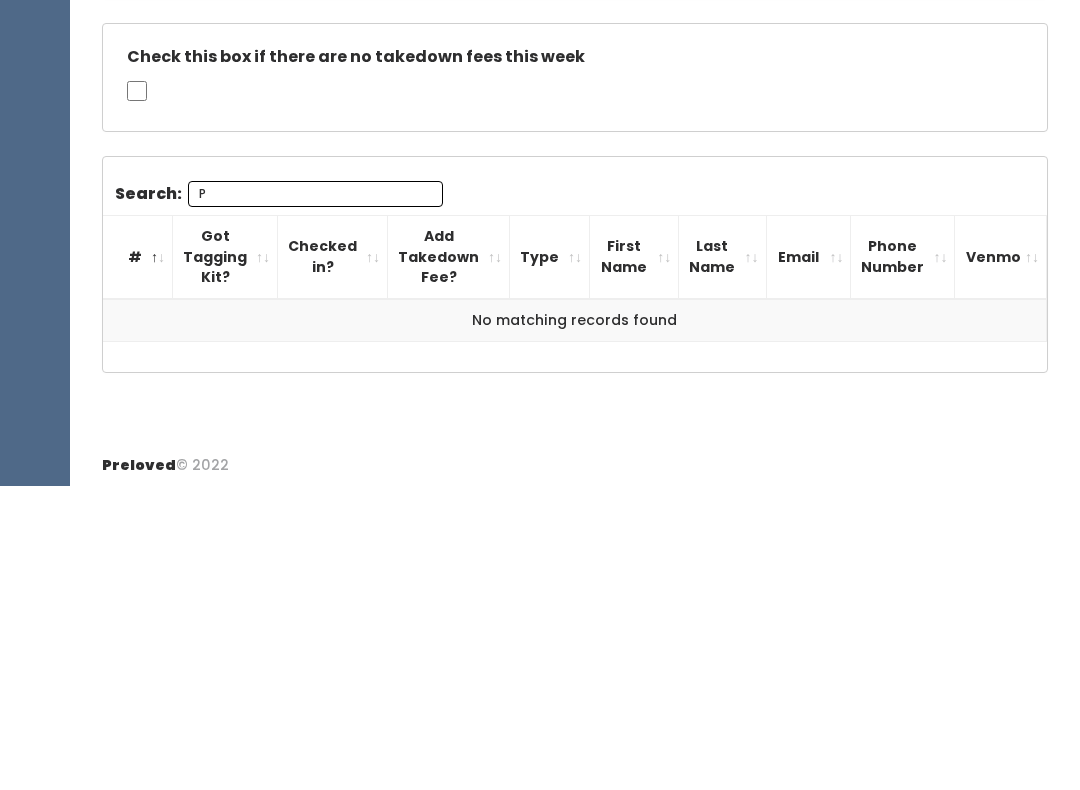 type 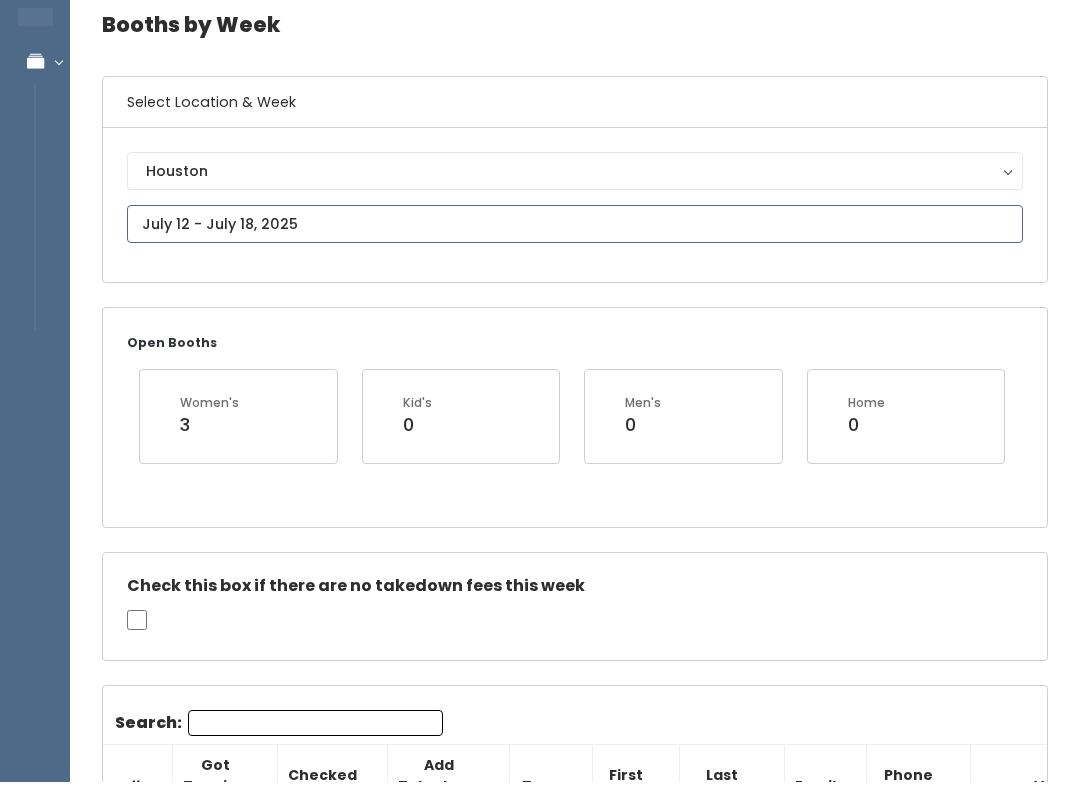 click on "EMPLOYEES
Manage Bookings
Booths by Week
All Bookings
Bookings with Booths
Booth Discounts
Seller Check-in
Houston Employee
Admin Home
My bookings
Account settings" at bounding box center [540, 1858] 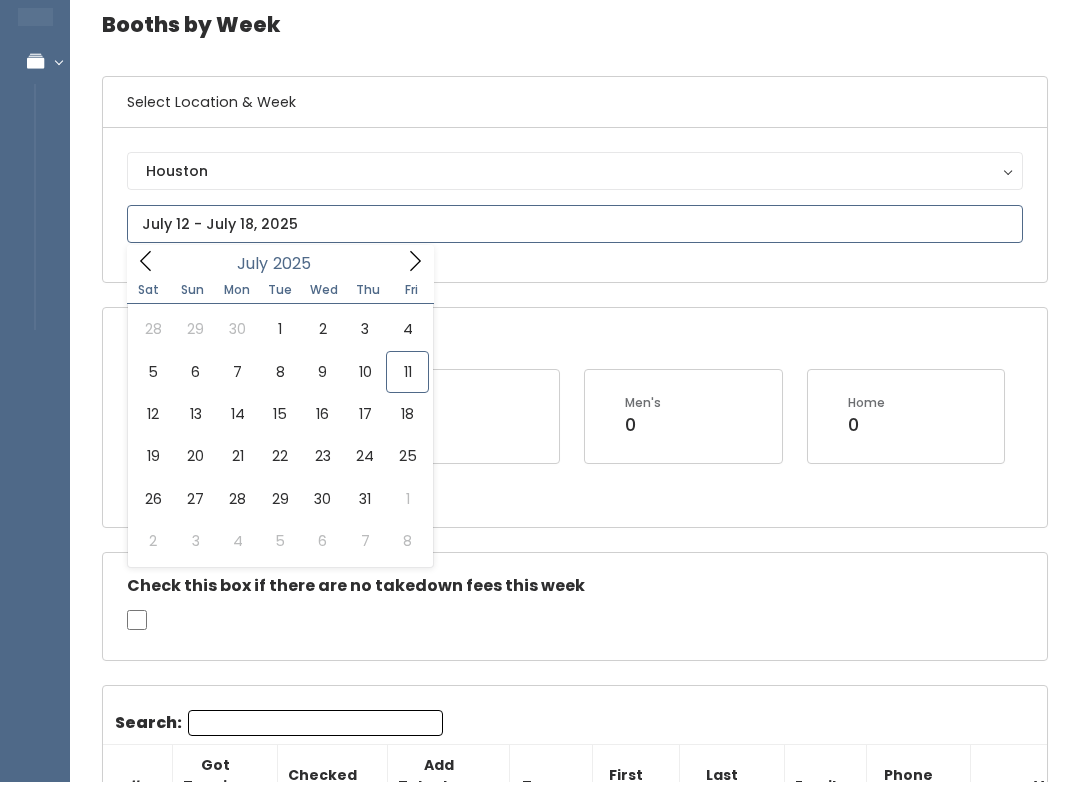 scroll, scrollTop: 87, scrollLeft: 0, axis: vertical 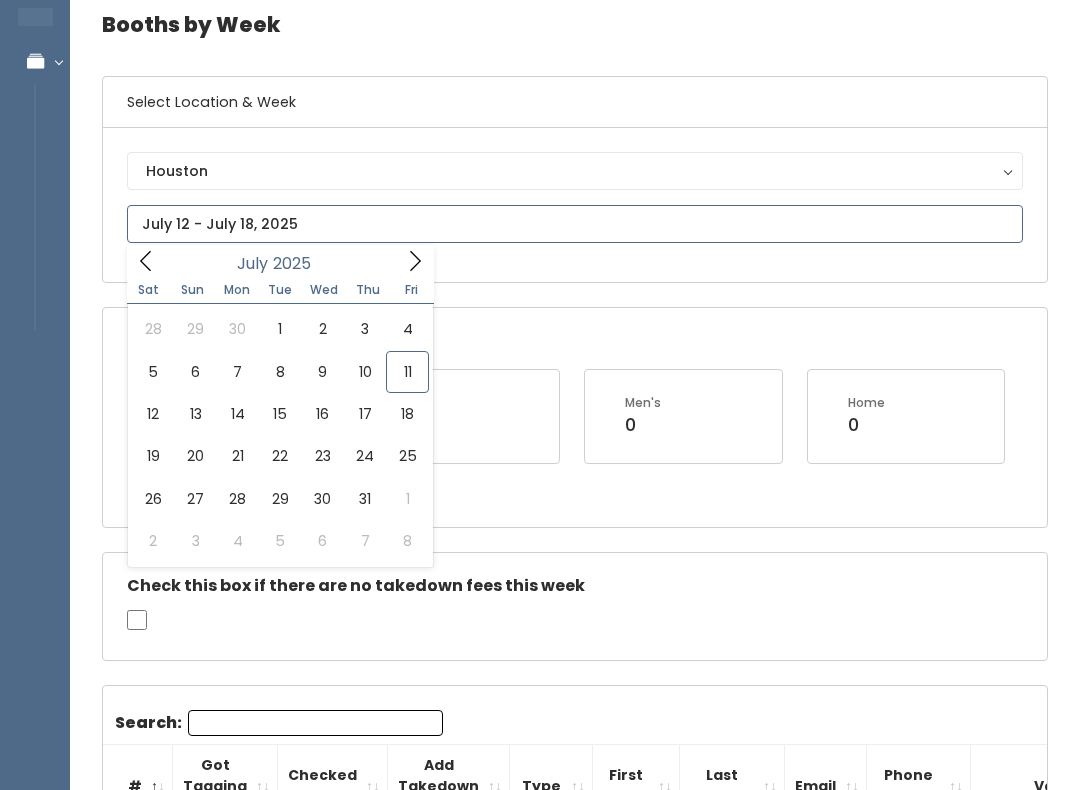 type on "July 5 to July 11" 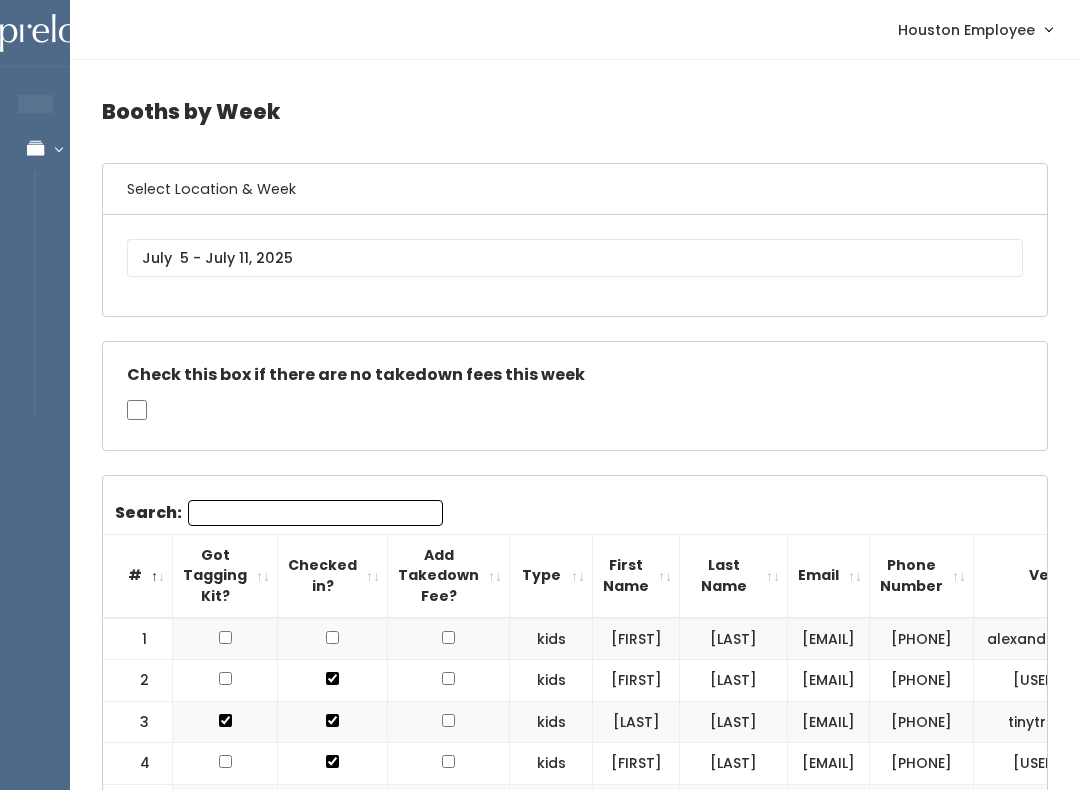 scroll, scrollTop: 0, scrollLeft: 0, axis: both 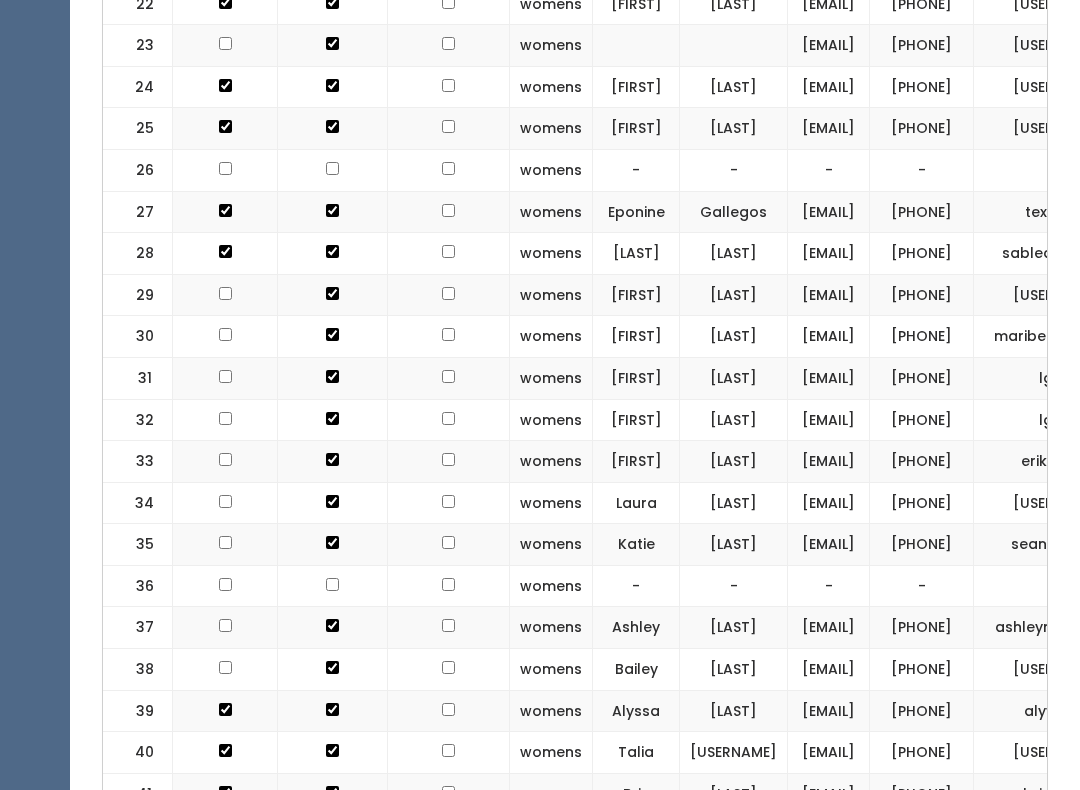 click at bounding box center (448, -871) 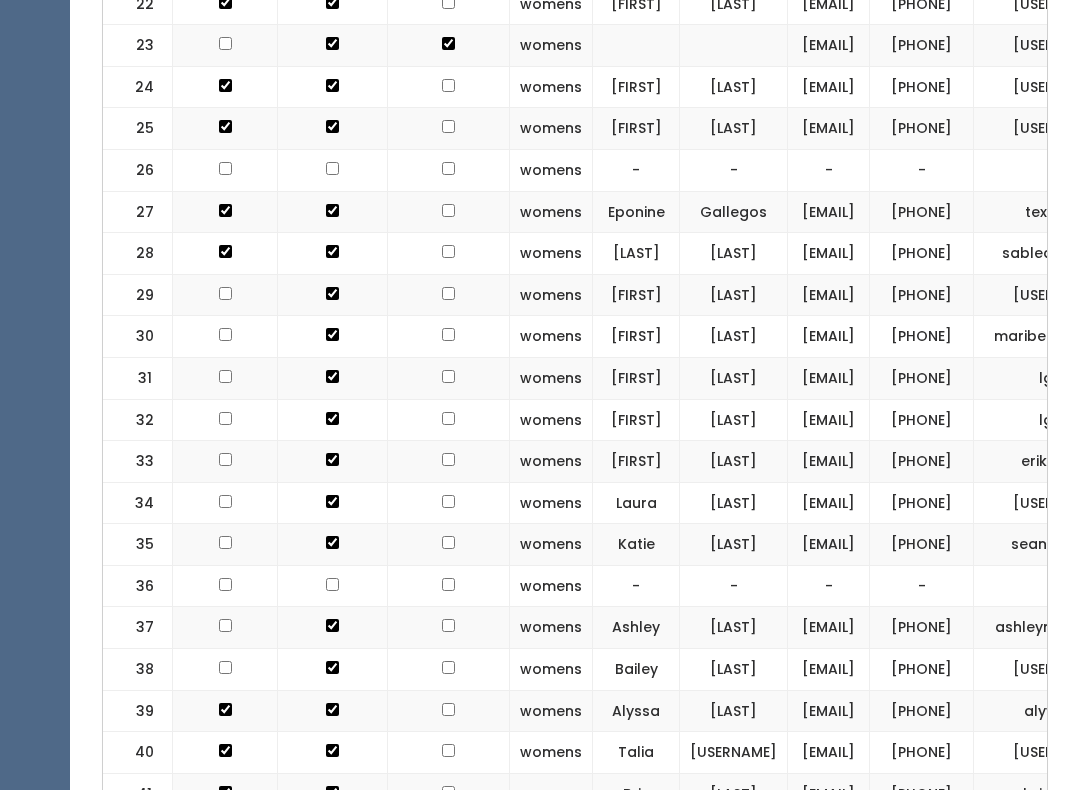 click at bounding box center [448, -871] 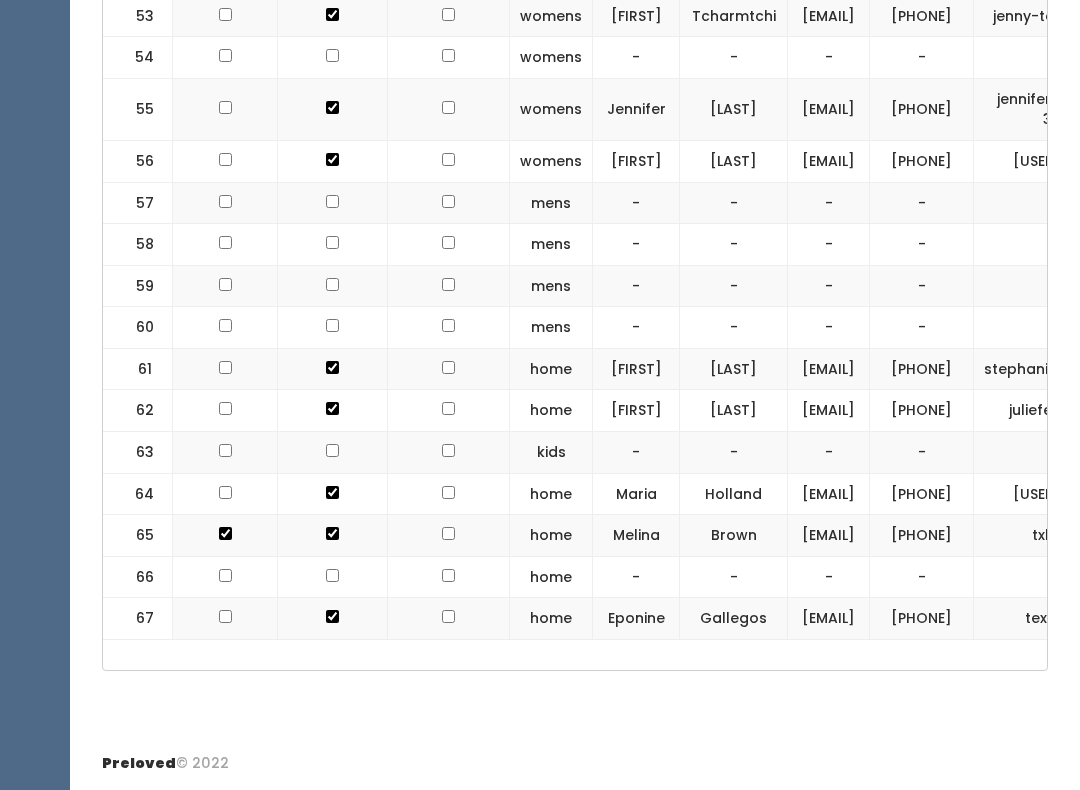 scroll, scrollTop: 3316, scrollLeft: 0, axis: vertical 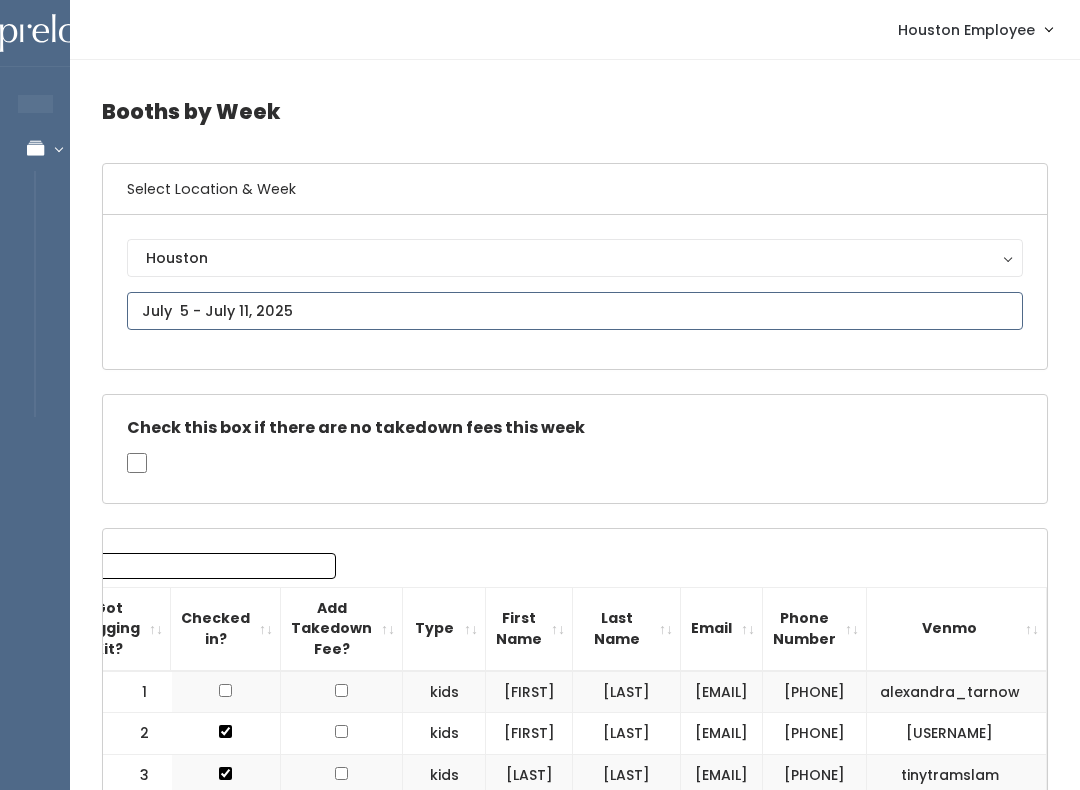 click at bounding box center (575, 311) 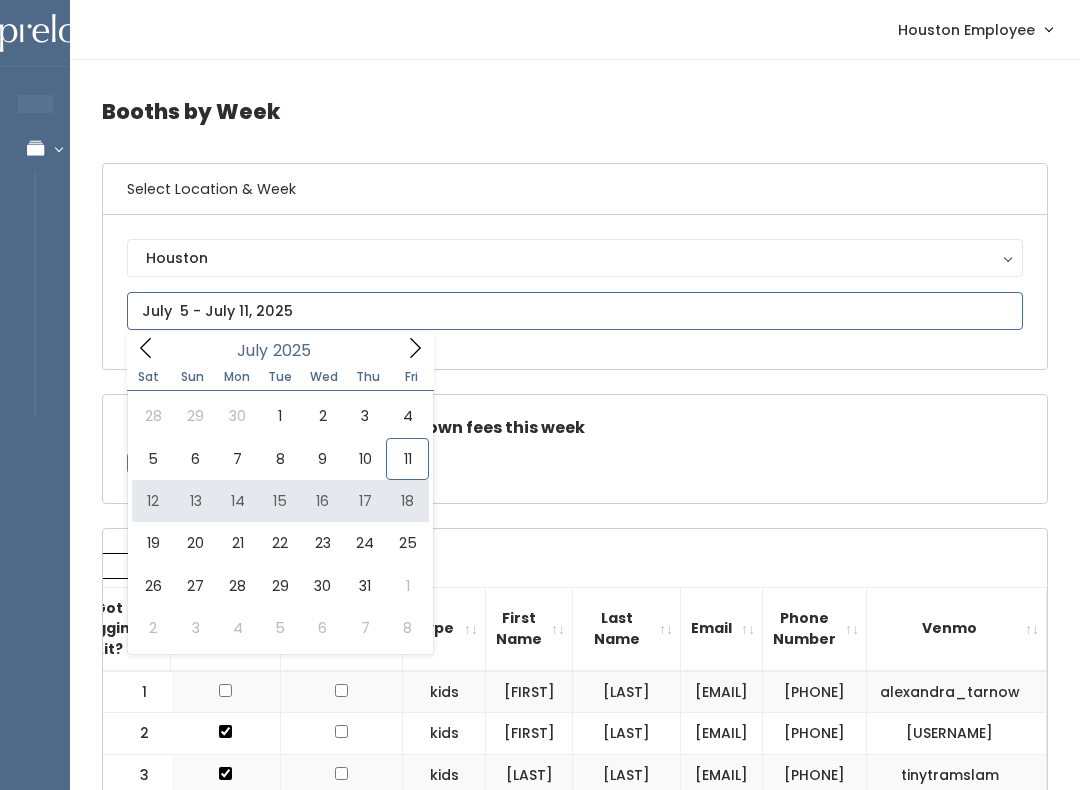 type on "[MONTH] [DAY] to [MONTH] [DAY]" 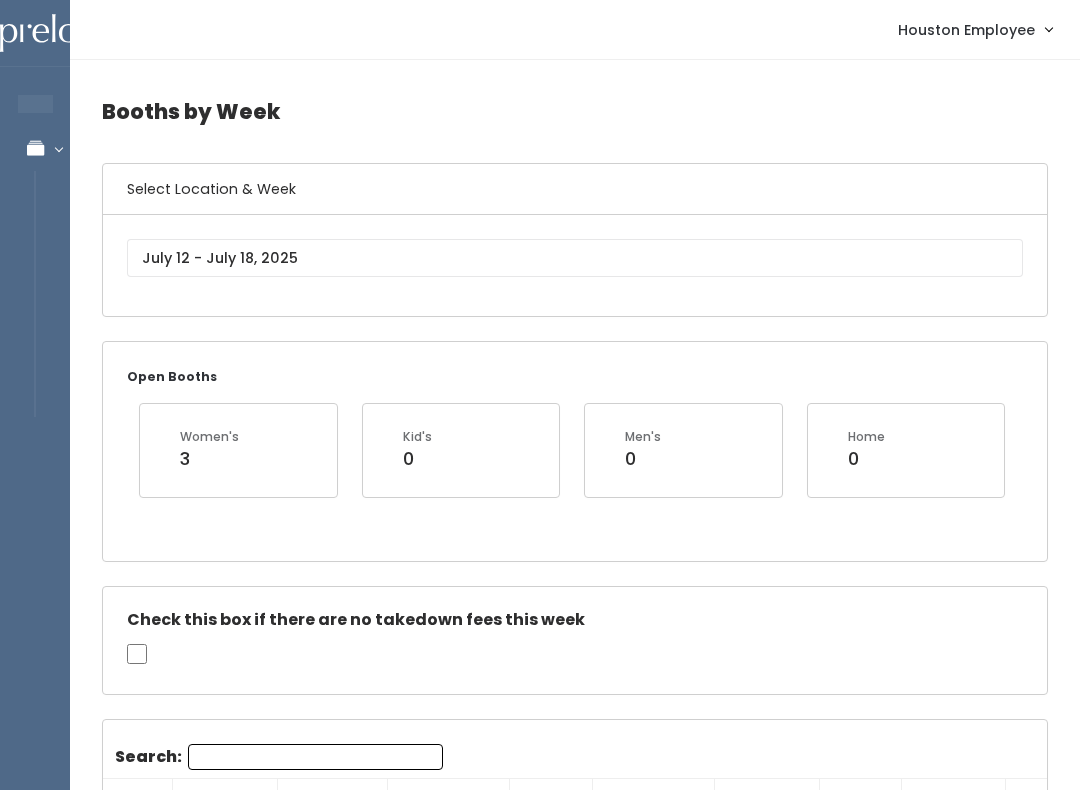 scroll, scrollTop: 0, scrollLeft: 0, axis: both 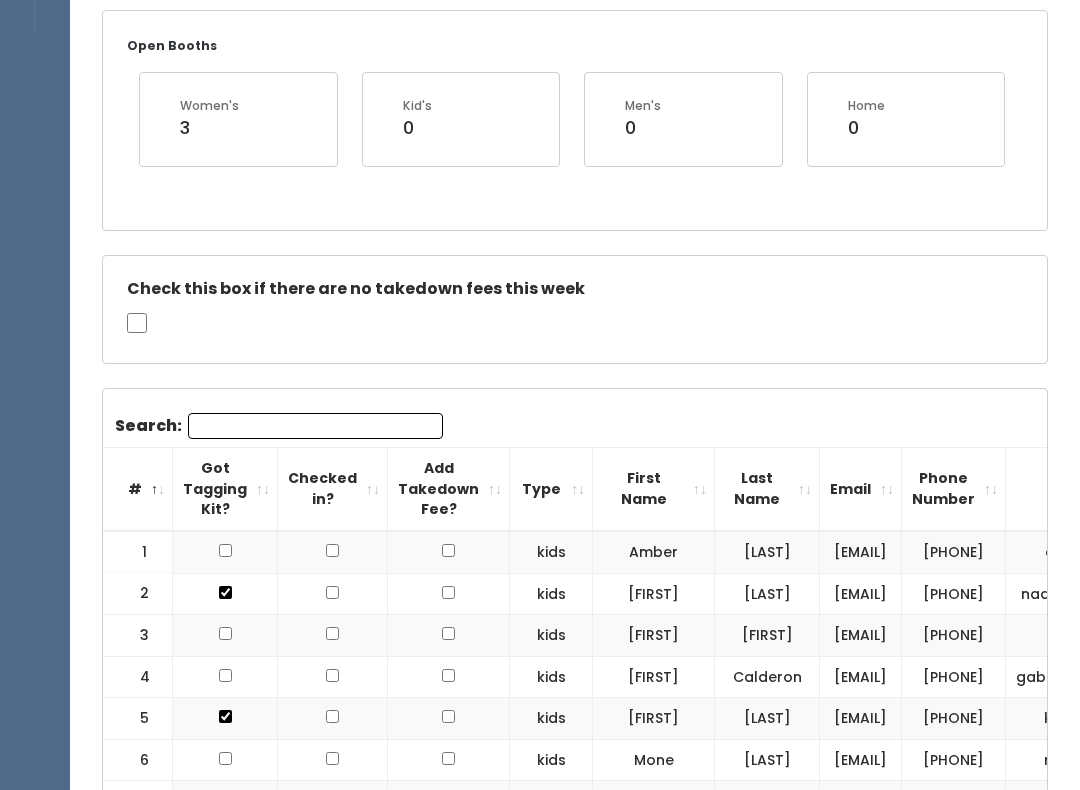 click on "Search:" at bounding box center (315, 427) 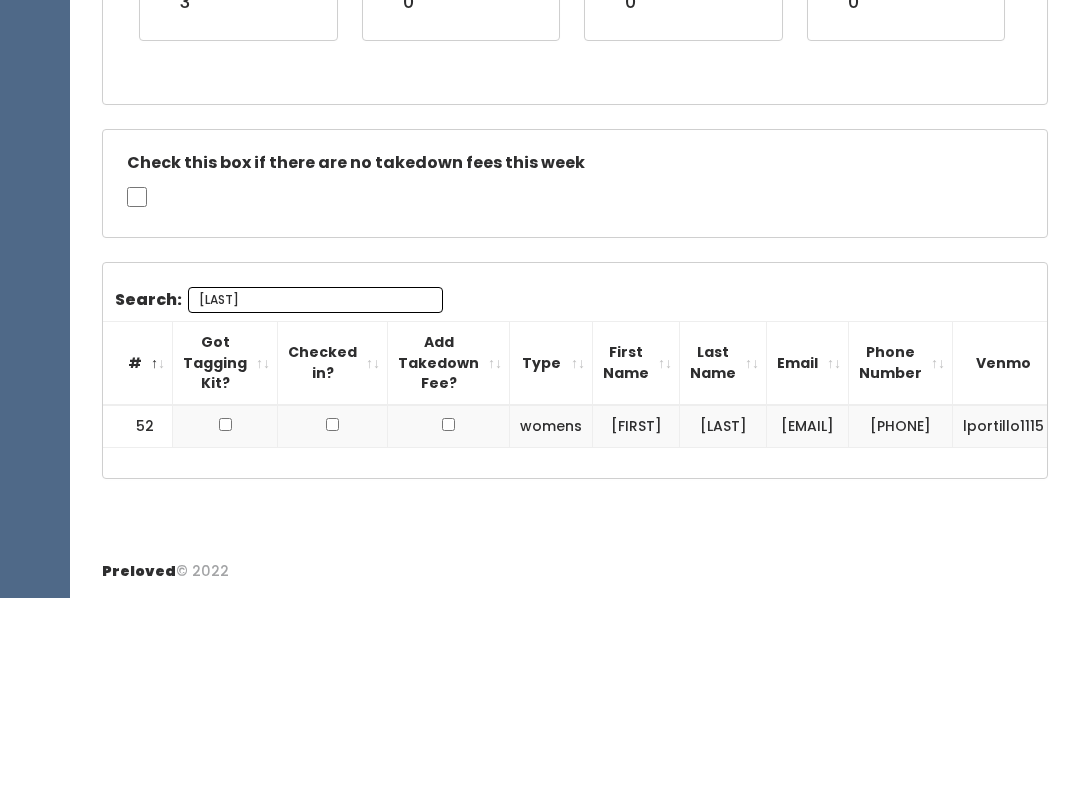 scroll, scrollTop: 331, scrollLeft: 0, axis: vertical 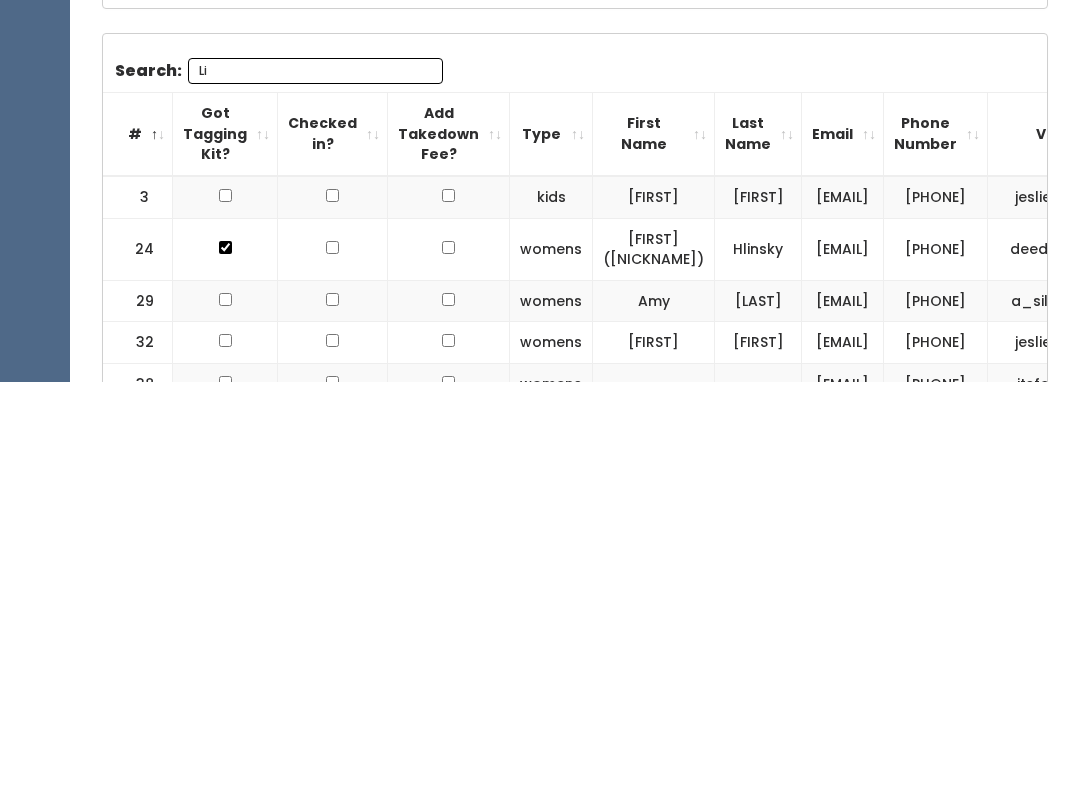 type on "L" 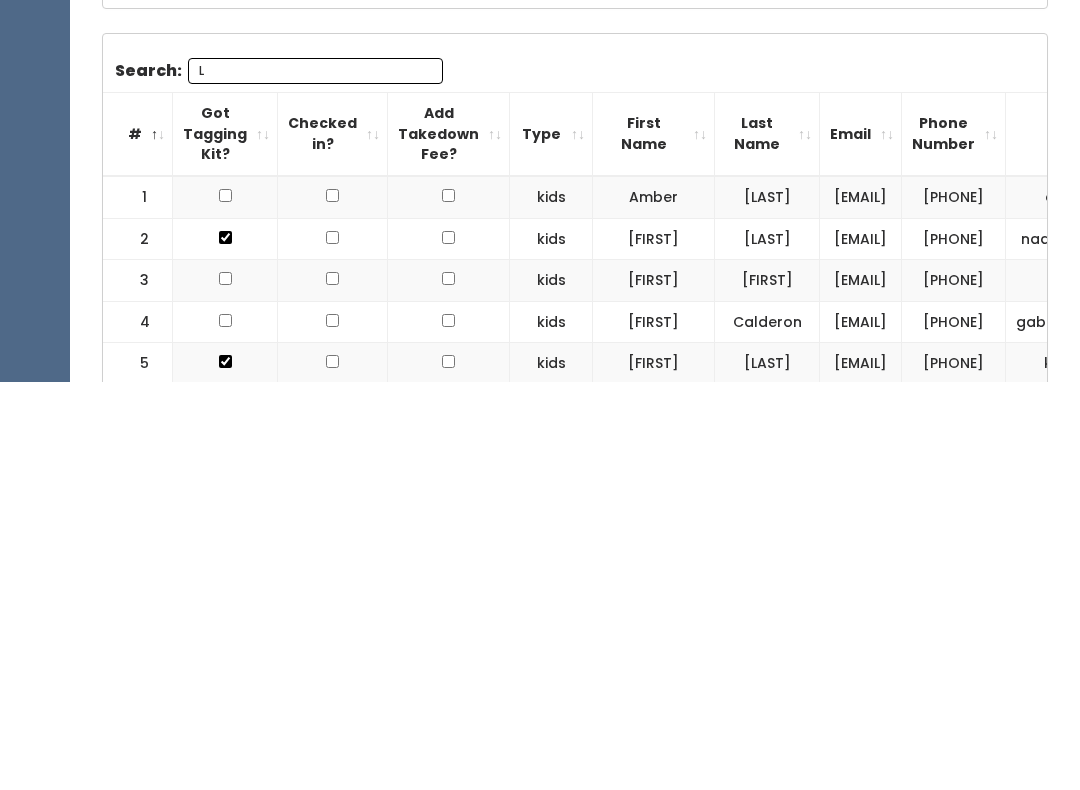 type 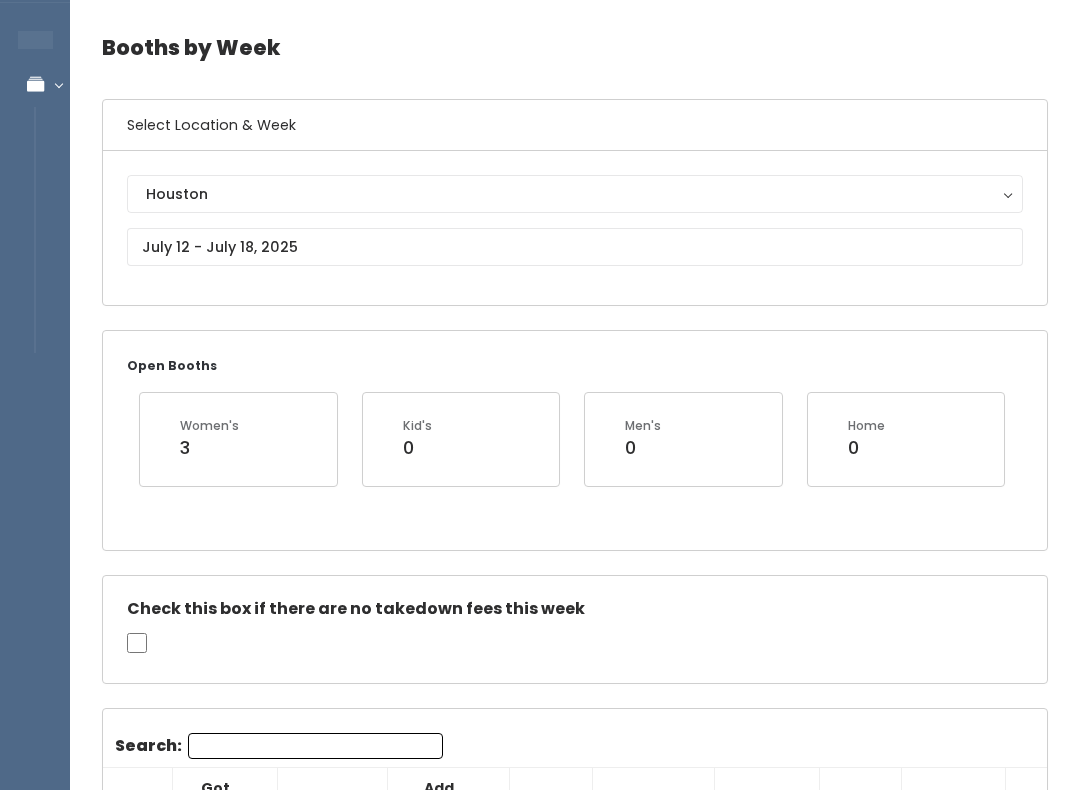 scroll, scrollTop: 0, scrollLeft: 0, axis: both 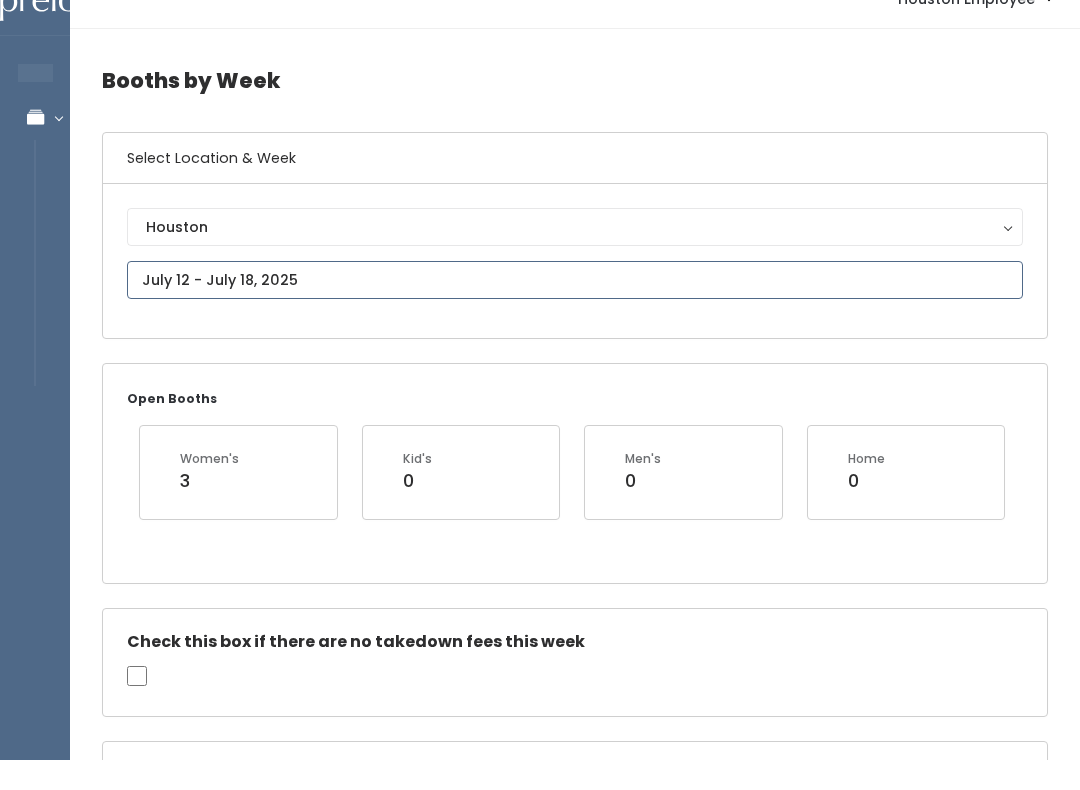 click at bounding box center [575, 311] 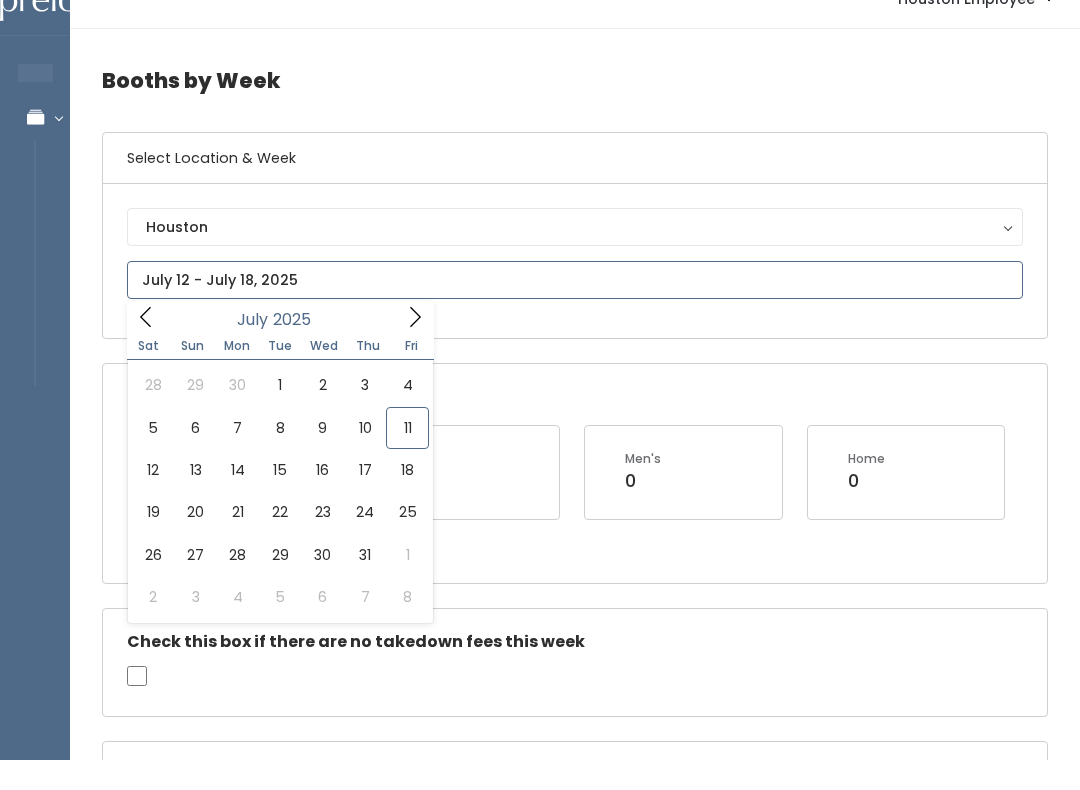 scroll, scrollTop: 31, scrollLeft: 0, axis: vertical 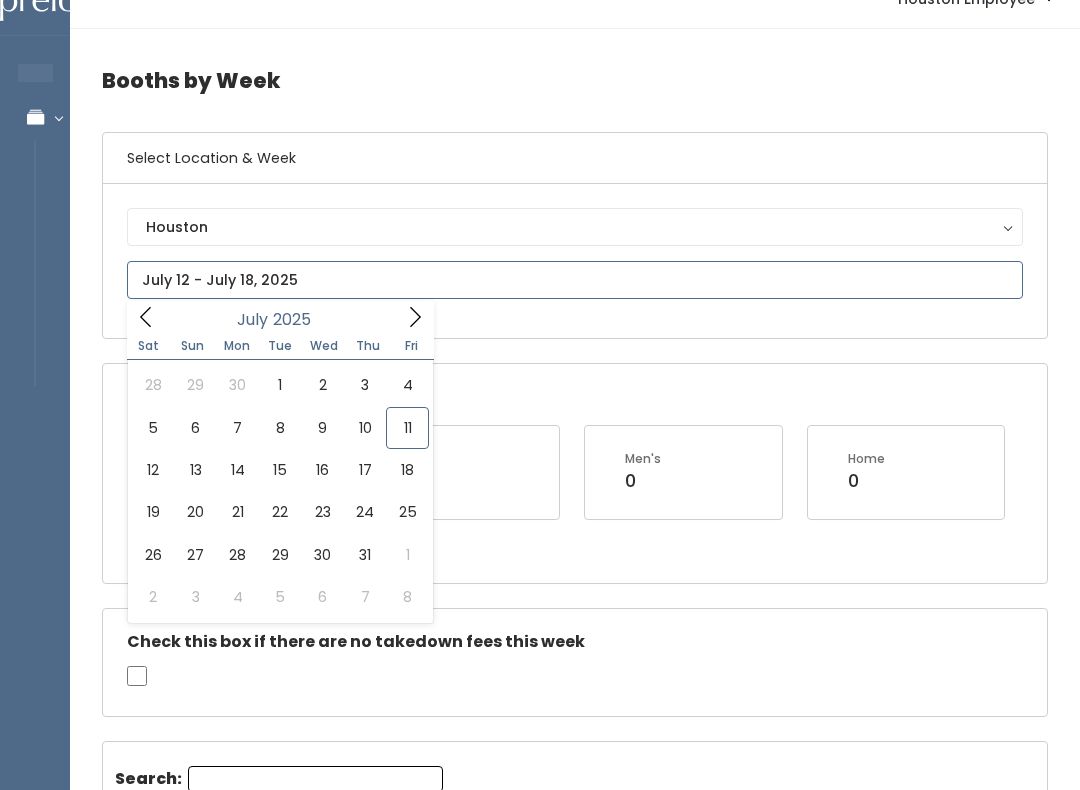 type on "[MONTH] [DAY] to [MONTH] [DAY]" 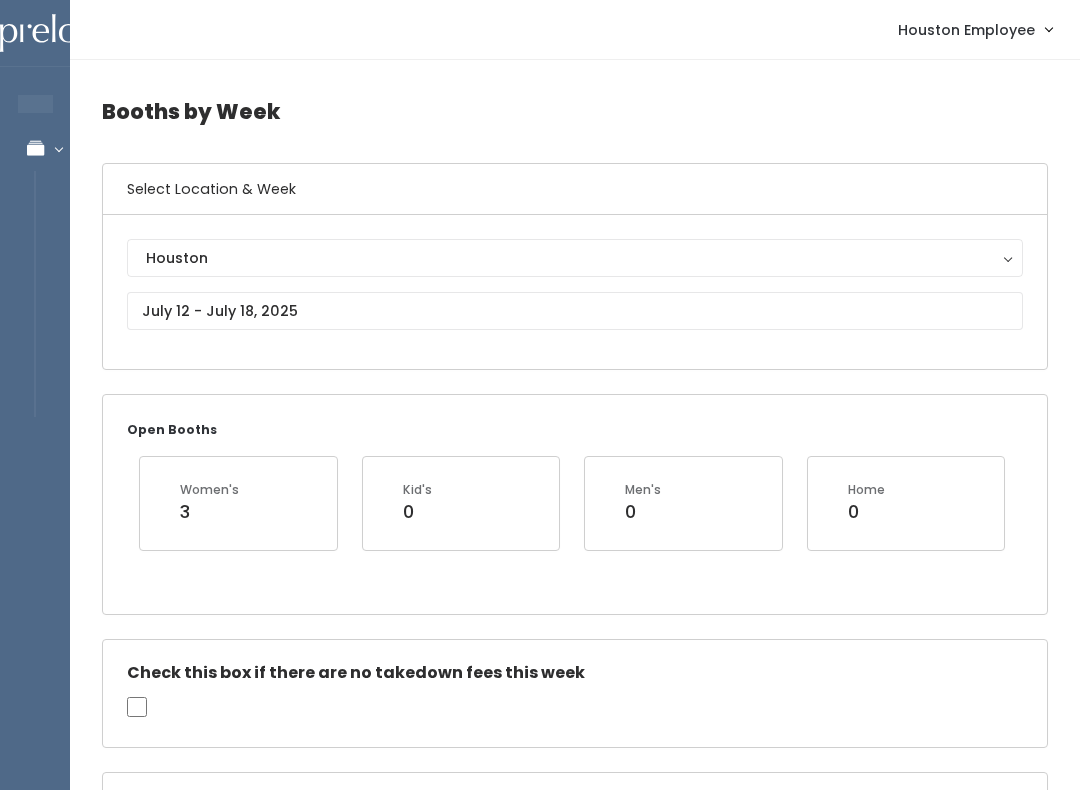 scroll, scrollTop: 0, scrollLeft: 0, axis: both 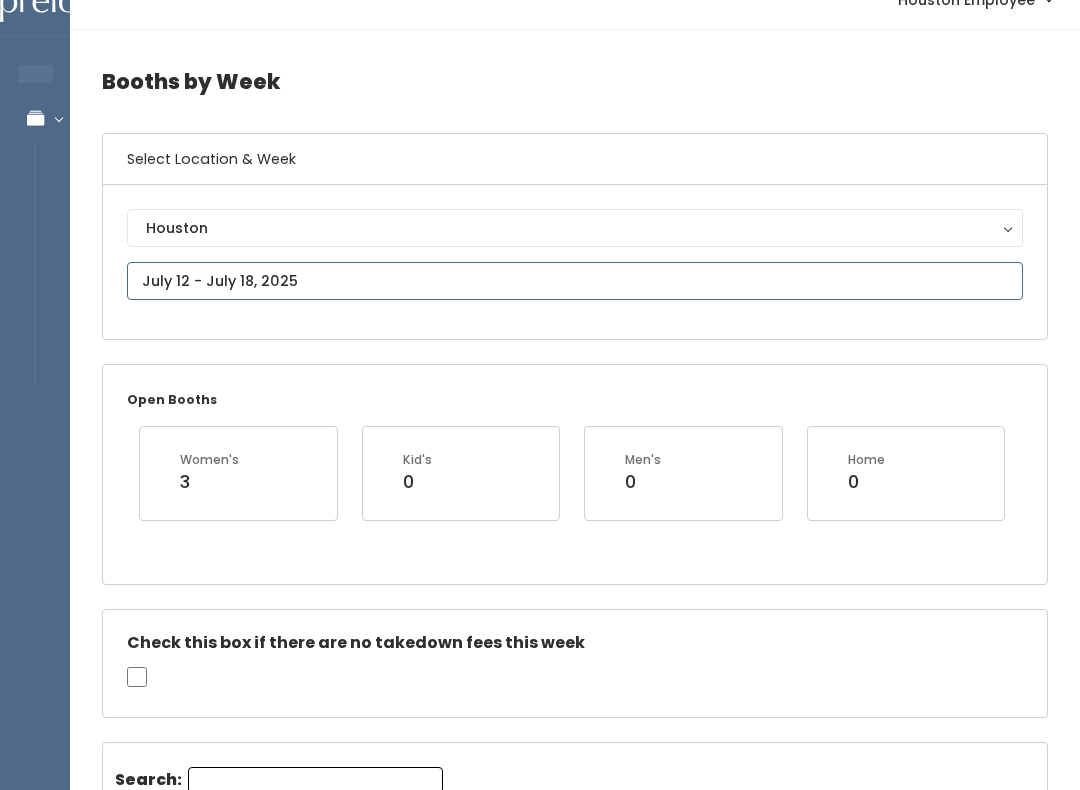 click at bounding box center [575, 281] 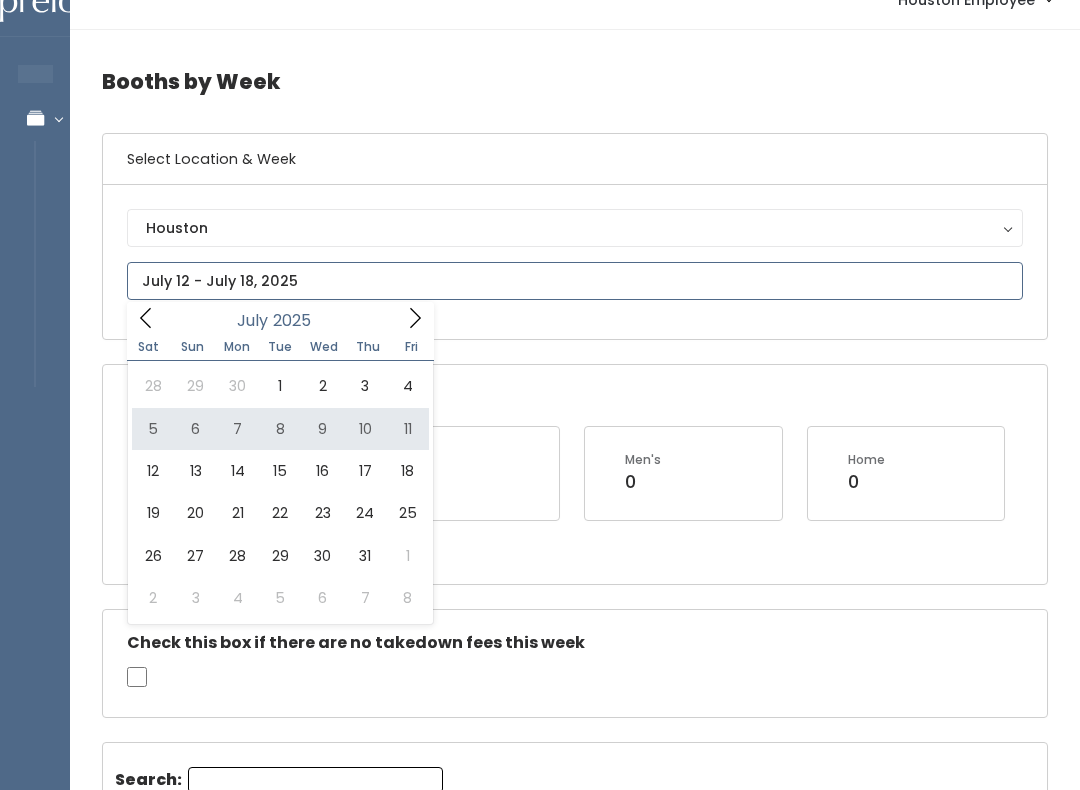 type on "July 5 to July 11" 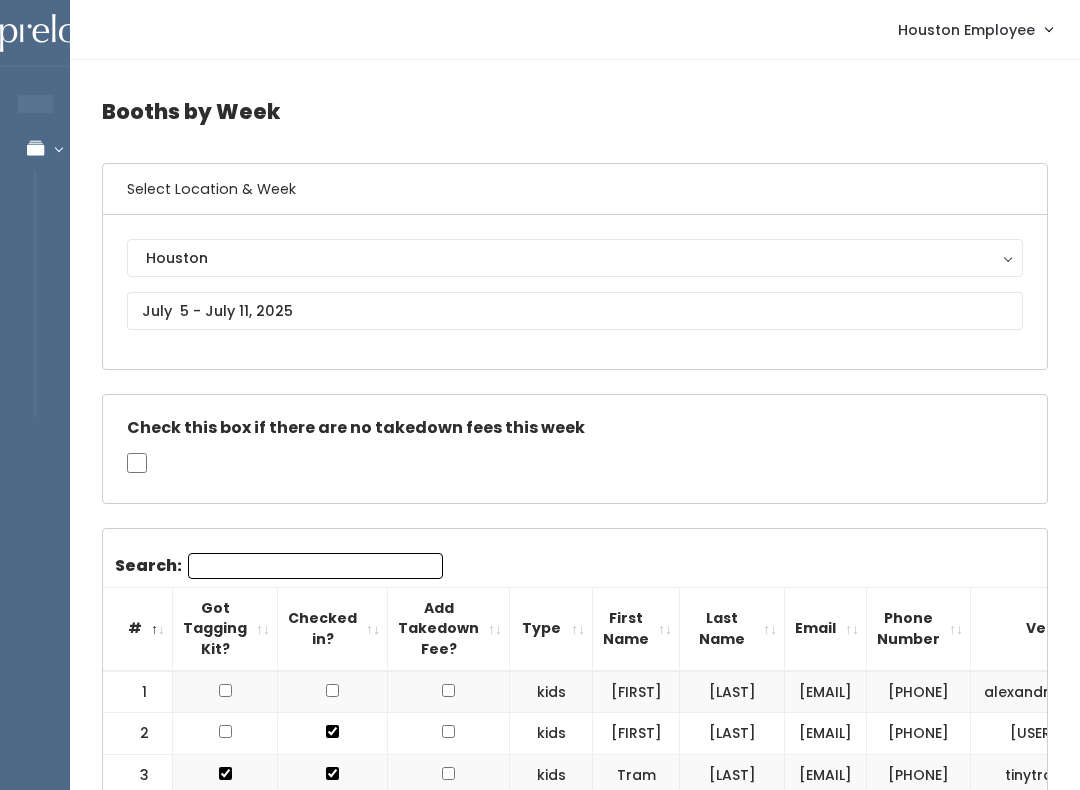 scroll, scrollTop: 0, scrollLeft: 0, axis: both 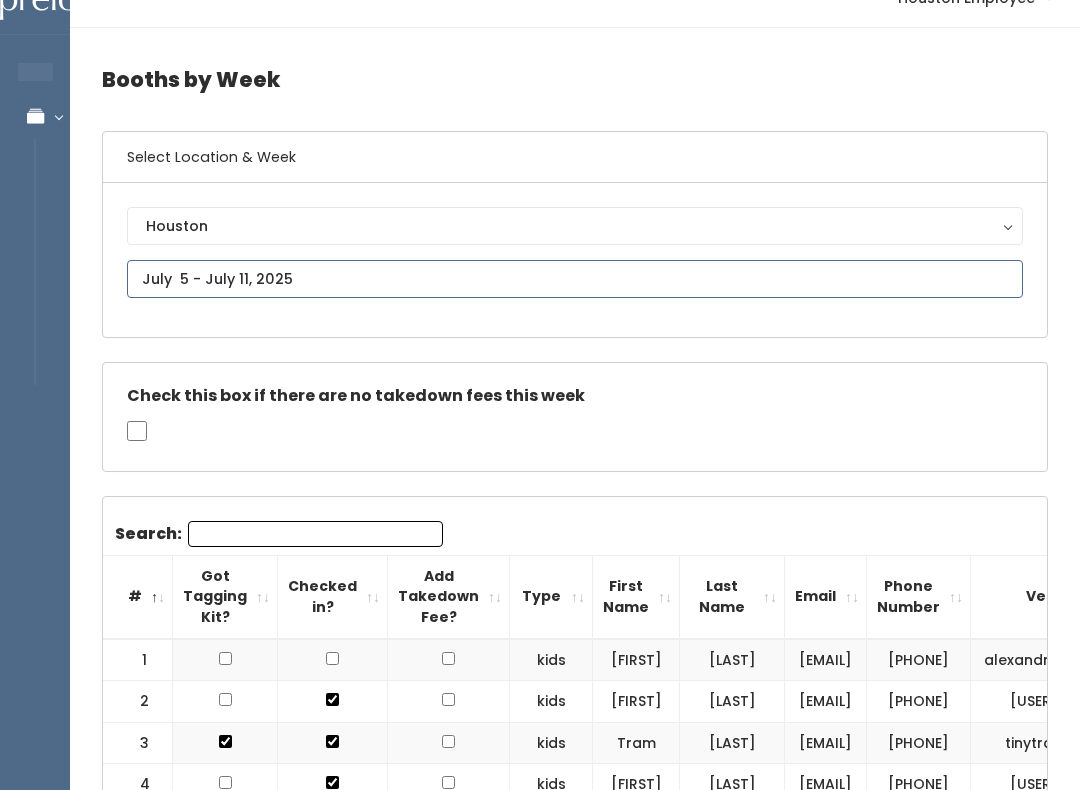 click on "EMPLOYEES
Manage Bookings
Booths by Week
All Bookings
Bookings with Booths
Booth Discounts
Seller Check-in
Houston Employee
Admin Home
My bookings
Account settings" at bounding box center [540, 1782] 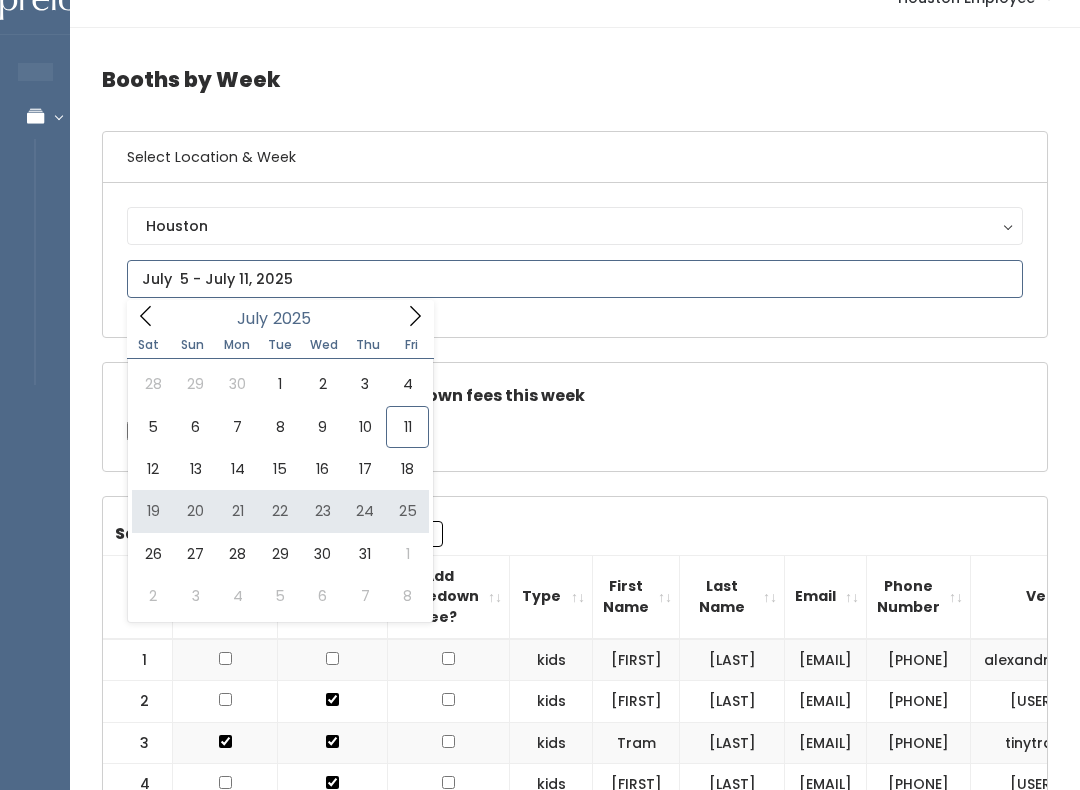 type on "July 19 to July 25" 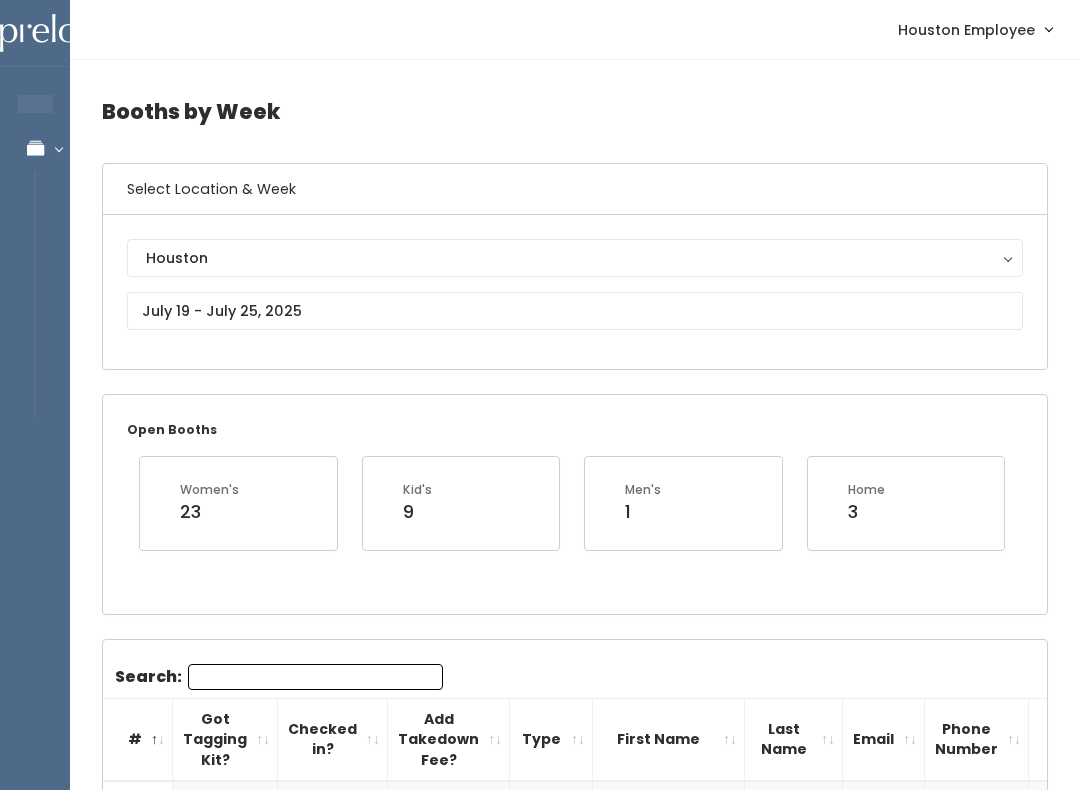 scroll, scrollTop: 0, scrollLeft: 0, axis: both 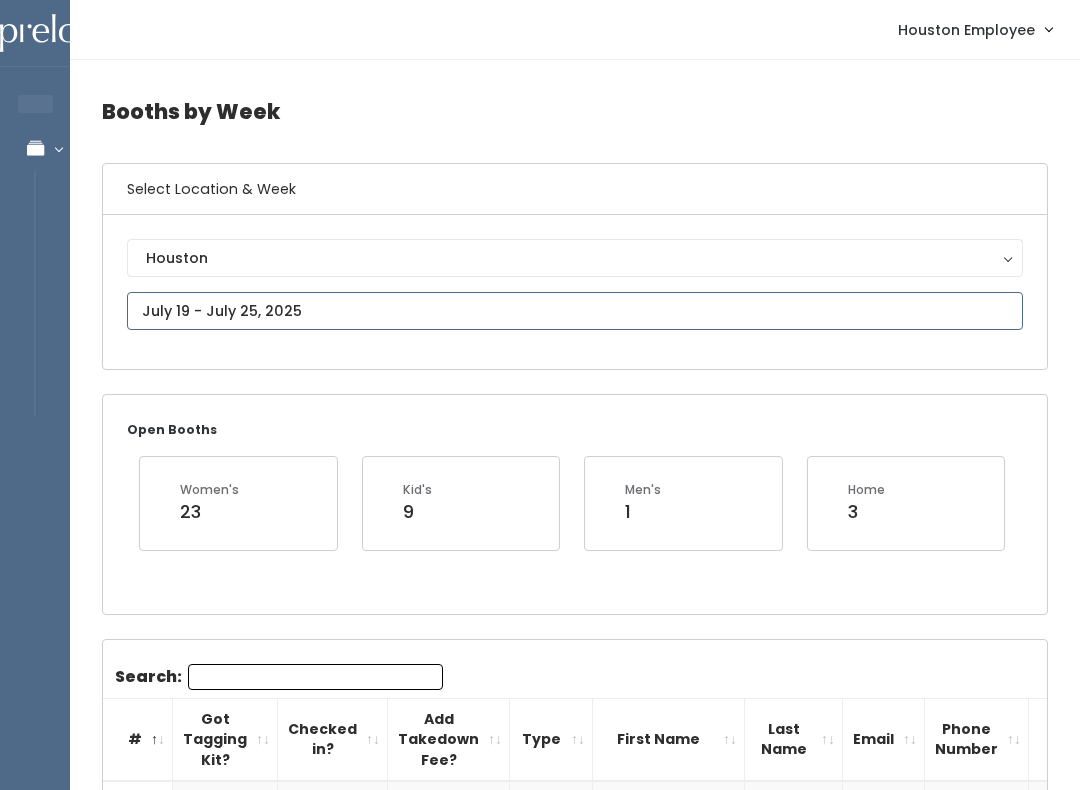 click on "EMPLOYEES
Manage Bookings
Booths by Week
All Bookings
Bookings with Booths
Booth Discounts
Seller Check-in
[CITY] Employee
Admin Home
My bookings
Logout" at bounding box center (540, 1951) 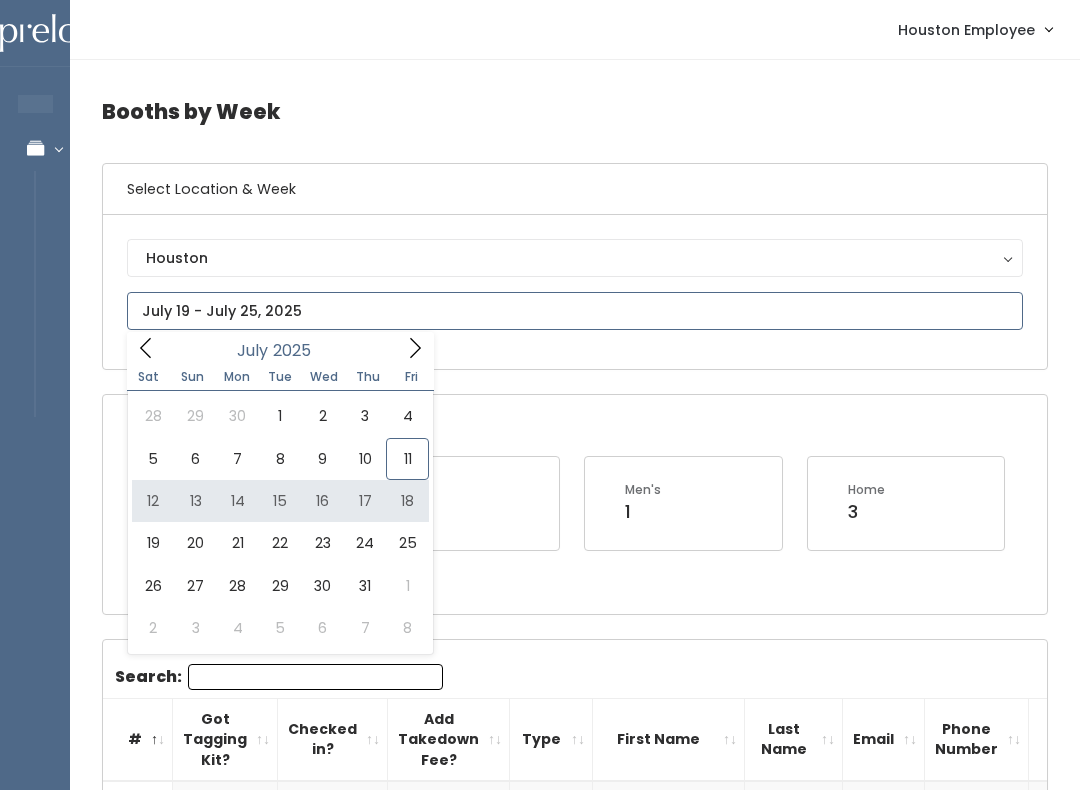 type on "July 12 to July 18" 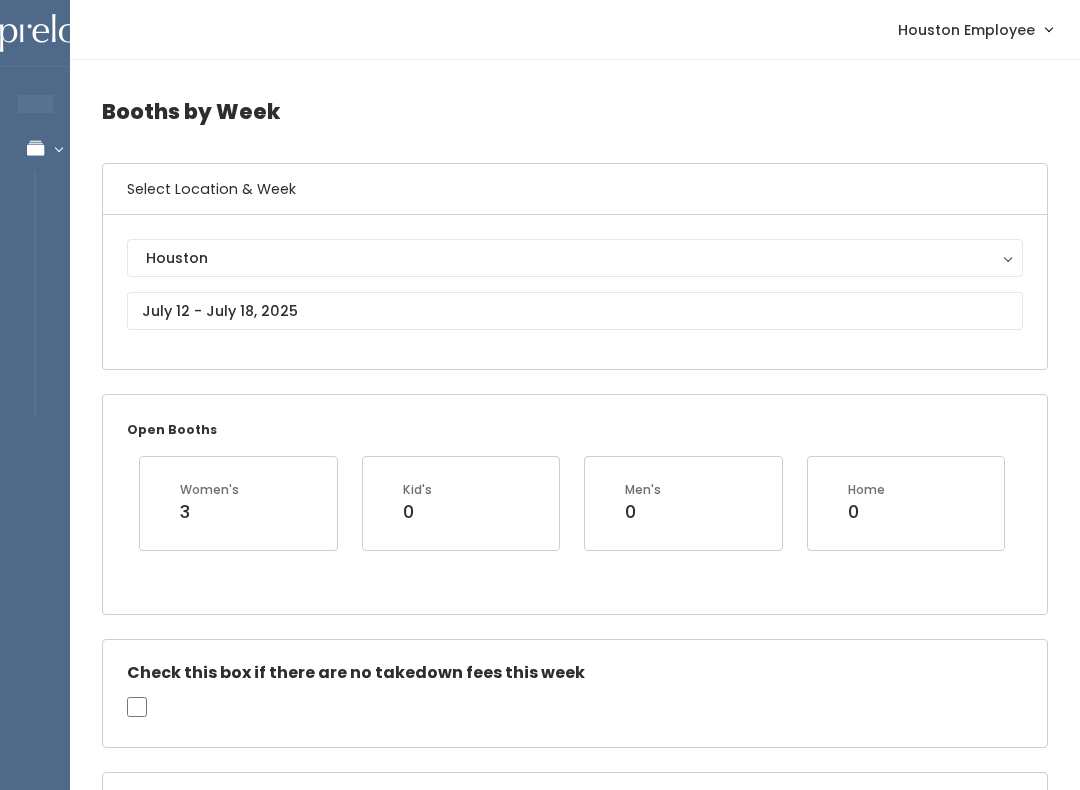 scroll, scrollTop: 0, scrollLeft: 0, axis: both 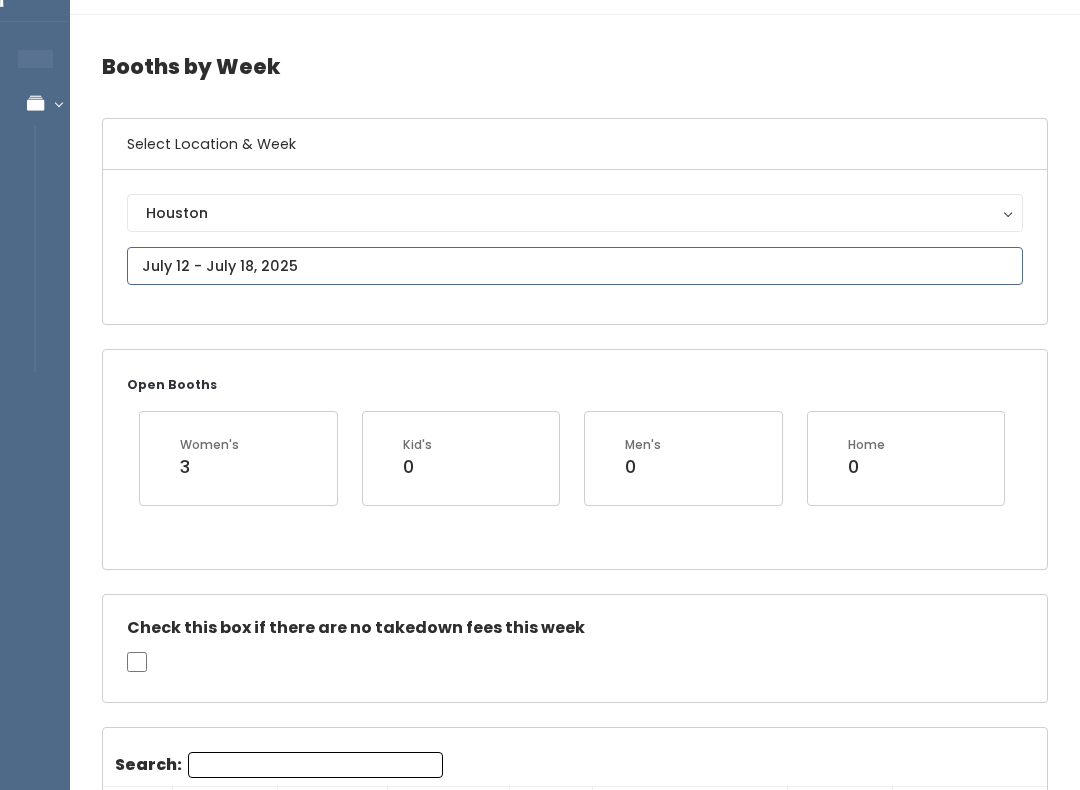 click at bounding box center (575, 266) 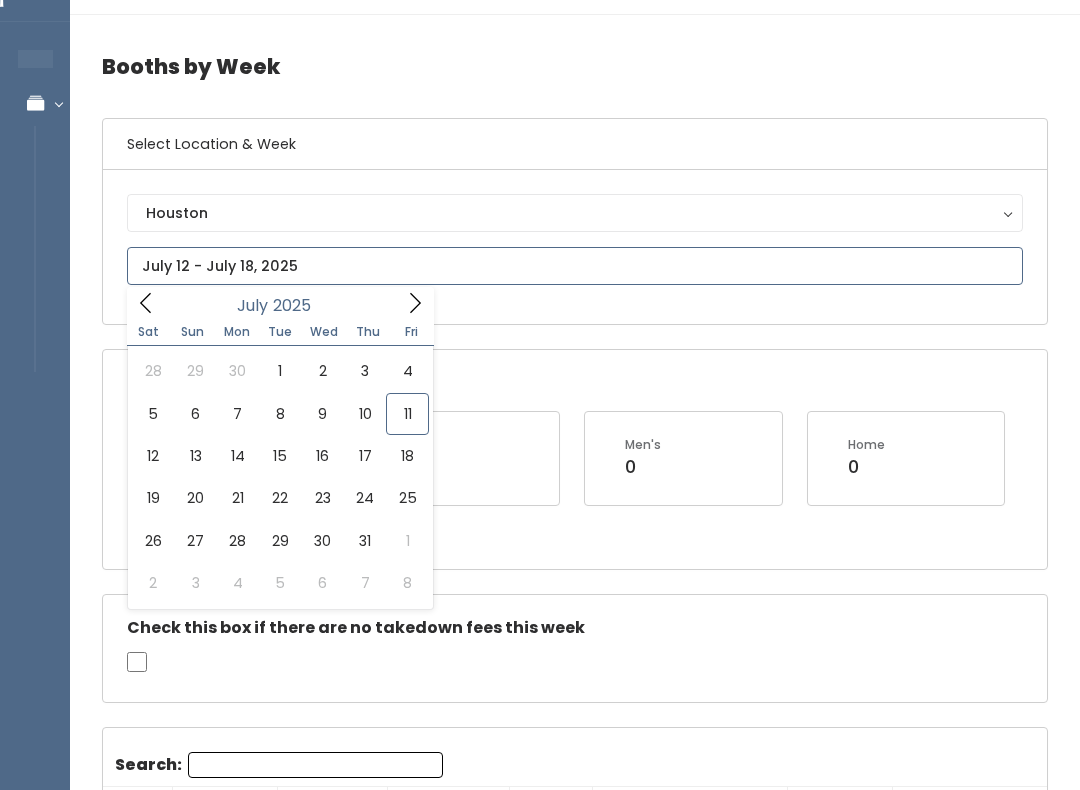 type on "[DATE] to [DATE]" 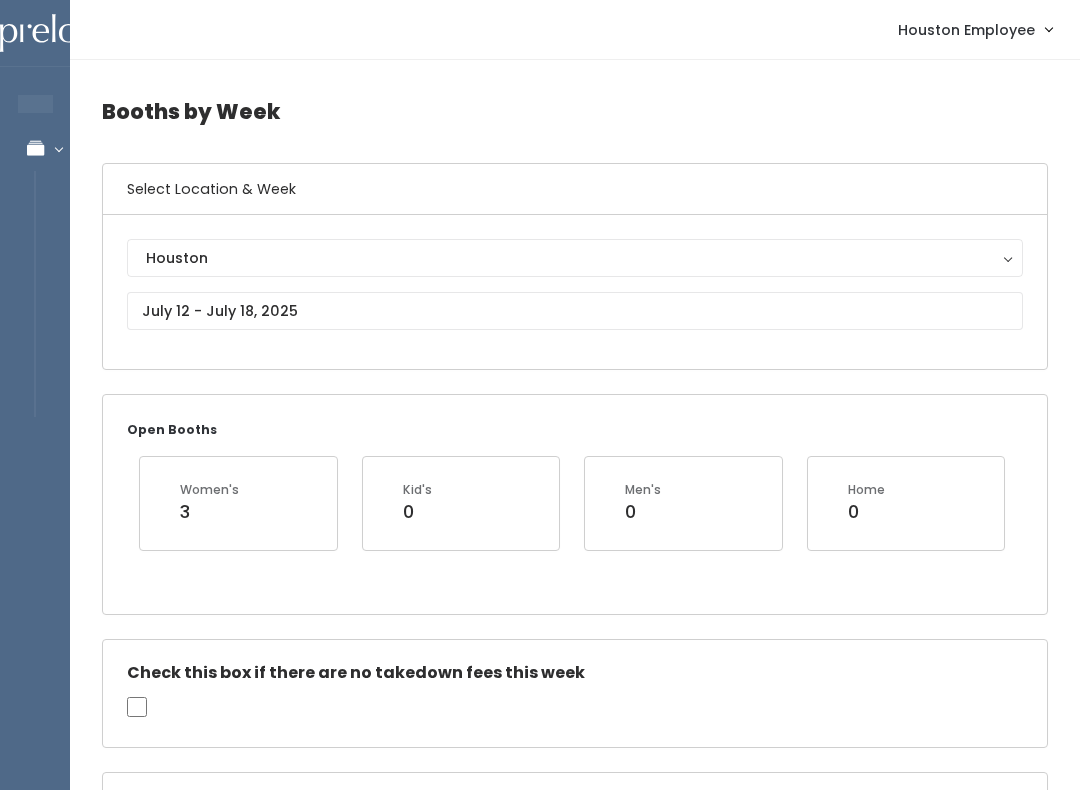 scroll, scrollTop: 0, scrollLeft: 0, axis: both 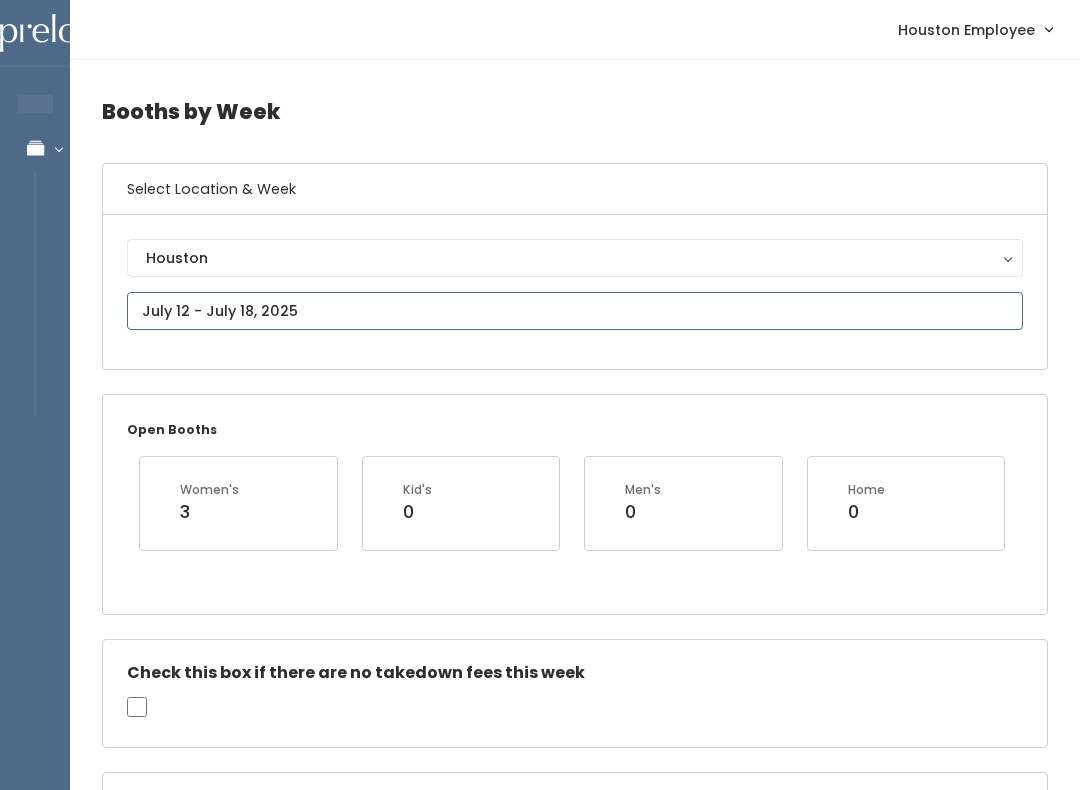 click at bounding box center [575, 311] 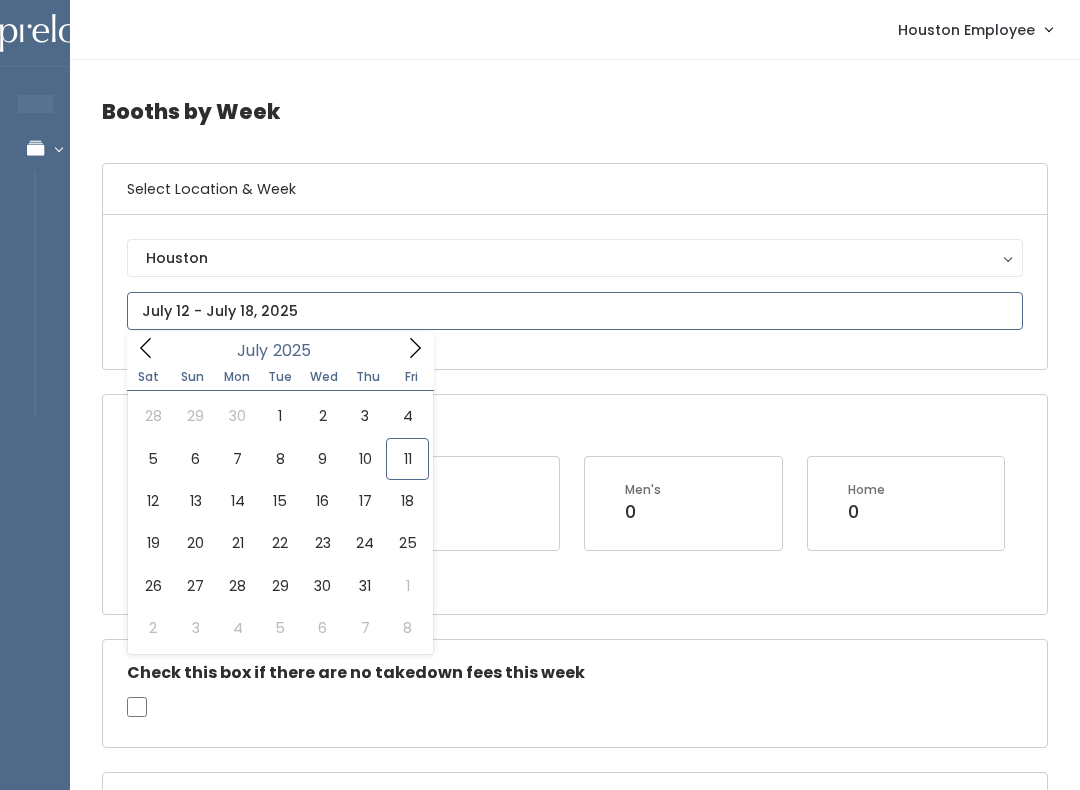 type on "July 5 to July 11" 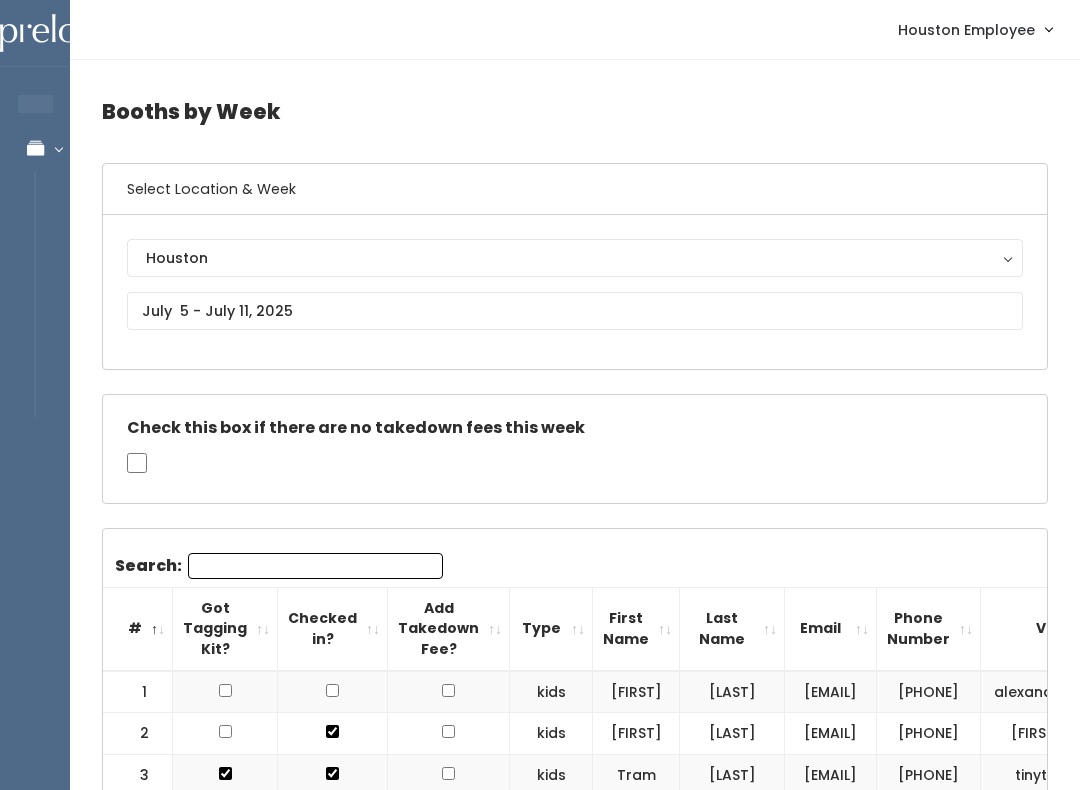 scroll, scrollTop: 0, scrollLeft: 0, axis: both 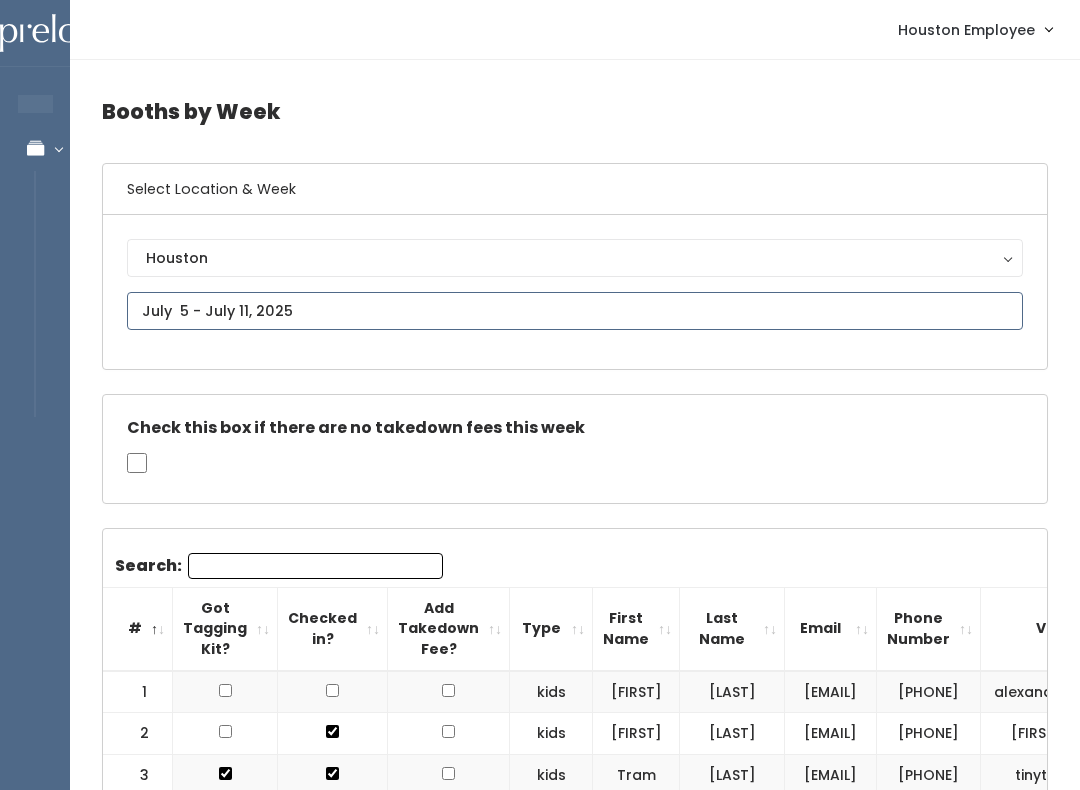 click at bounding box center (575, 311) 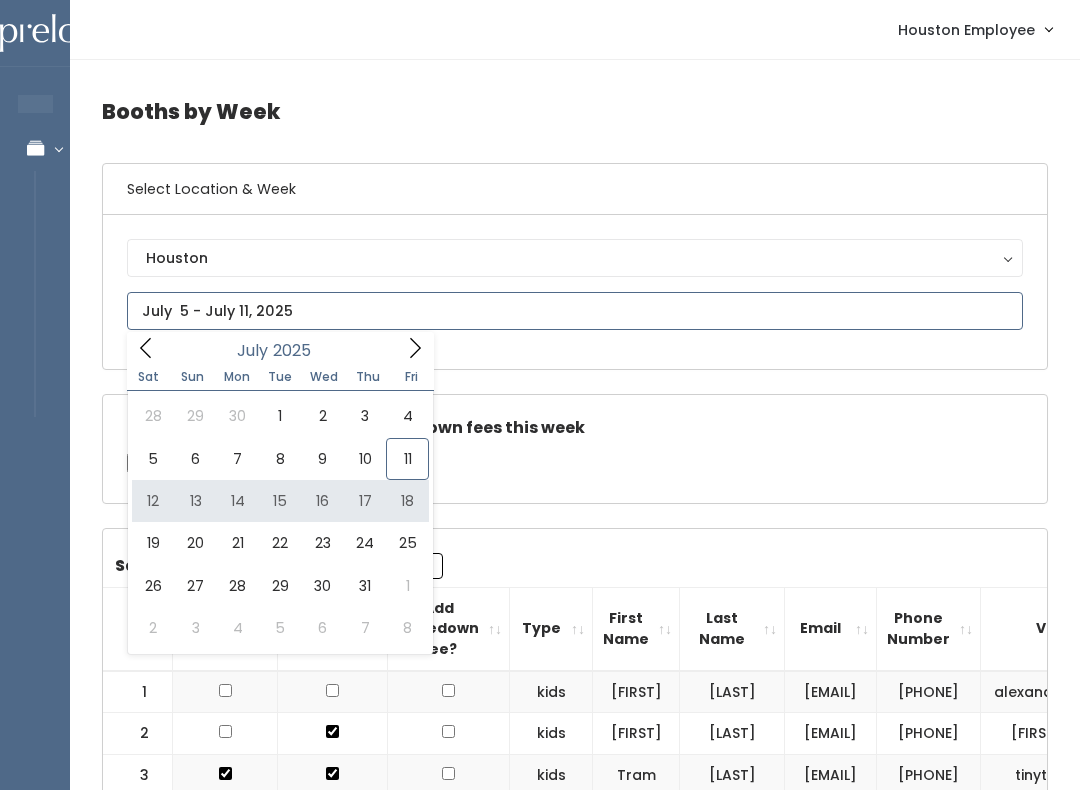 type on "July 12 to July 18" 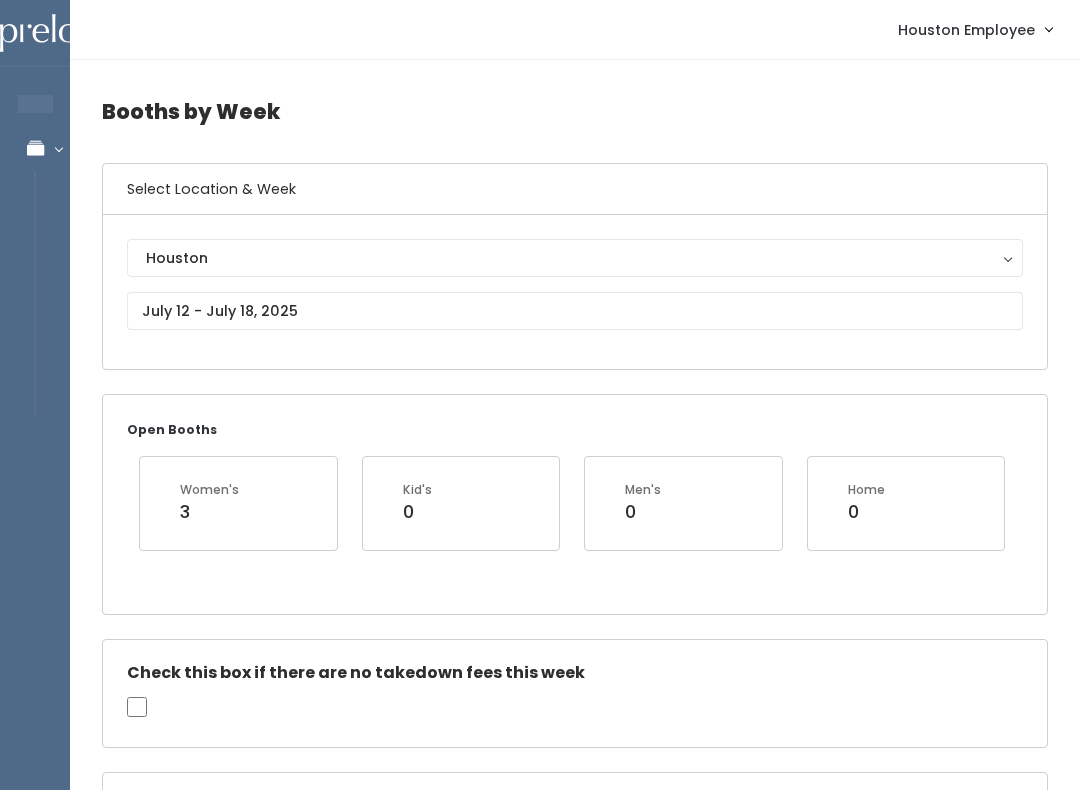 scroll, scrollTop: 0, scrollLeft: 0, axis: both 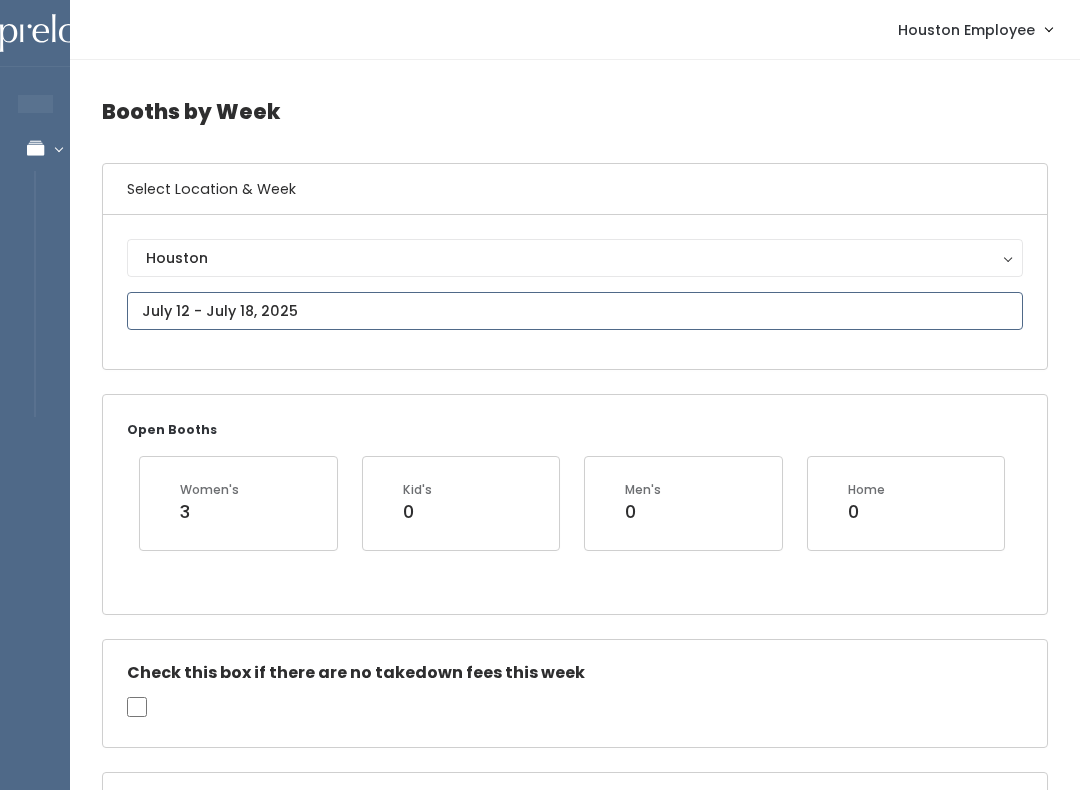 click at bounding box center [575, 311] 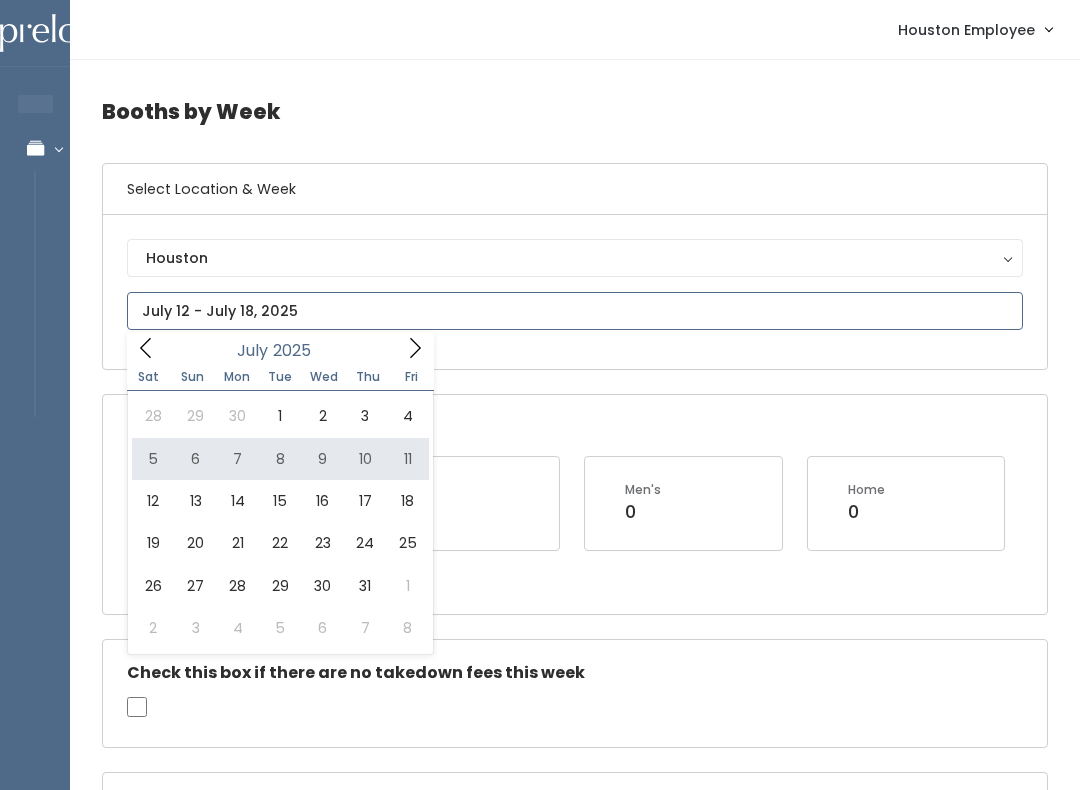 type on "[MONTH] [NUMBER] to [MONTH] [NUMBER]" 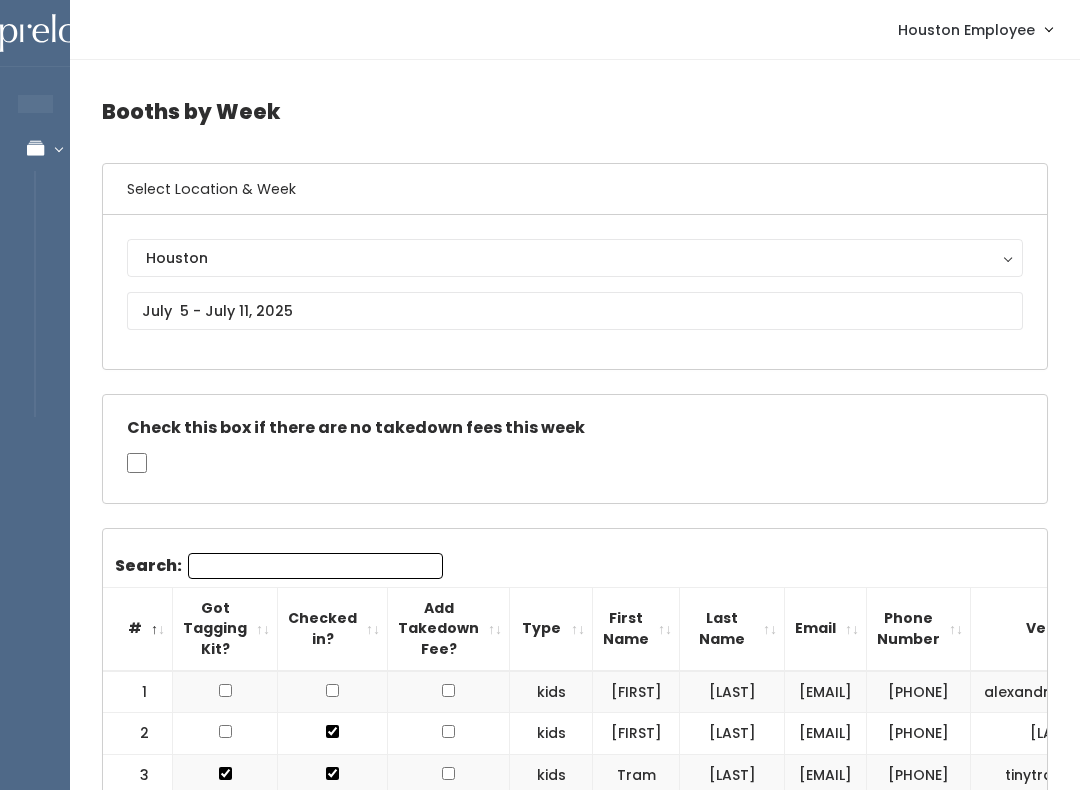 scroll, scrollTop: 0, scrollLeft: 0, axis: both 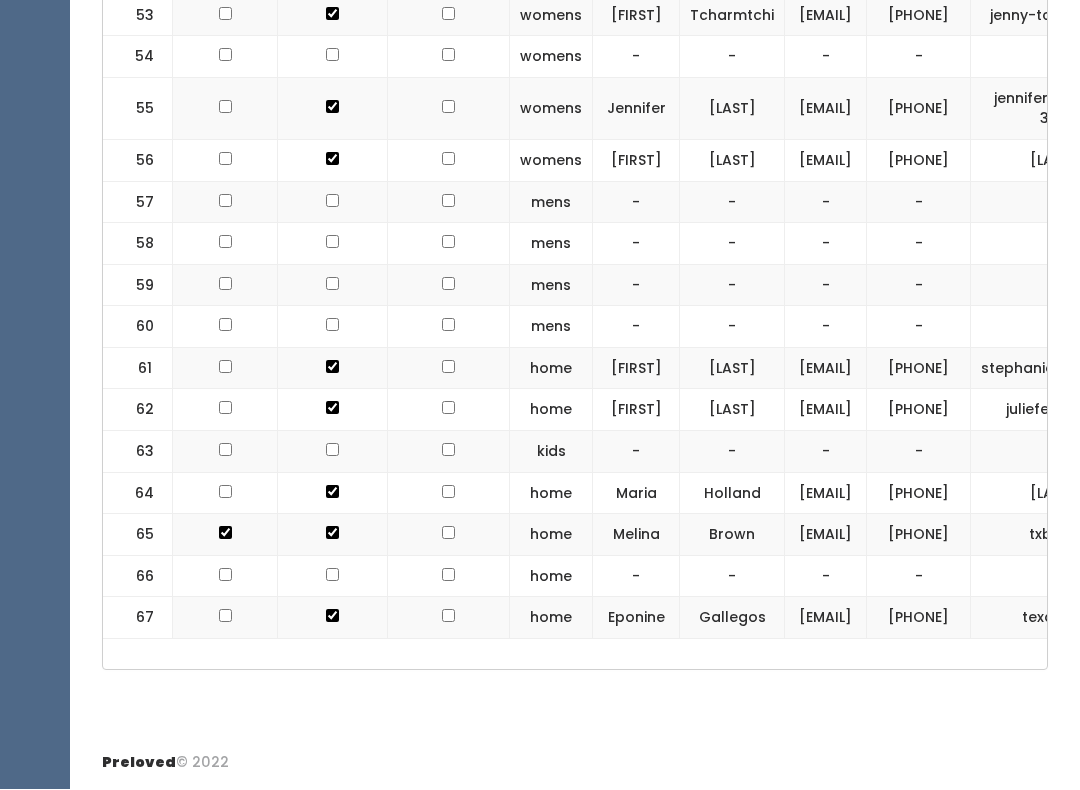 click at bounding box center [448, -2107] 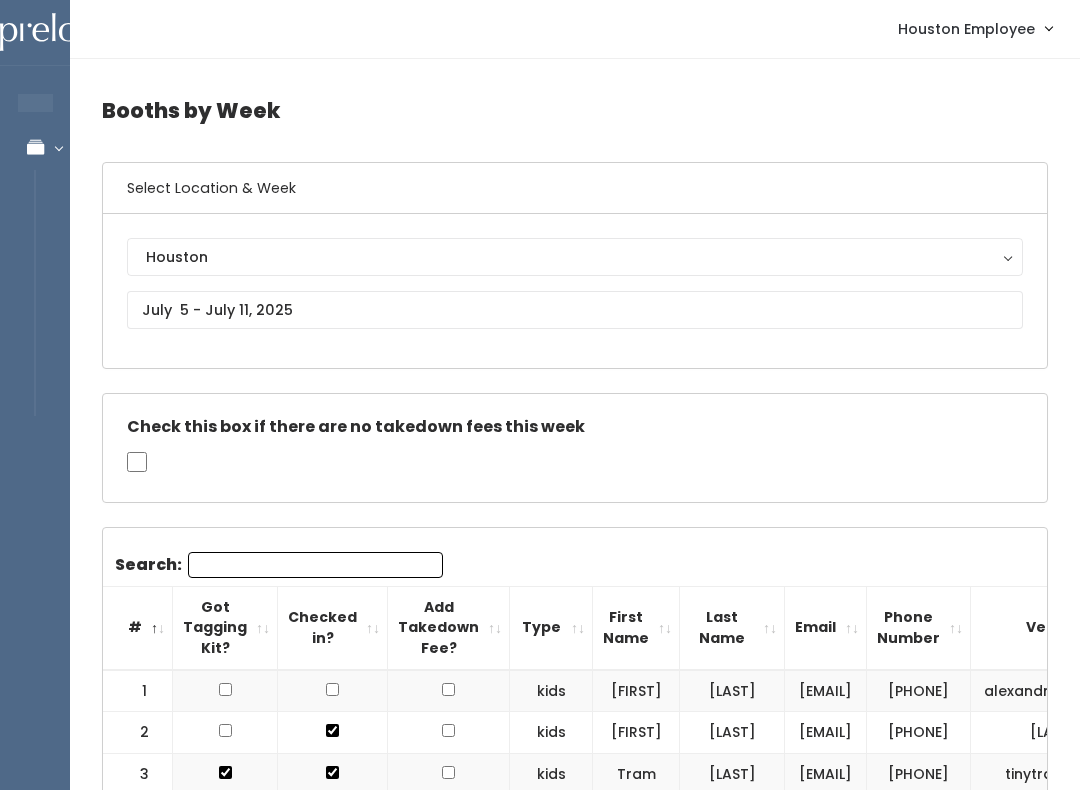 scroll, scrollTop: 0, scrollLeft: 0, axis: both 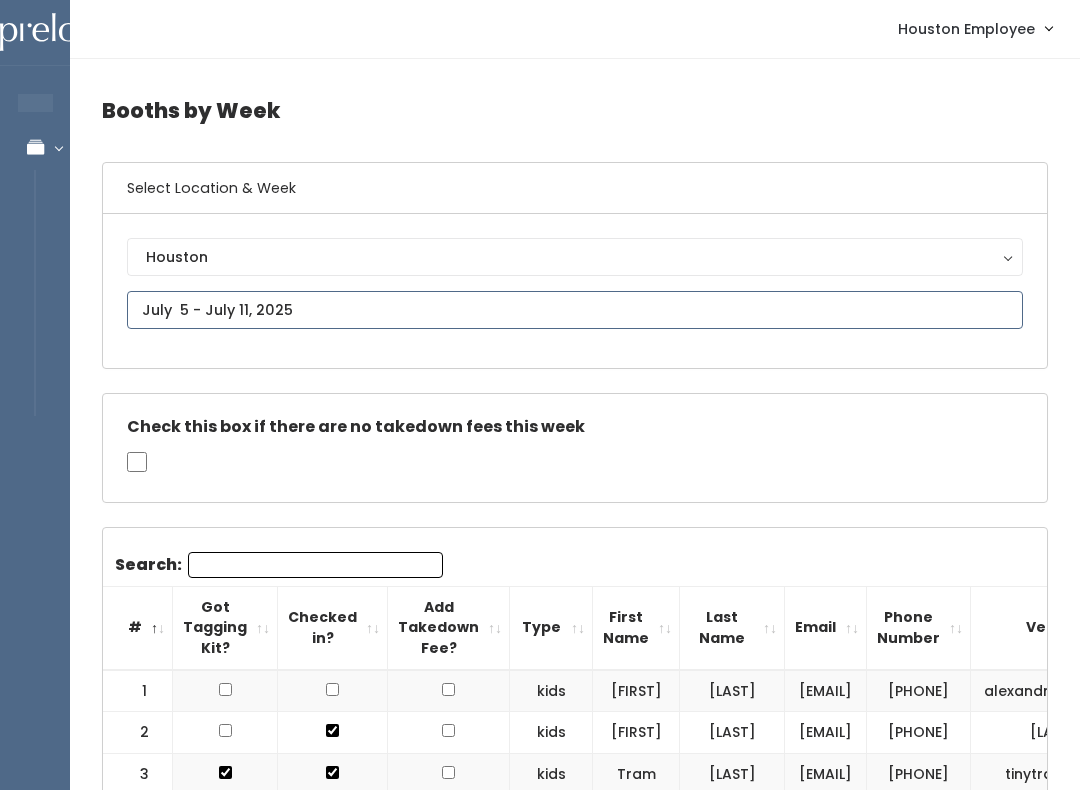 click on "EMPLOYEES
Manage Bookings
Booths by Week
All Bookings
Bookings with Booths
Booth Discounts
Seller Check-in
Houston Employee
Admin Home
My bookings
Account settings" at bounding box center (540, 1814) 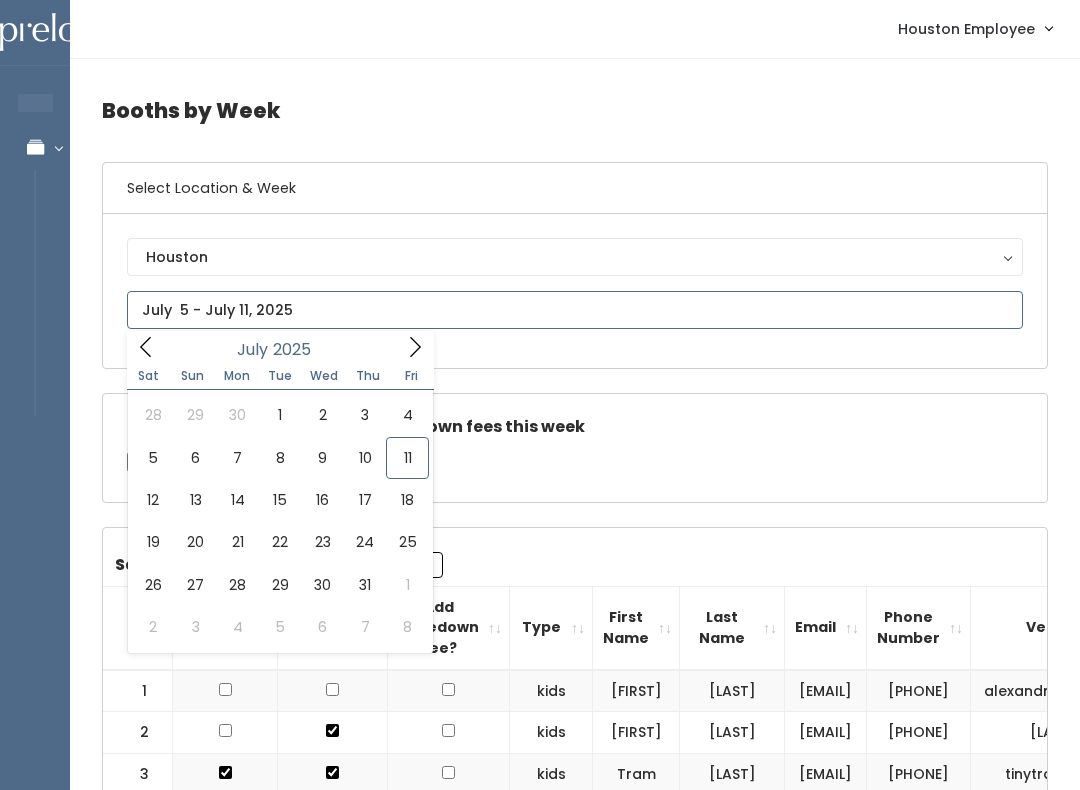 type on "July 12 to July 18" 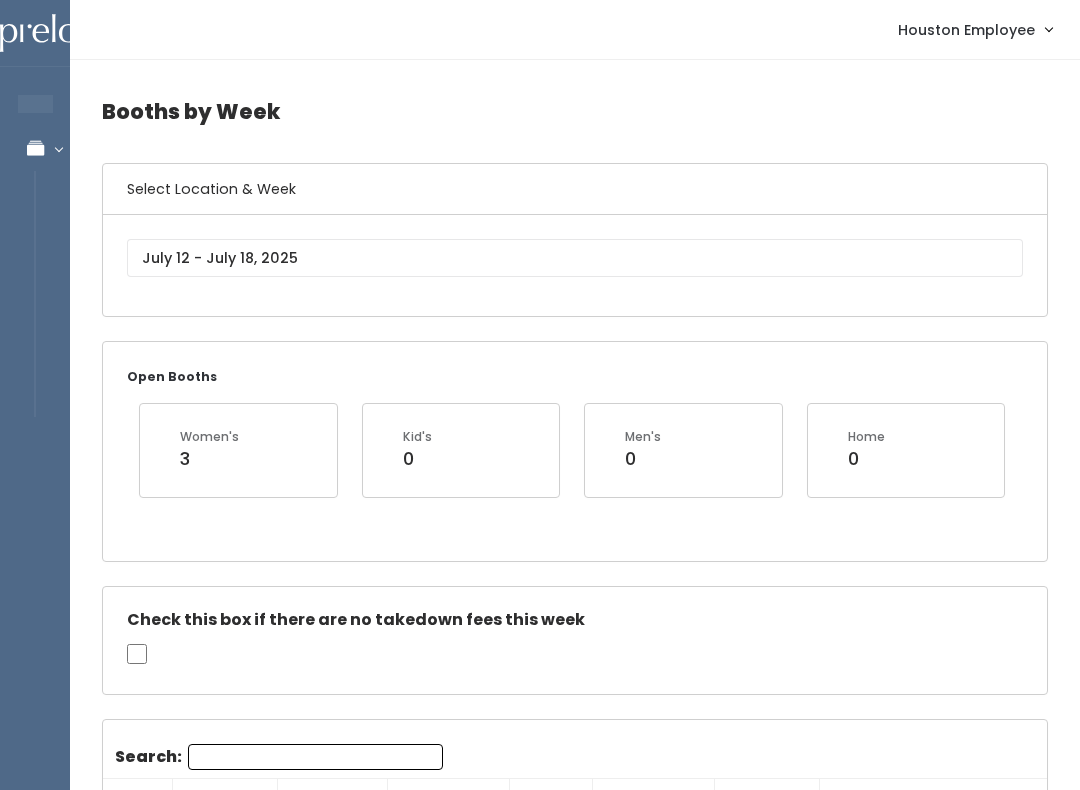 scroll, scrollTop: 221, scrollLeft: 0, axis: vertical 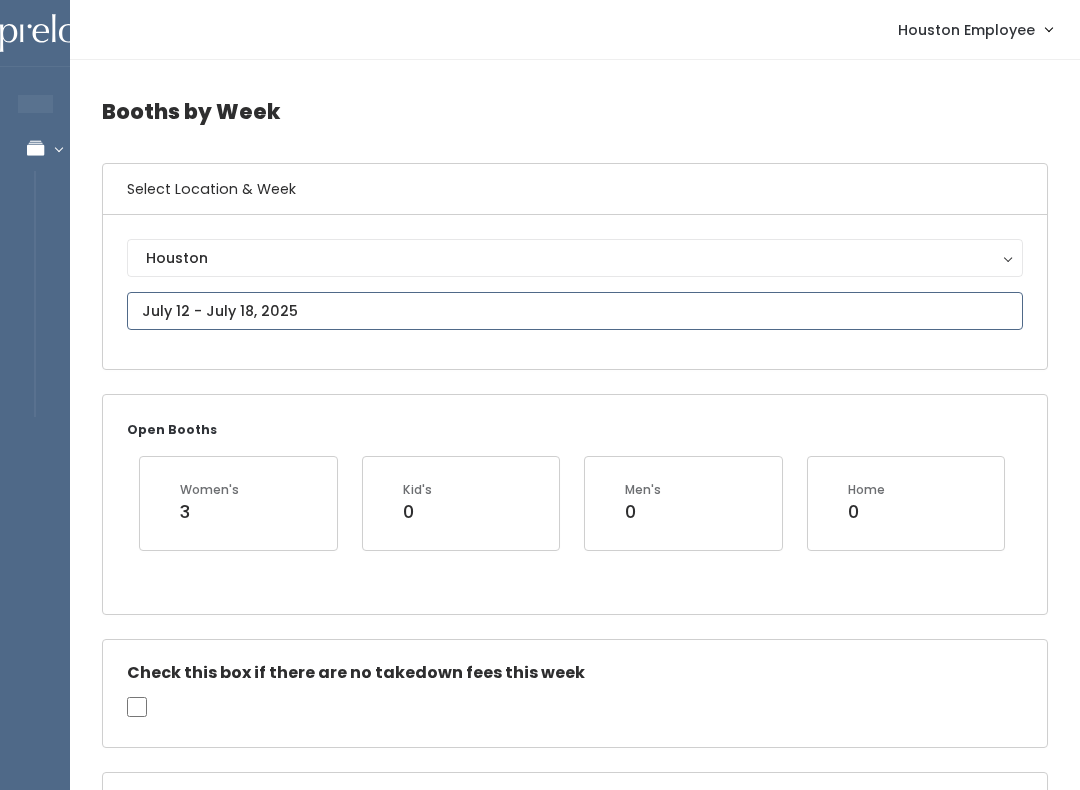click at bounding box center (575, 311) 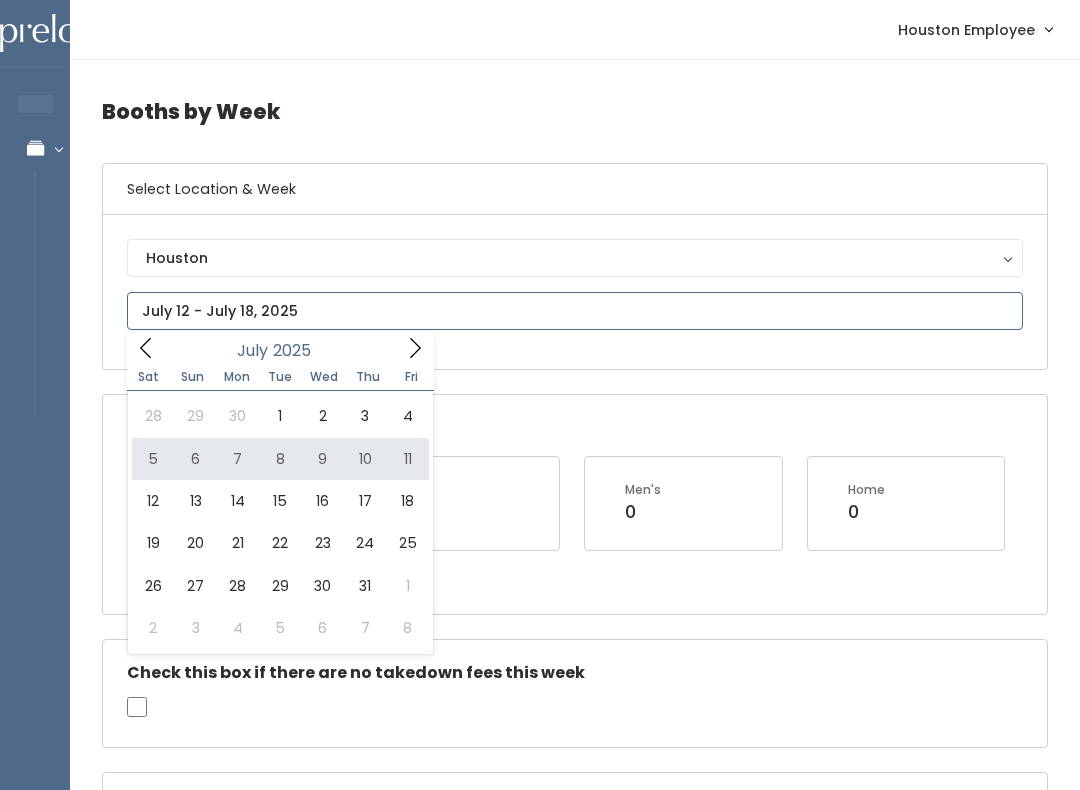 type on "July 5 to July 11" 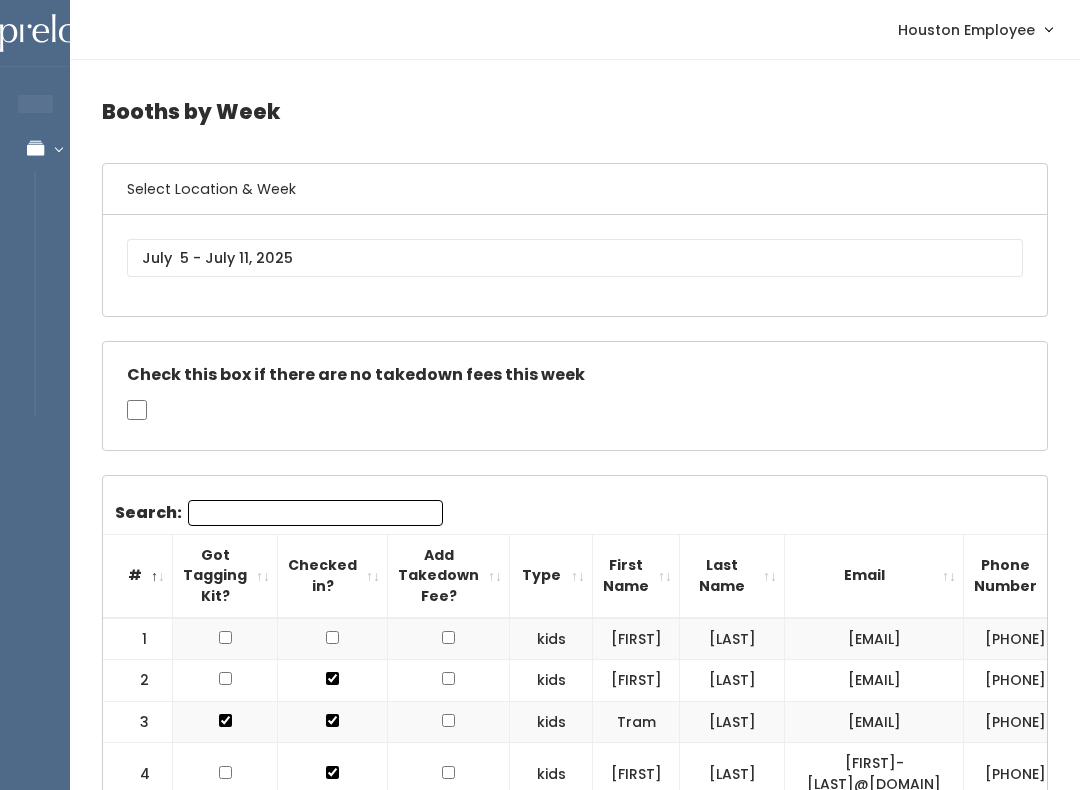 scroll, scrollTop: 0, scrollLeft: 0, axis: both 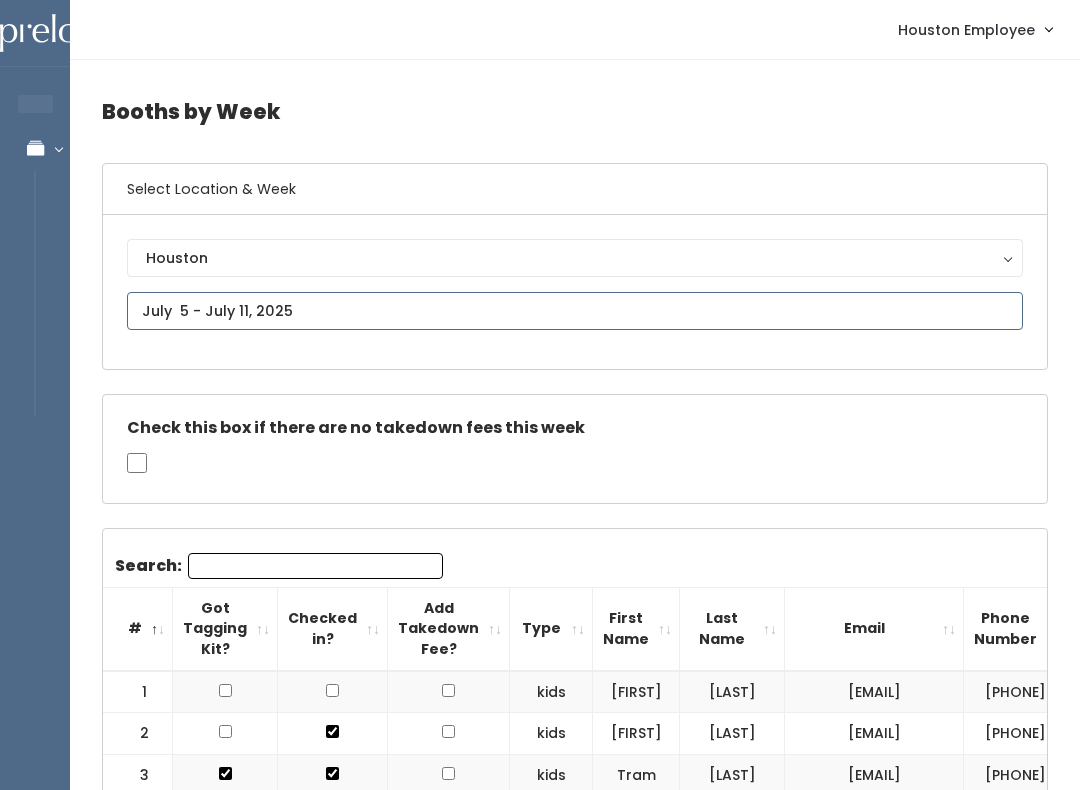 click at bounding box center [575, 311] 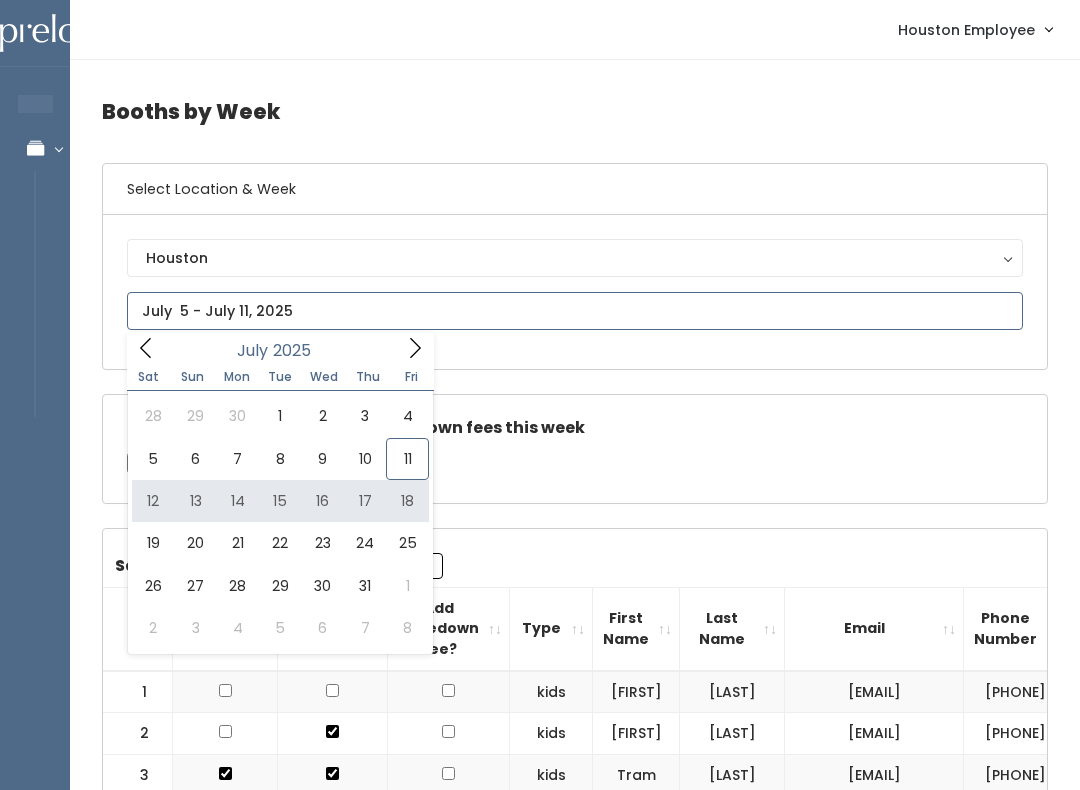 type on "[MONTH] [NUMBER] to [MONTH] [NUMBER]" 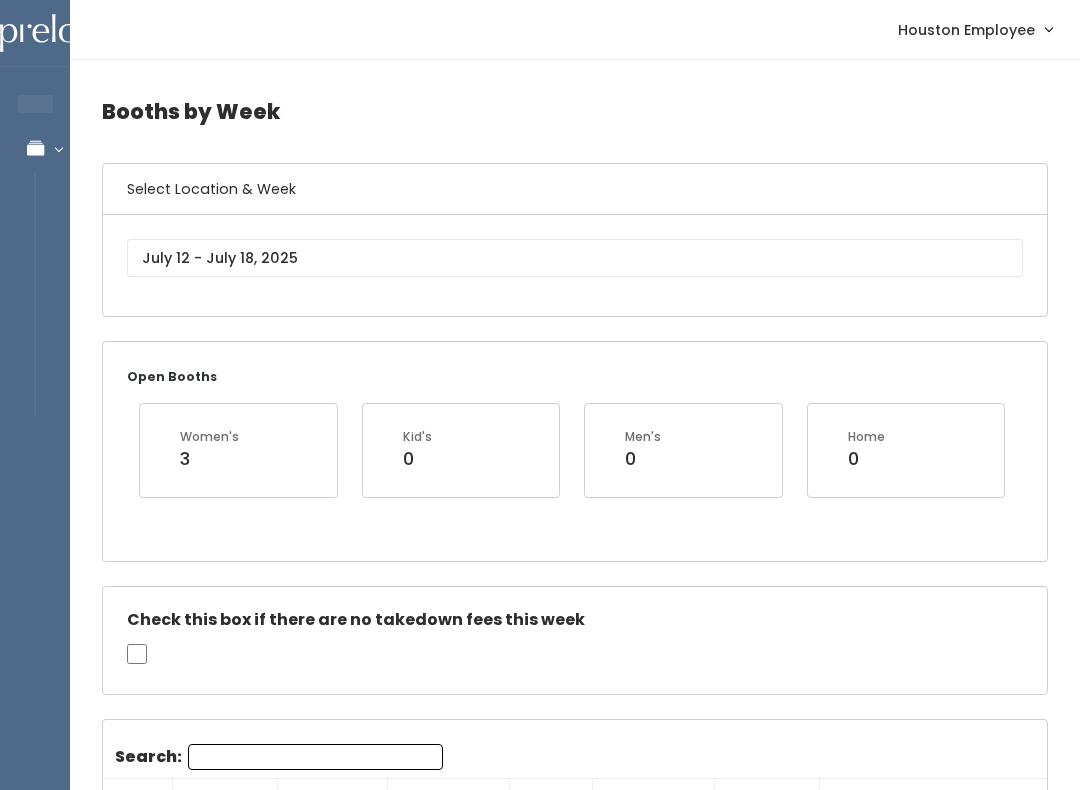 scroll, scrollTop: 0, scrollLeft: 0, axis: both 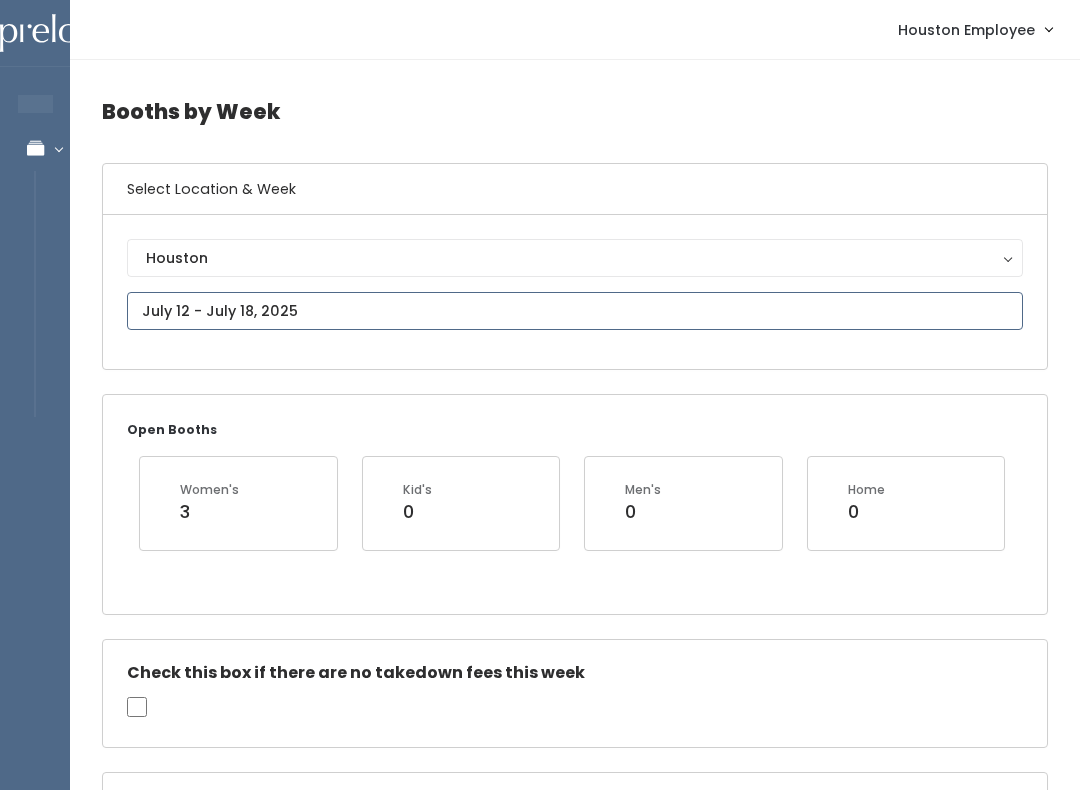 click at bounding box center (575, 311) 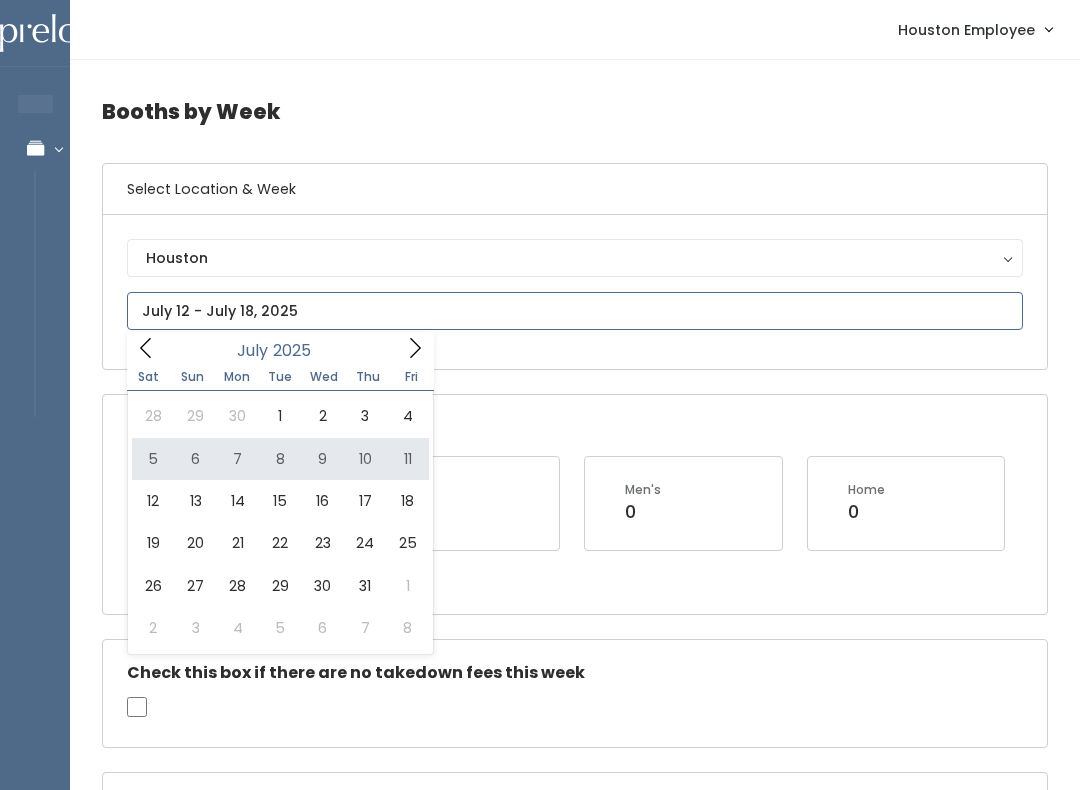type on "[MONTH] [NUMBER] to [MONTH] [NUMBER]" 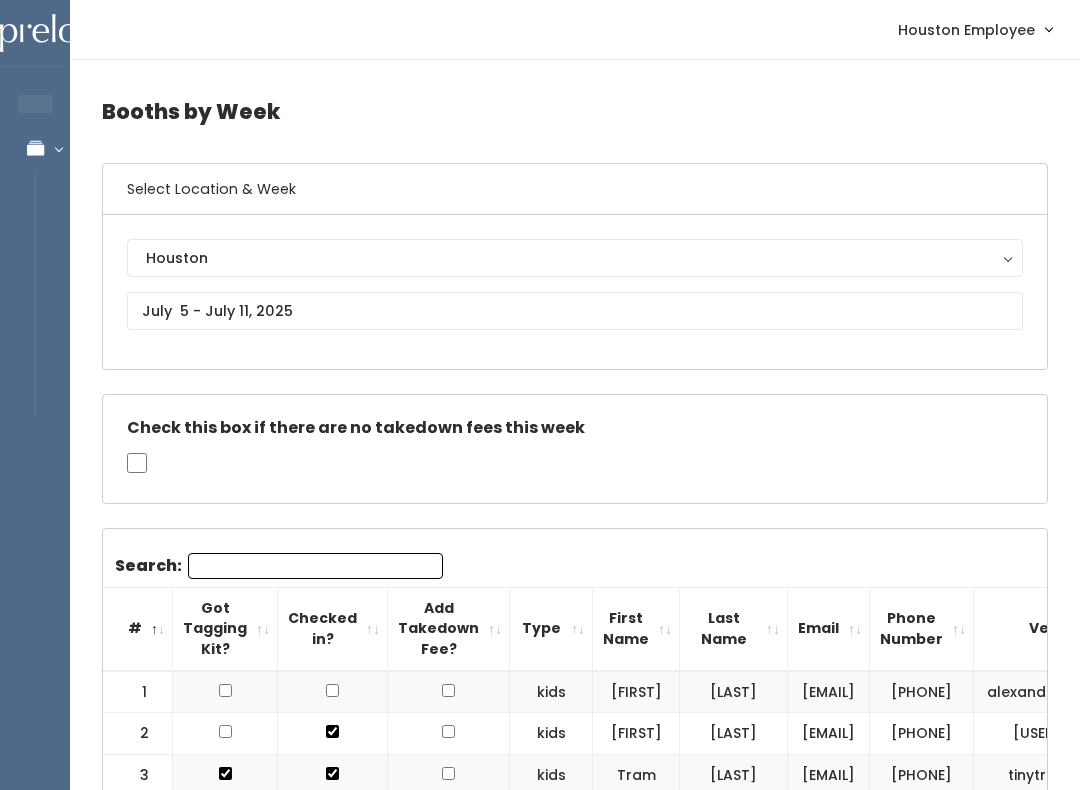 scroll, scrollTop: 0, scrollLeft: 0, axis: both 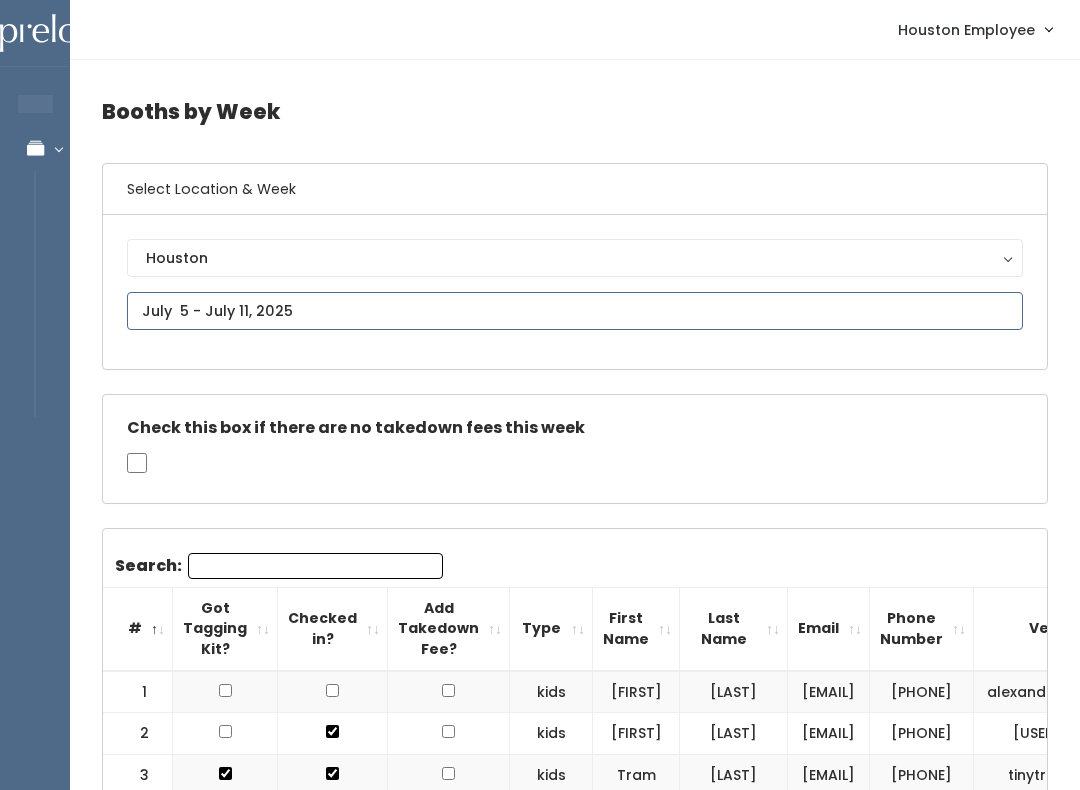 click at bounding box center (575, 311) 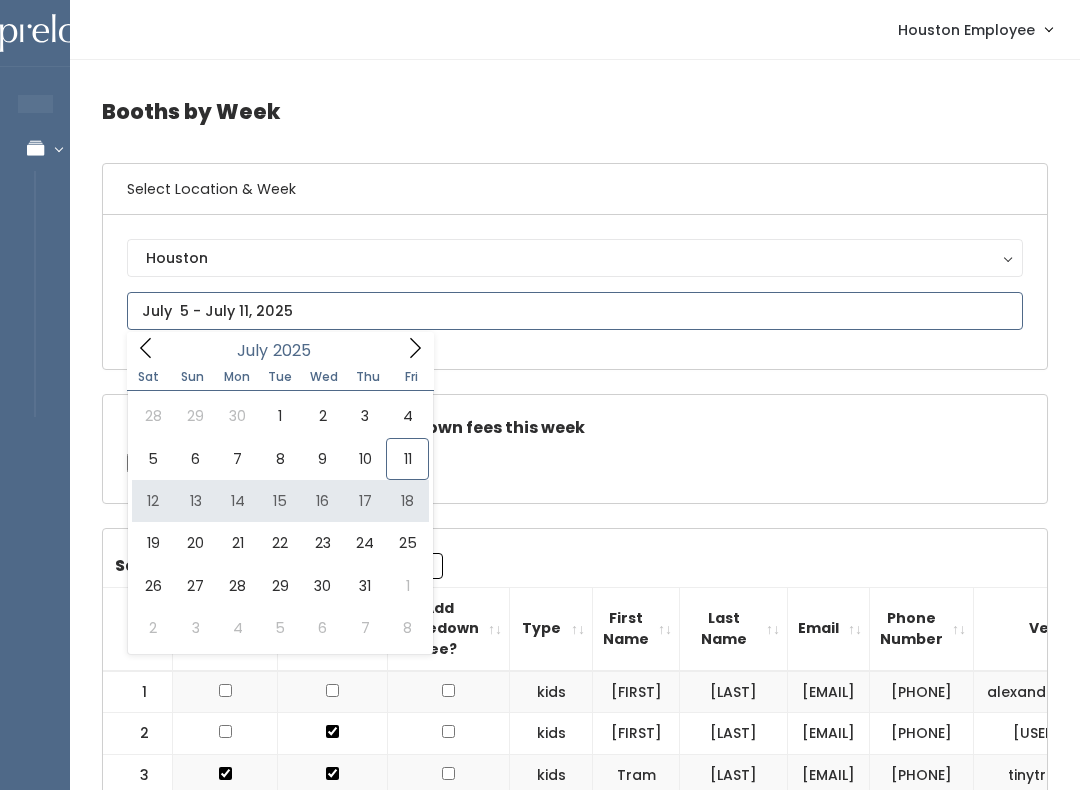 type on "July 12 to July 18" 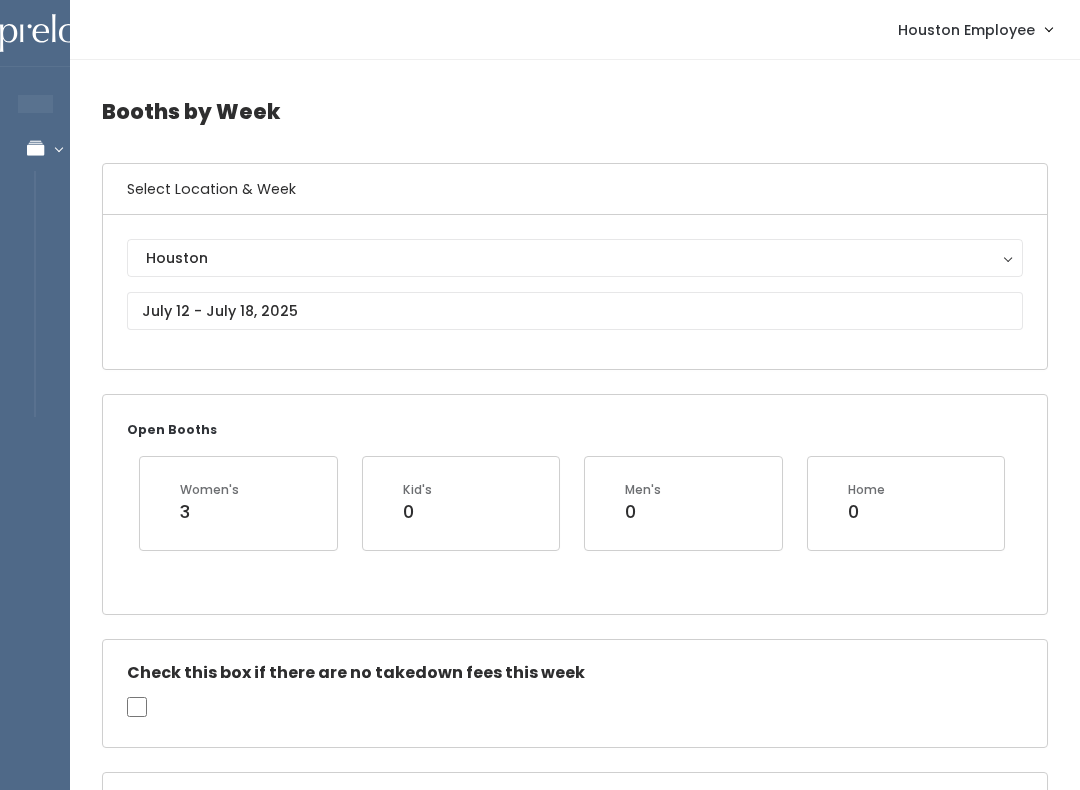 scroll, scrollTop: 0, scrollLeft: 0, axis: both 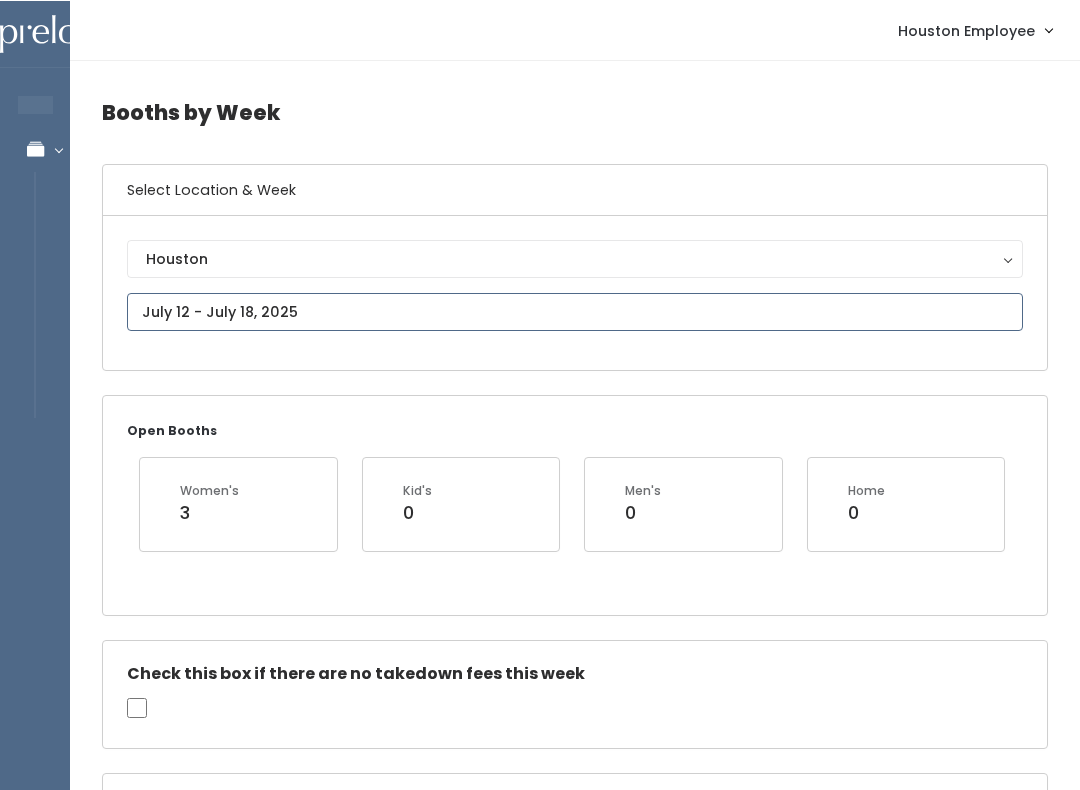 click on "EMPLOYEES
Manage Bookings
Booths by Week
All Bookings
Bookings with Booths
Booth Discounts
Seller Check-in
Houston Employee
Admin Home
My bookings
Account settings" at bounding box center [540, 1936] 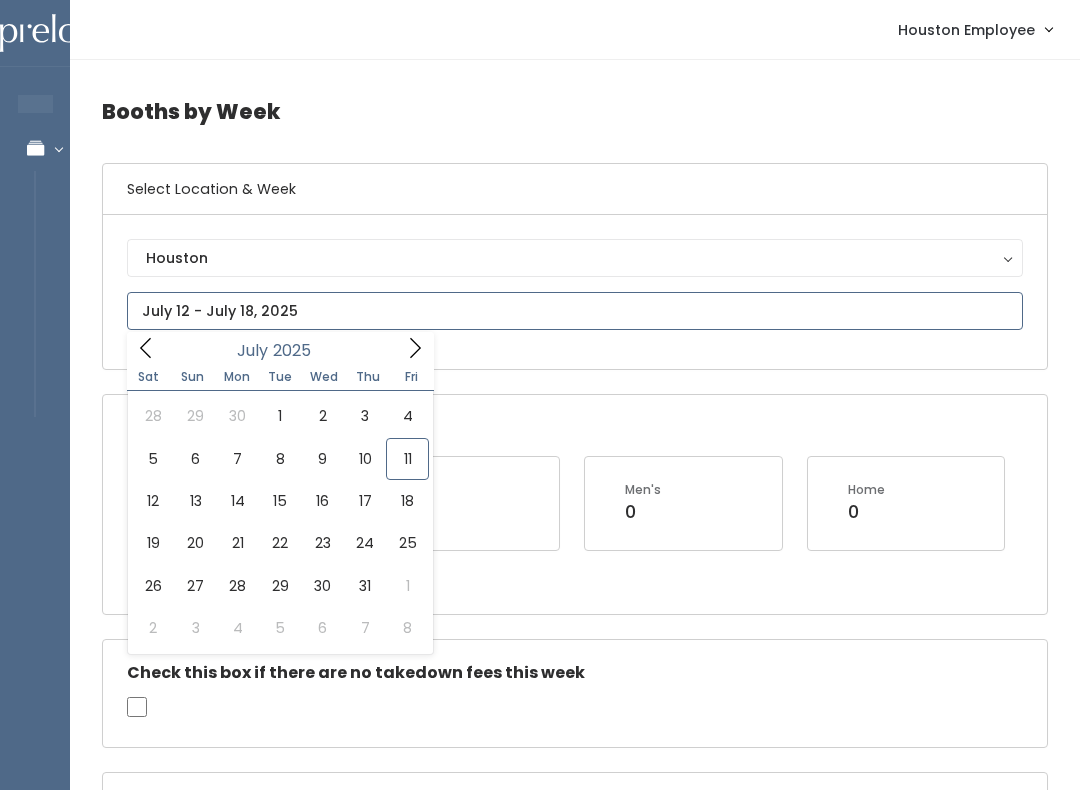 type on "[MONTH] [NUMBER] to [MONTH] [NUMBER]" 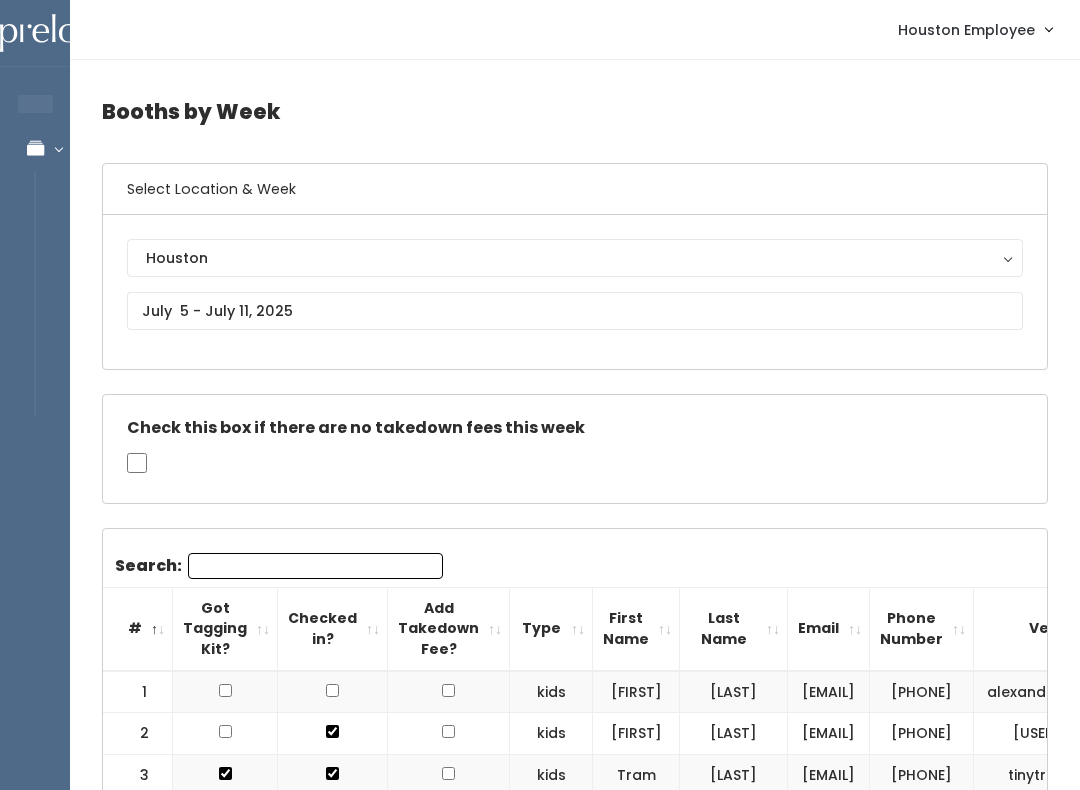 scroll, scrollTop: 0, scrollLeft: 0, axis: both 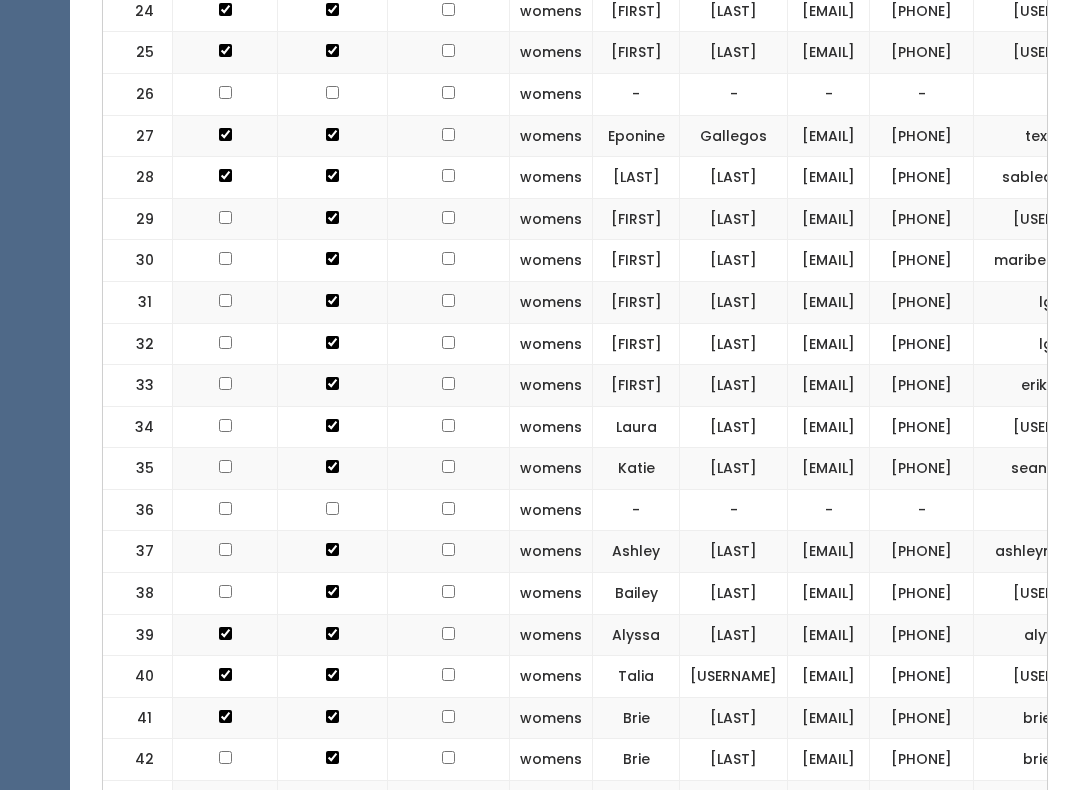 click at bounding box center [448, -946] 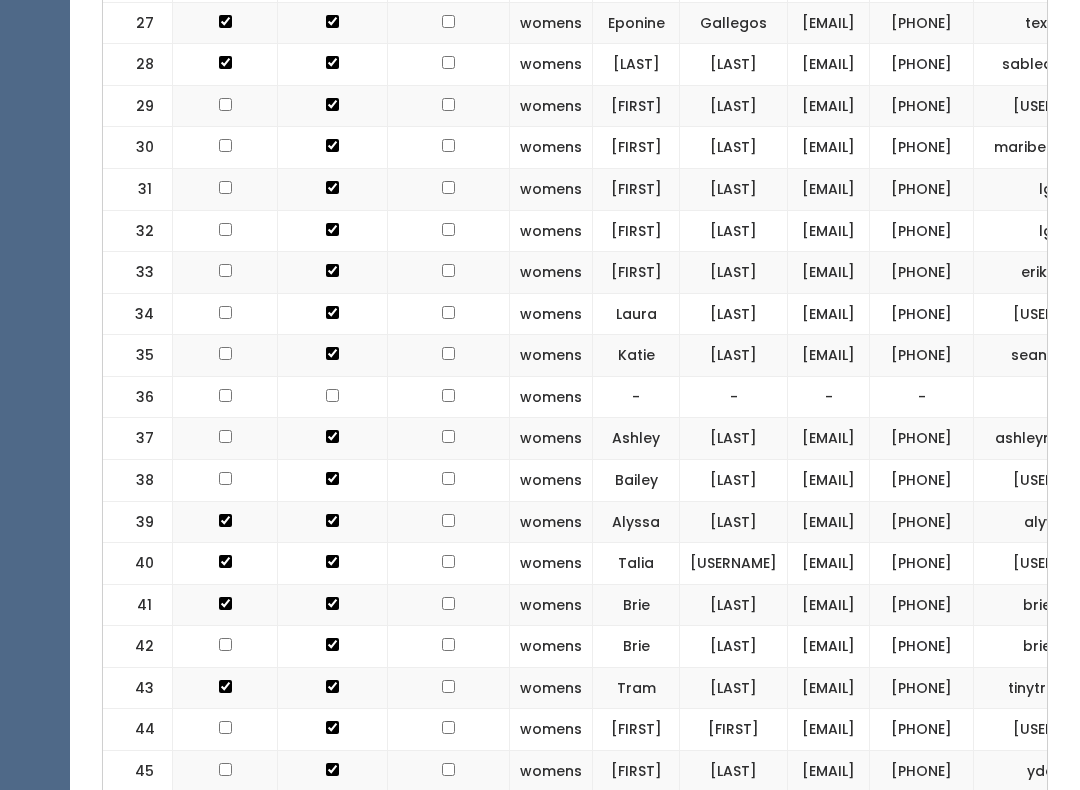 scroll, scrollTop: 1749, scrollLeft: 0, axis: vertical 